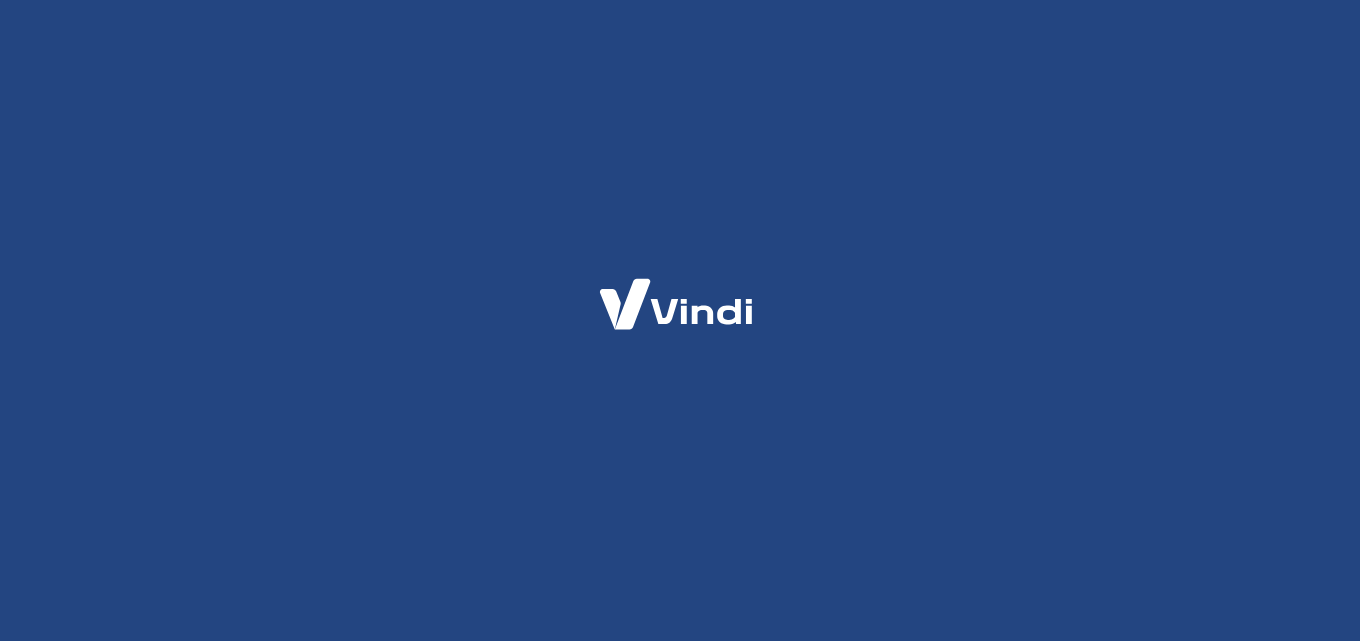 scroll, scrollTop: 0, scrollLeft: 0, axis: both 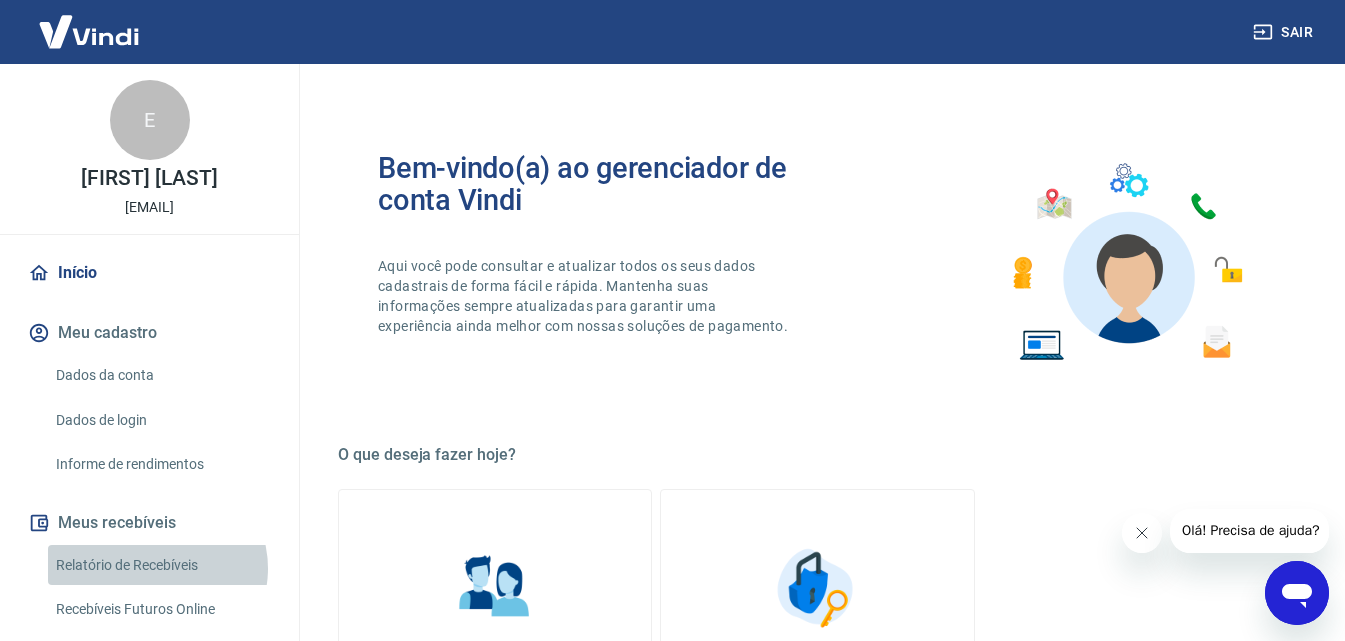 click on "Relatório de Recebíveis" at bounding box center (161, 565) 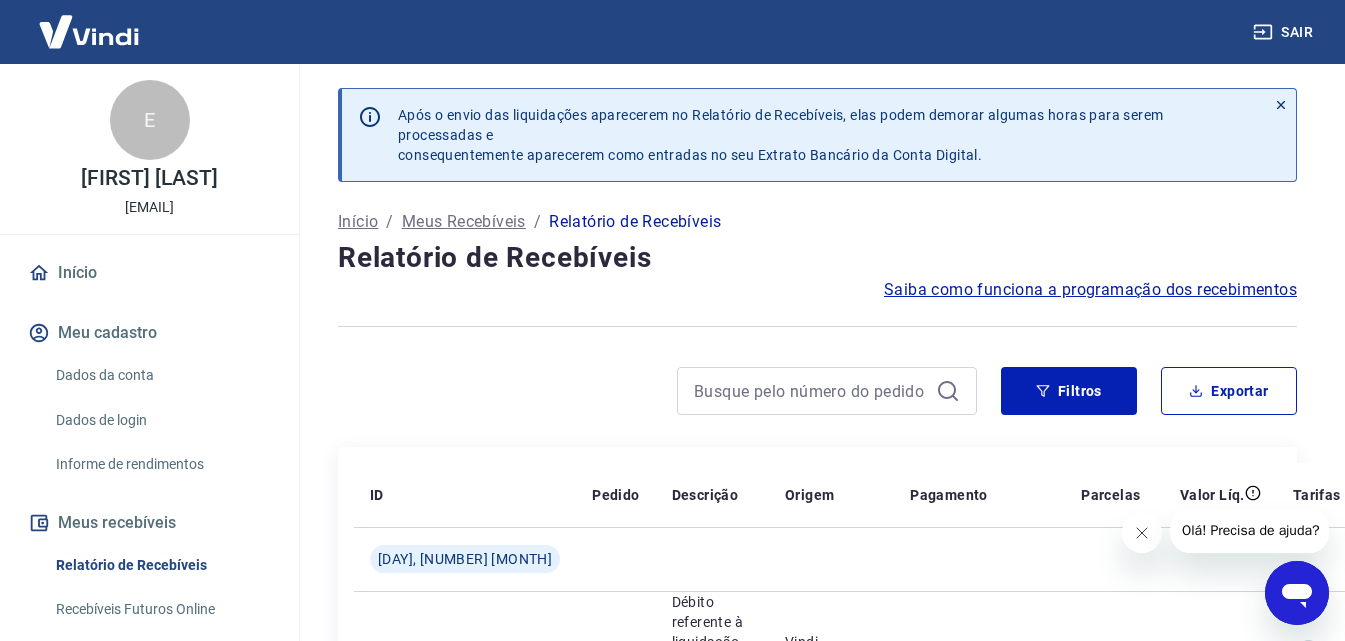 scroll, scrollTop: 200, scrollLeft: 0, axis: vertical 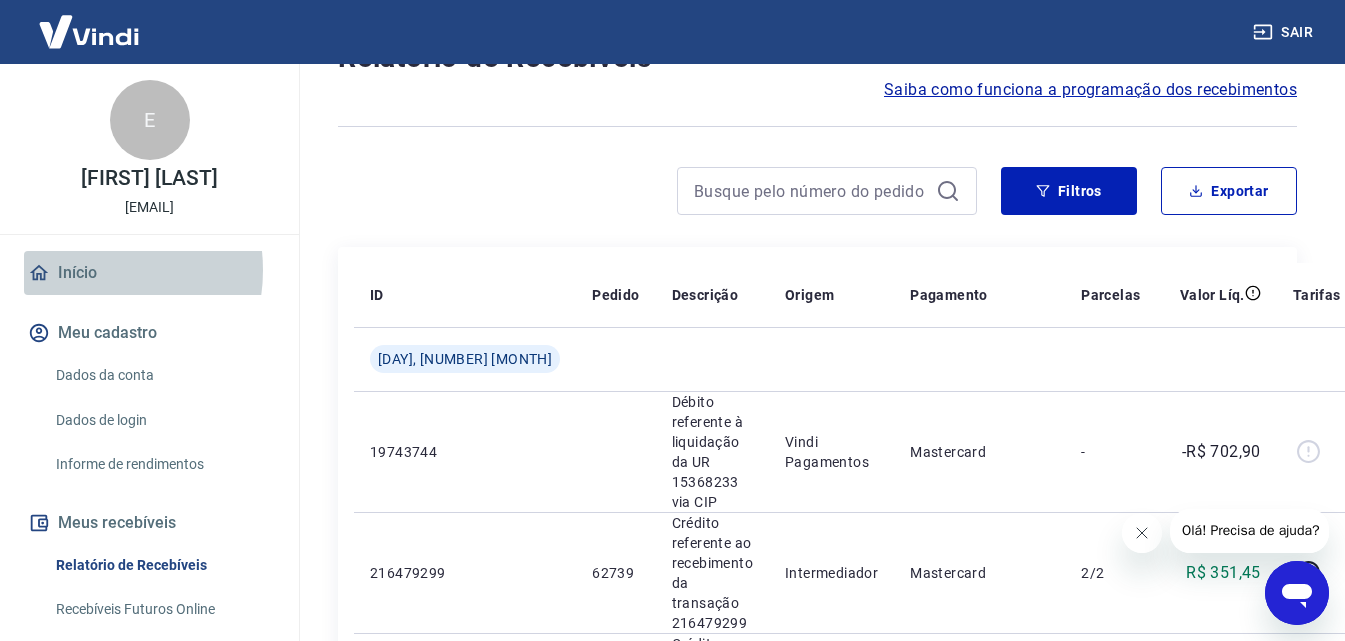 click on "Início" at bounding box center (149, 273) 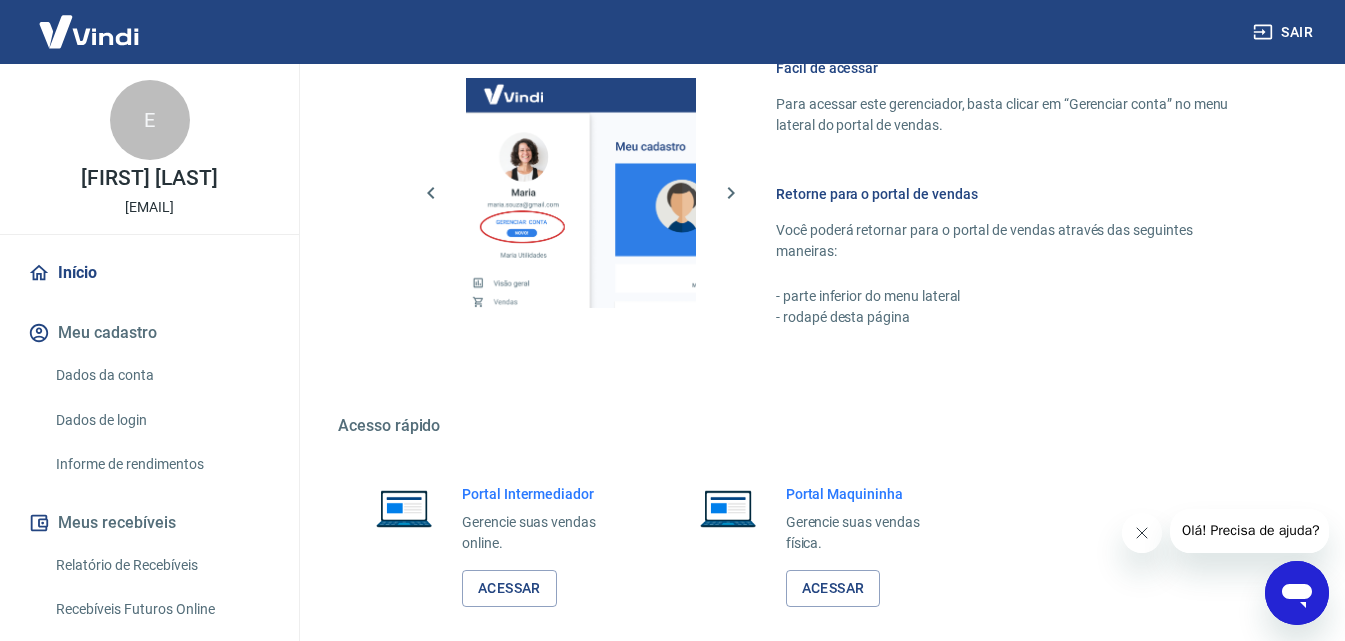 scroll, scrollTop: 1000, scrollLeft: 0, axis: vertical 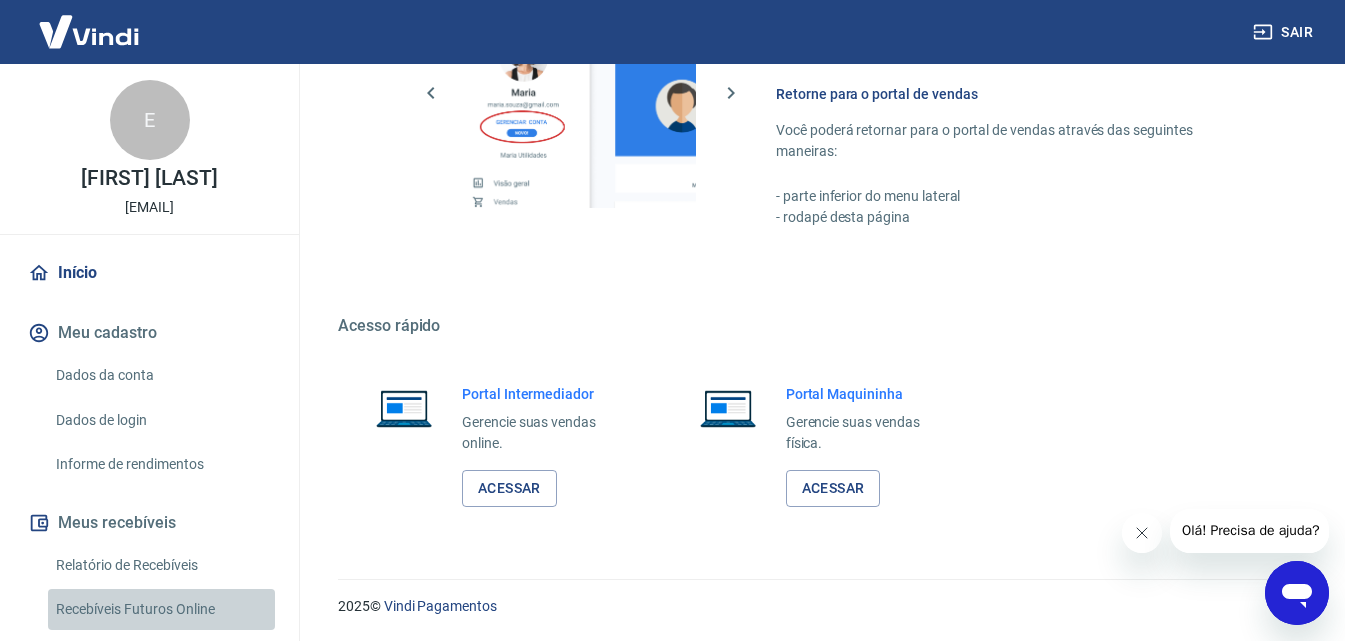 drag, startPoint x: 497, startPoint y: 493, endPoint x: 189, endPoint y: 605, distance: 327.7316 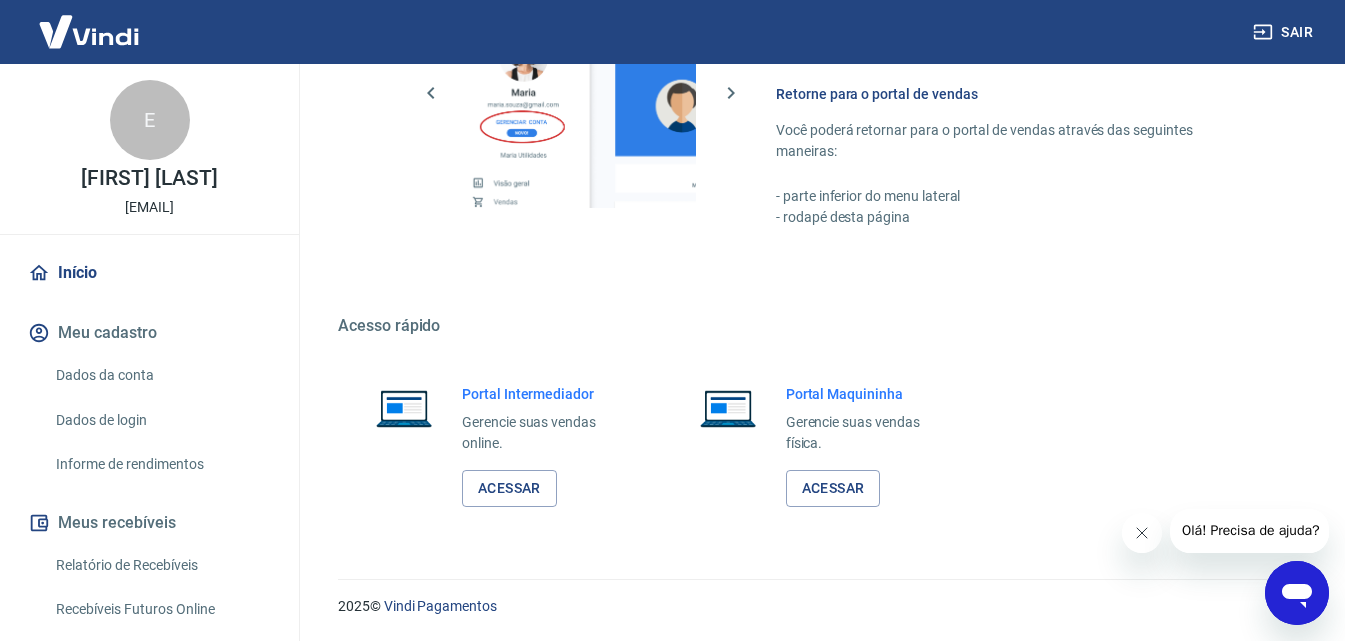 drag, startPoint x: 123, startPoint y: 610, endPoint x: 5, endPoint y: 373, distance: 264.75082 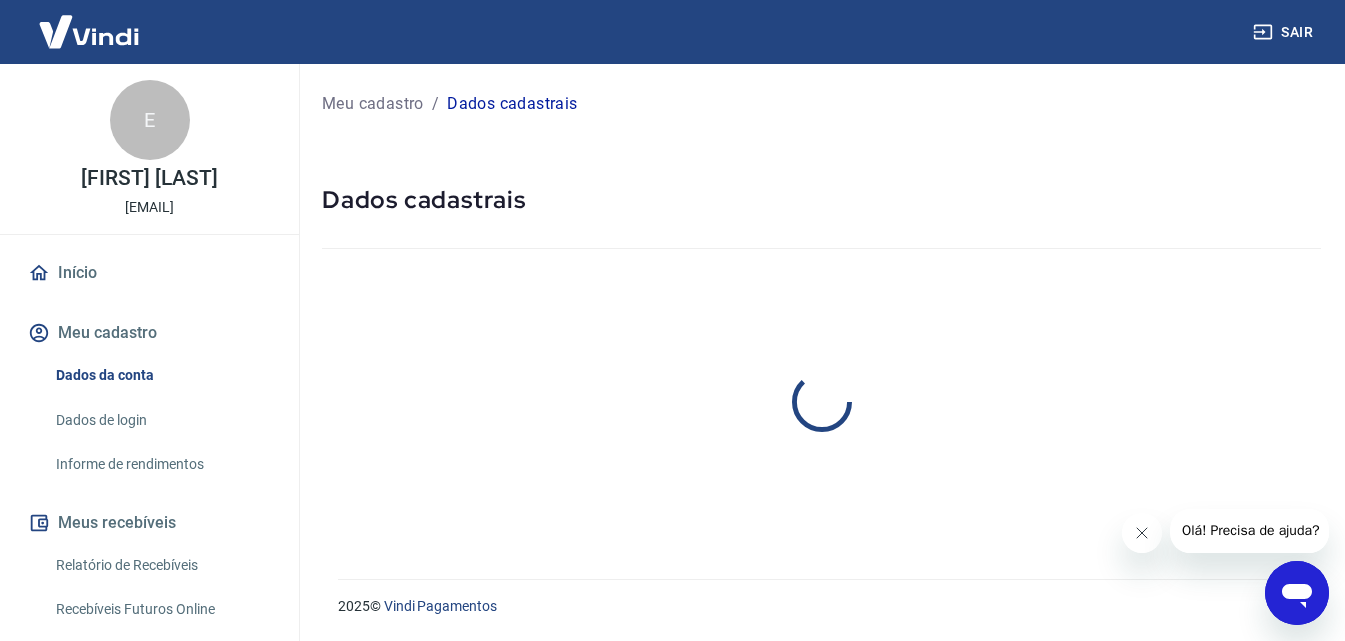 scroll, scrollTop: 0, scrollLeft: 0, axis: both 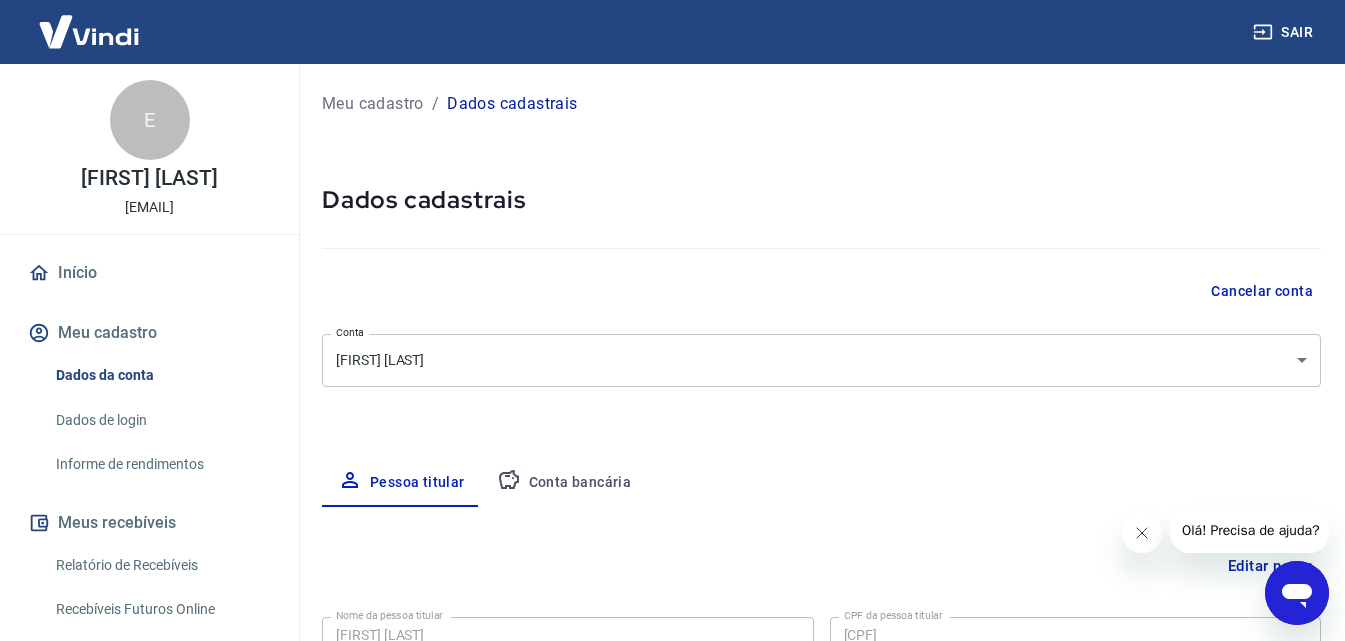 click on "Dados de login" at bounding box center [161, 420] 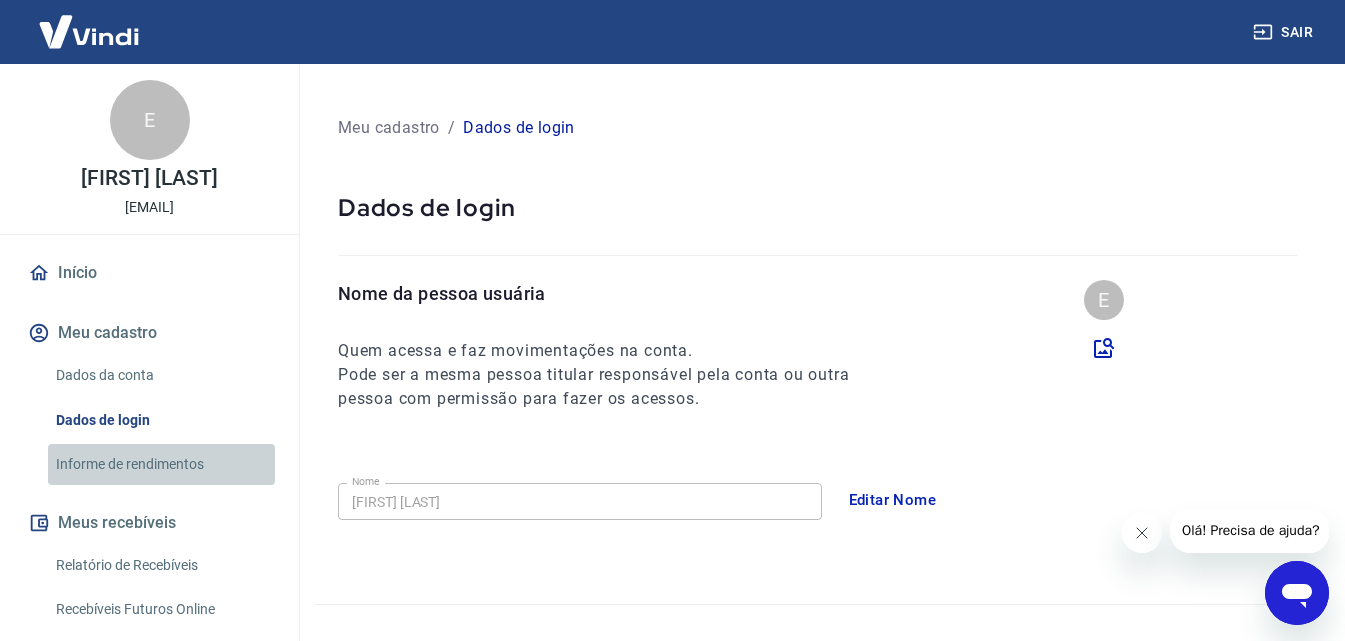 click on "Informe de rendimentos" at bounding box center [161, 464] 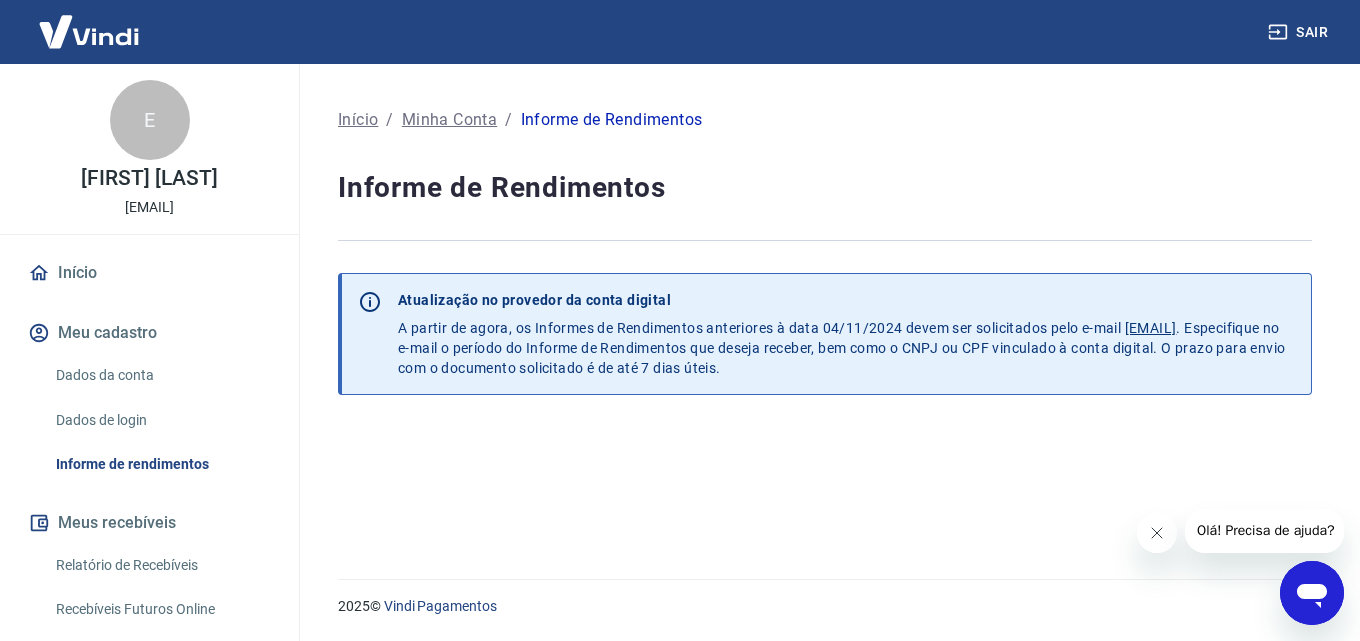 click on "Relatório de Recebíveis" at bounding box center [161, 565] 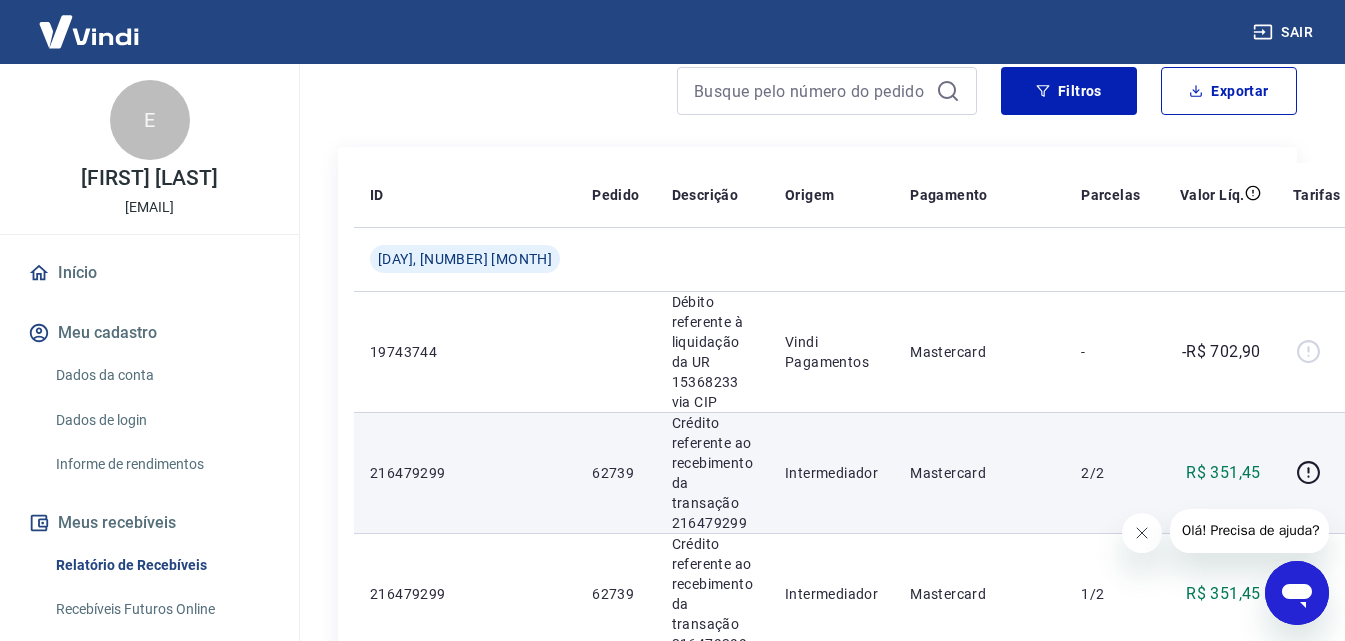 scroll, scrollTop: 400, scrollLeft: 0, axis: vertical 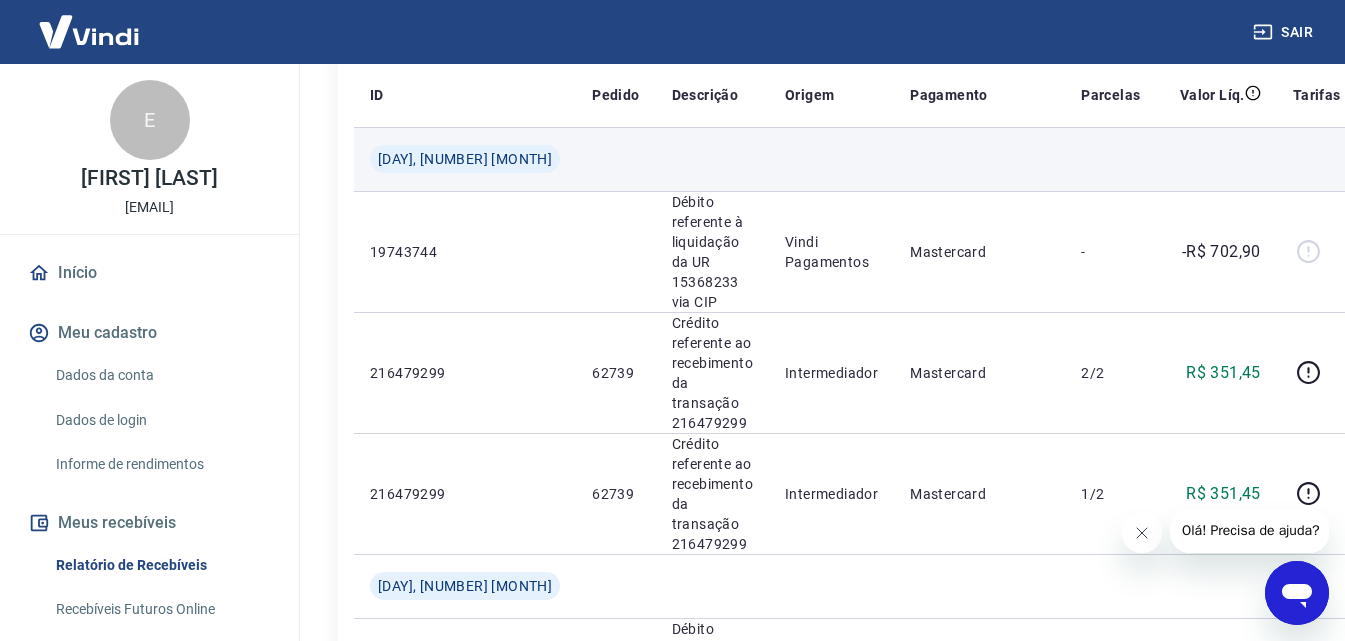 drag, startPoint x: 643, startPoint y: 277, endPoint x: 637, endPoint y: 146, distance: 131.13733 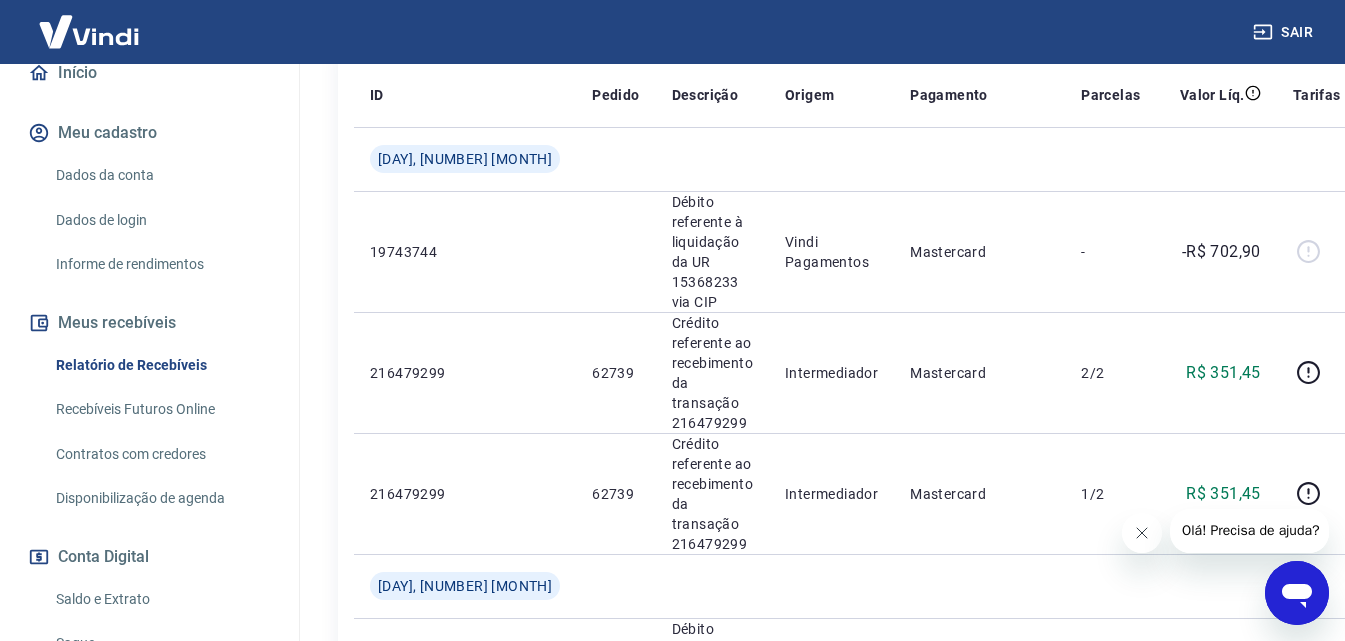 scroll, scrollTop: 300, scrollLeft: 0, axis: vertical 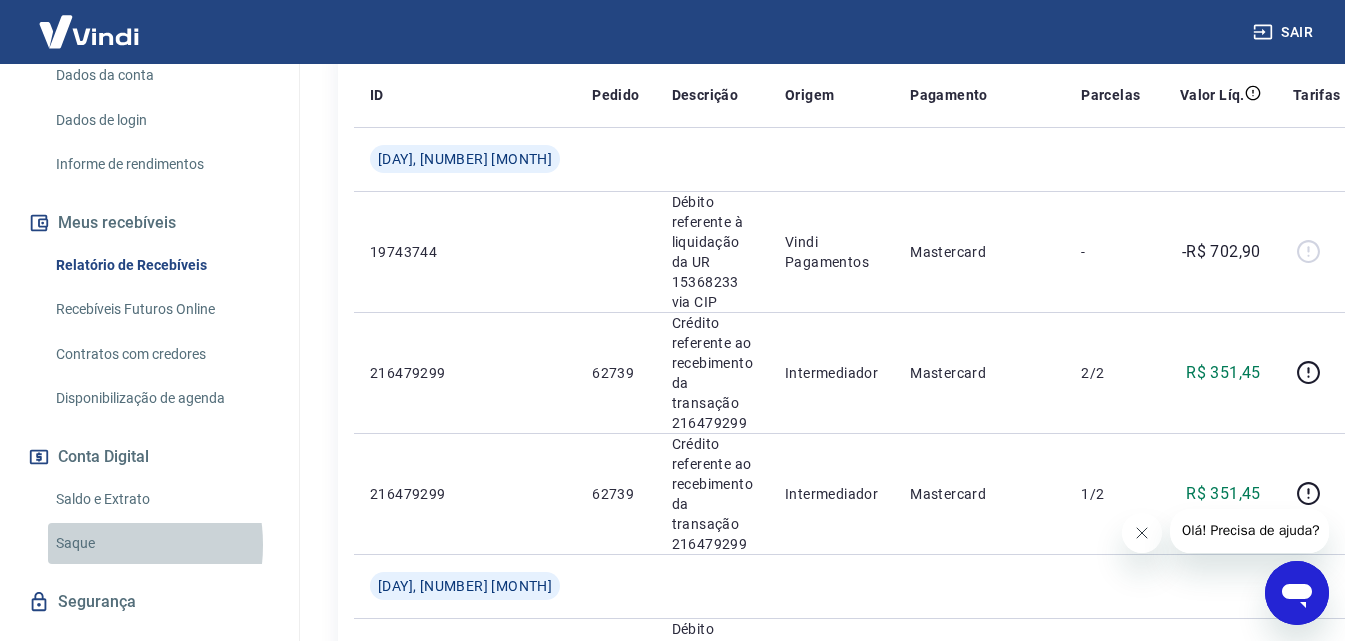 click on "Saque" at bounding box center [161, 543] 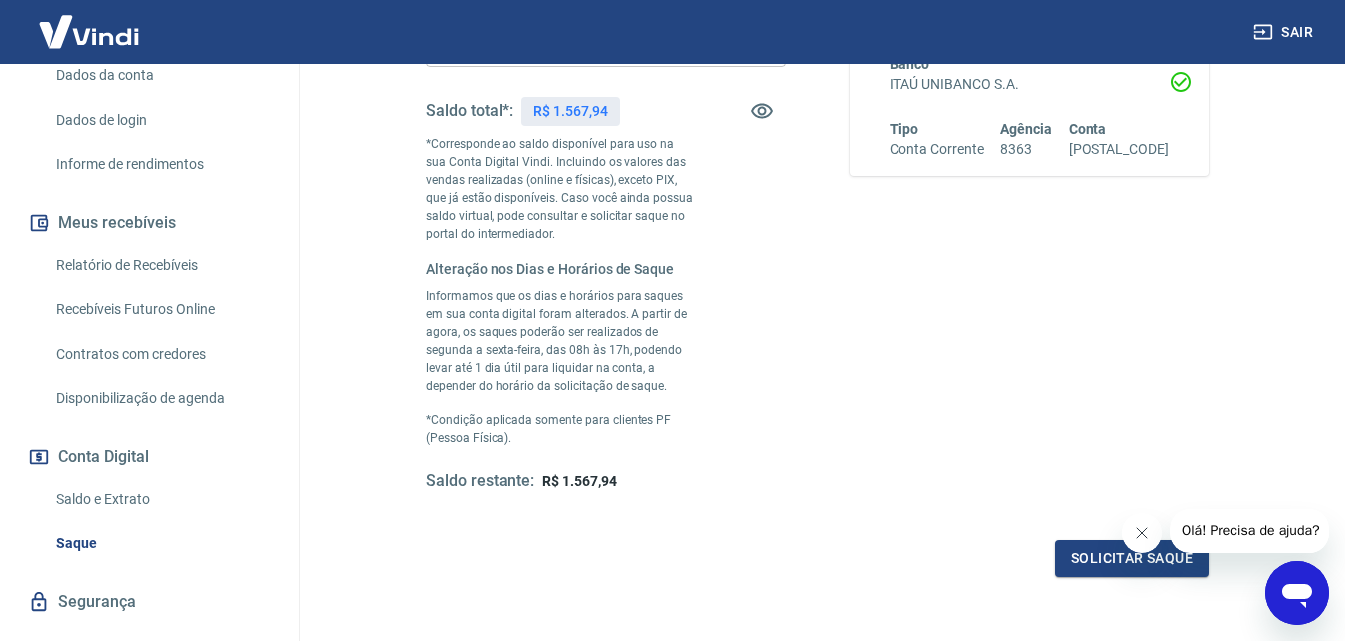scroll, scrollTop: 570, scrollLeft: 0, axis: vertical 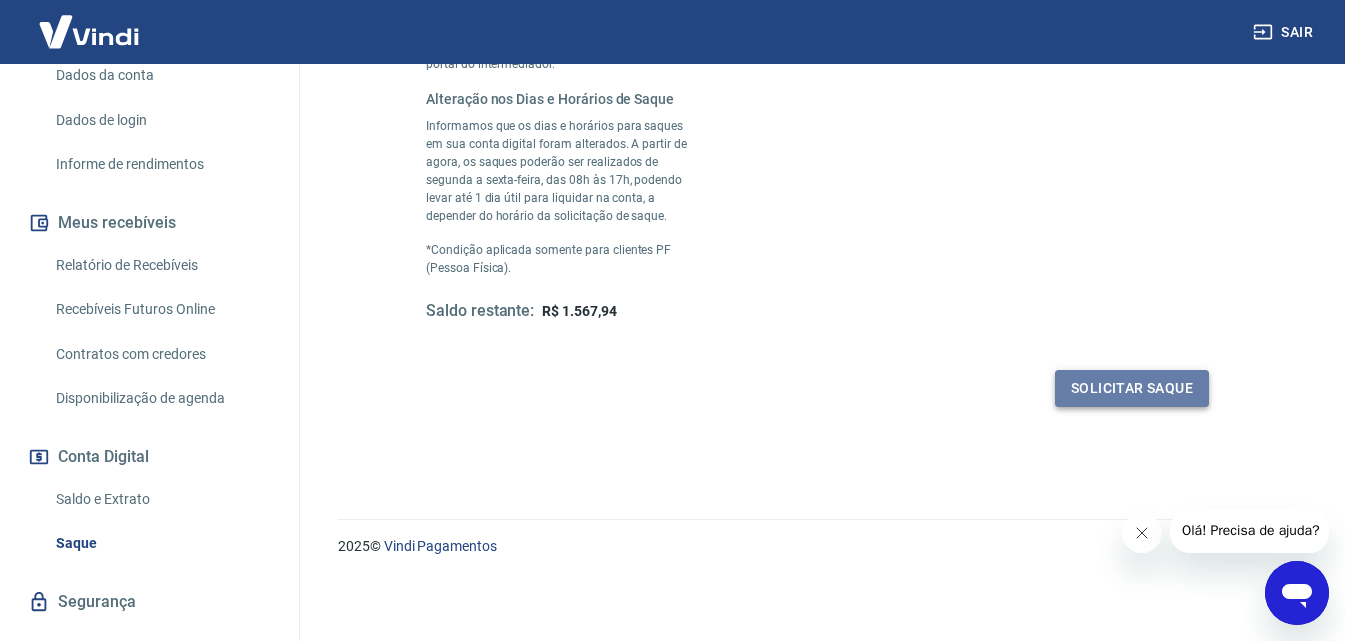 click on "Solicitar saque" at bounding box center (1132, 388) 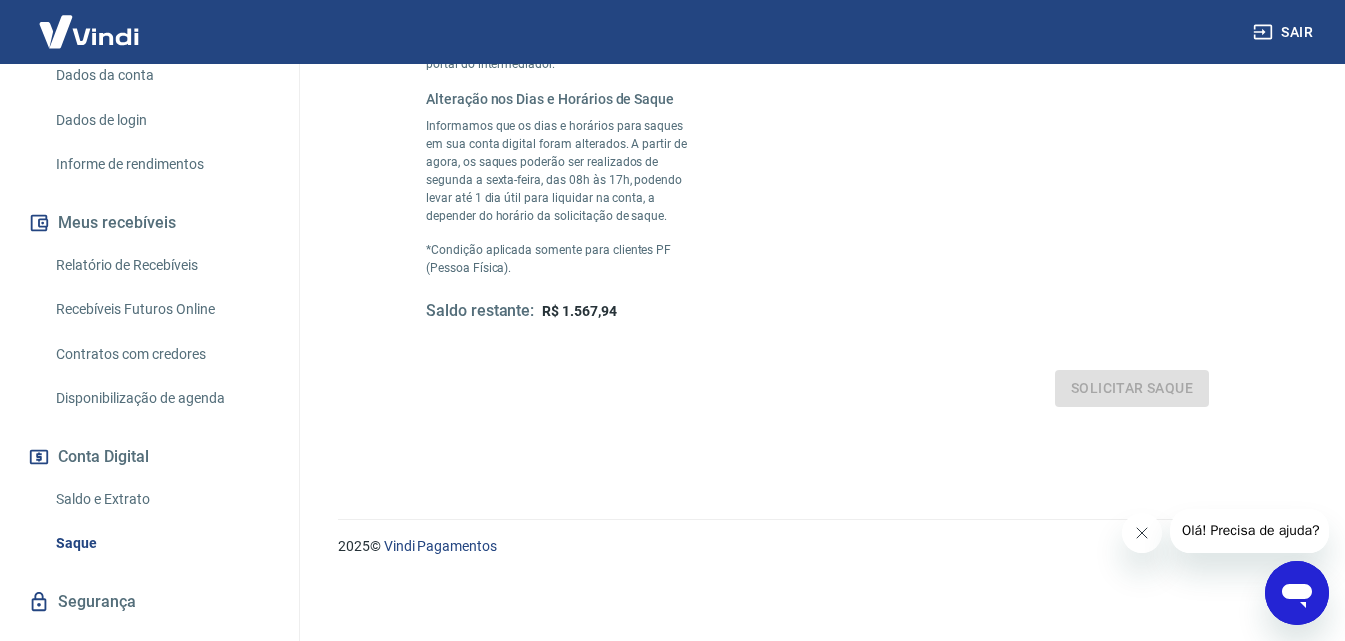 click on "Solicitar saque" at bounding box center (817, 388) 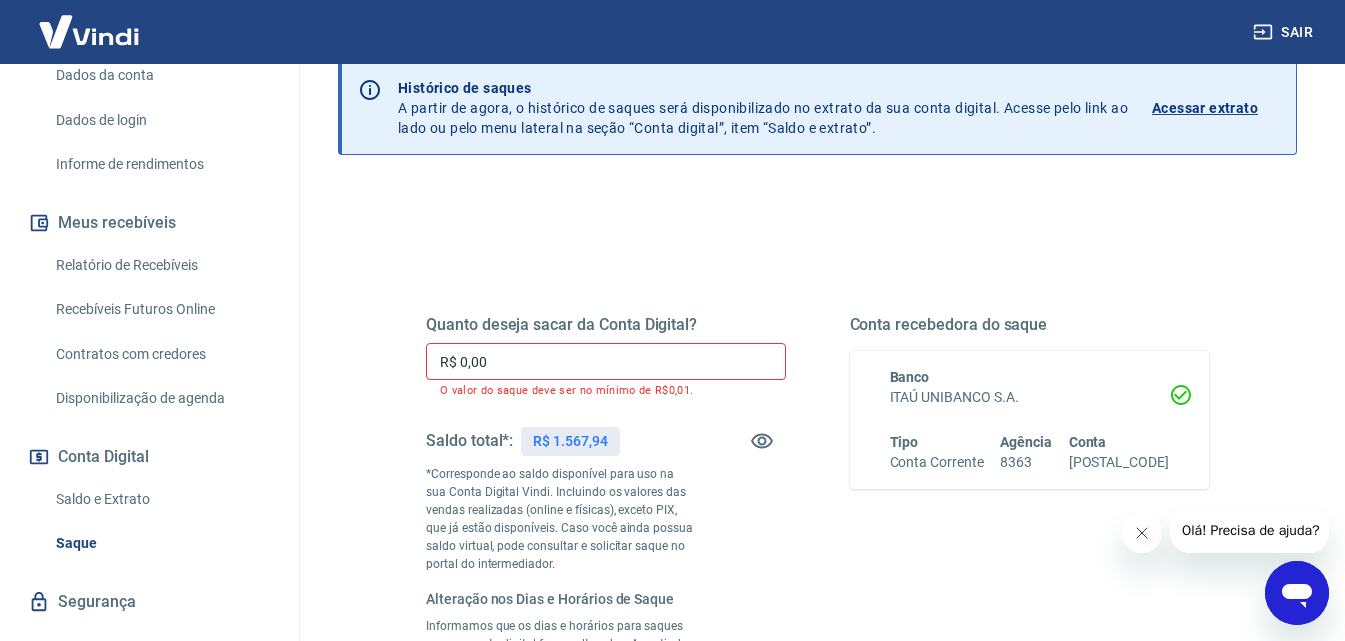 scroll, scrollTop: 0, scrollLeft: 0, axis: both 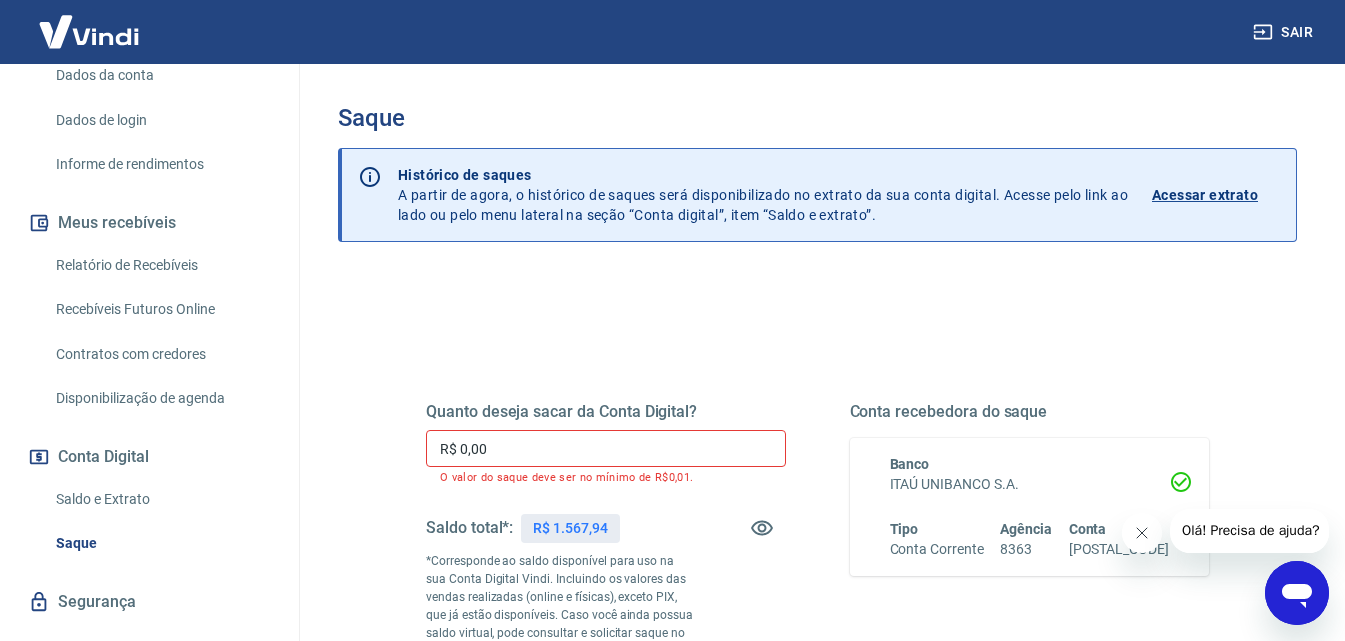 click on "R$ 0,00" at bounding box center [606, 448] 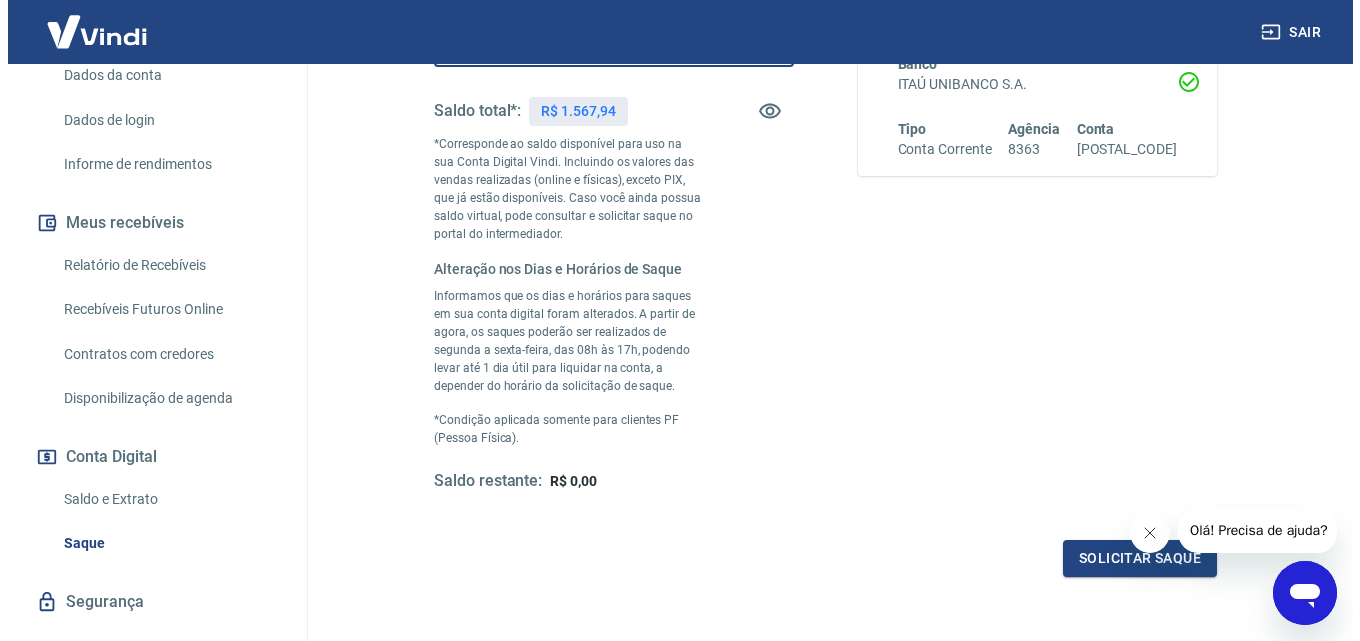 scroll, scrollTop: 570, scrollLeft: 0, axis: vertical 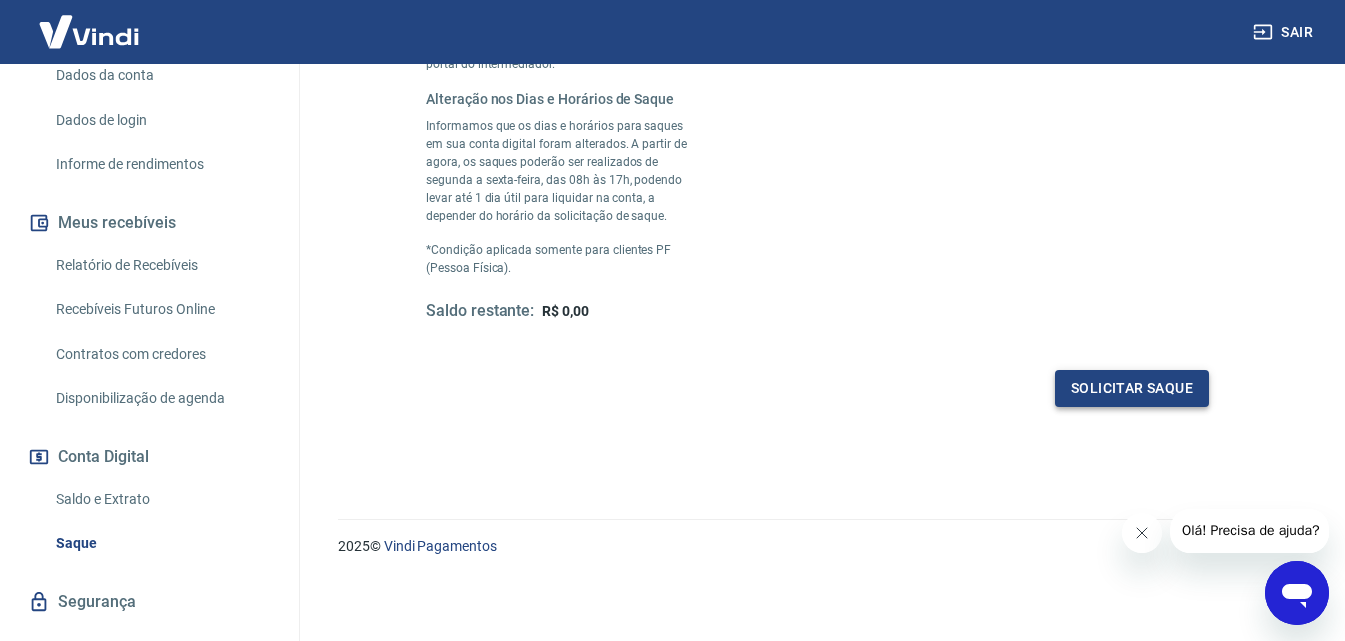 type on "R$ 1.567,94" 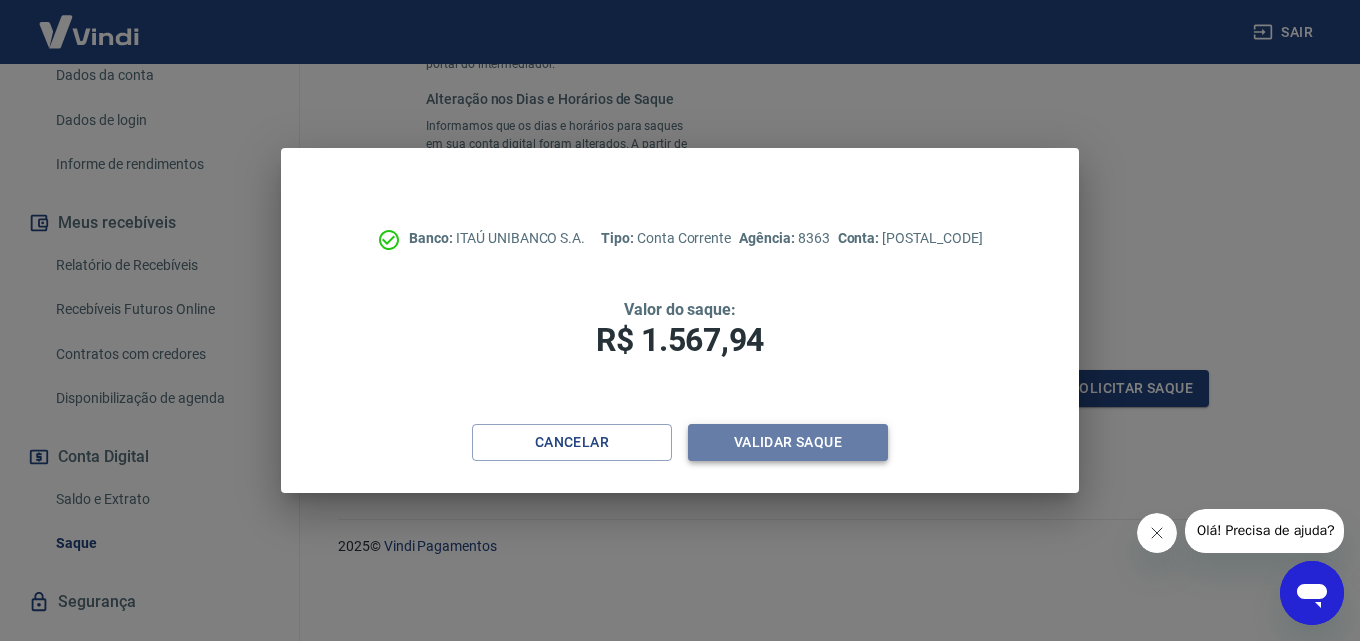 click on "Validar saque" at bounding box center (788, 442) 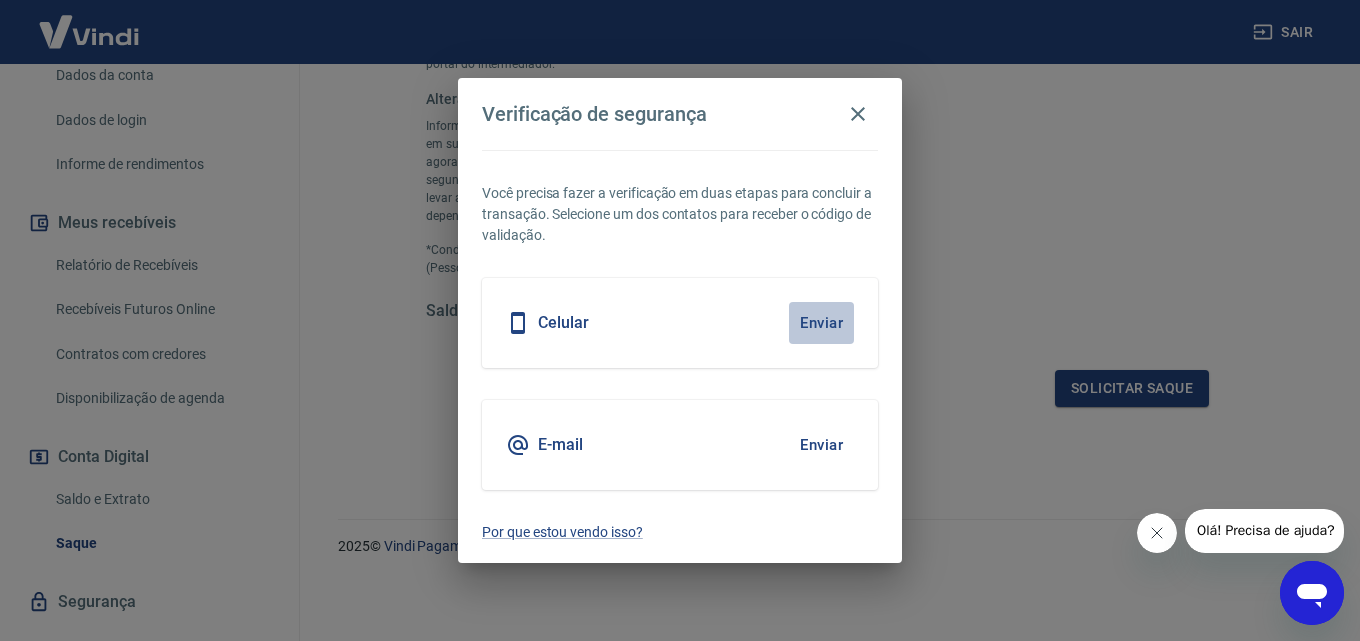 click on "Enviar" at bounding box center (821, 323) 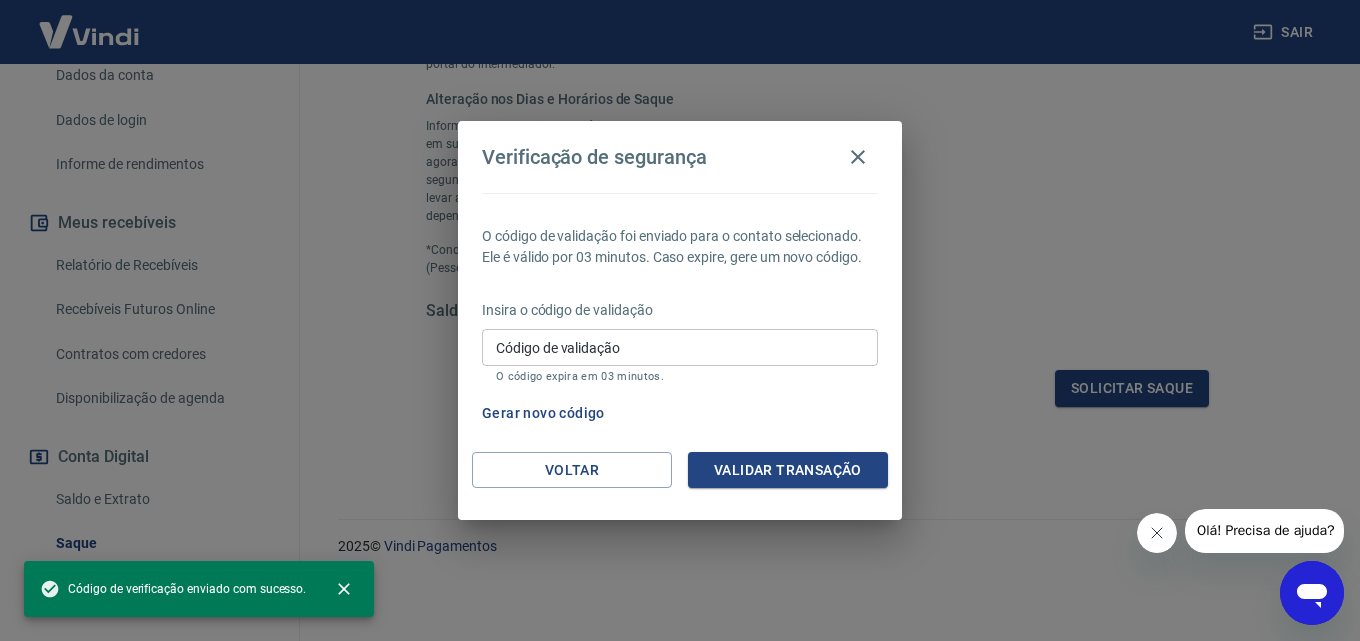 click on "Código de validação" at bounding box center (680, 347) 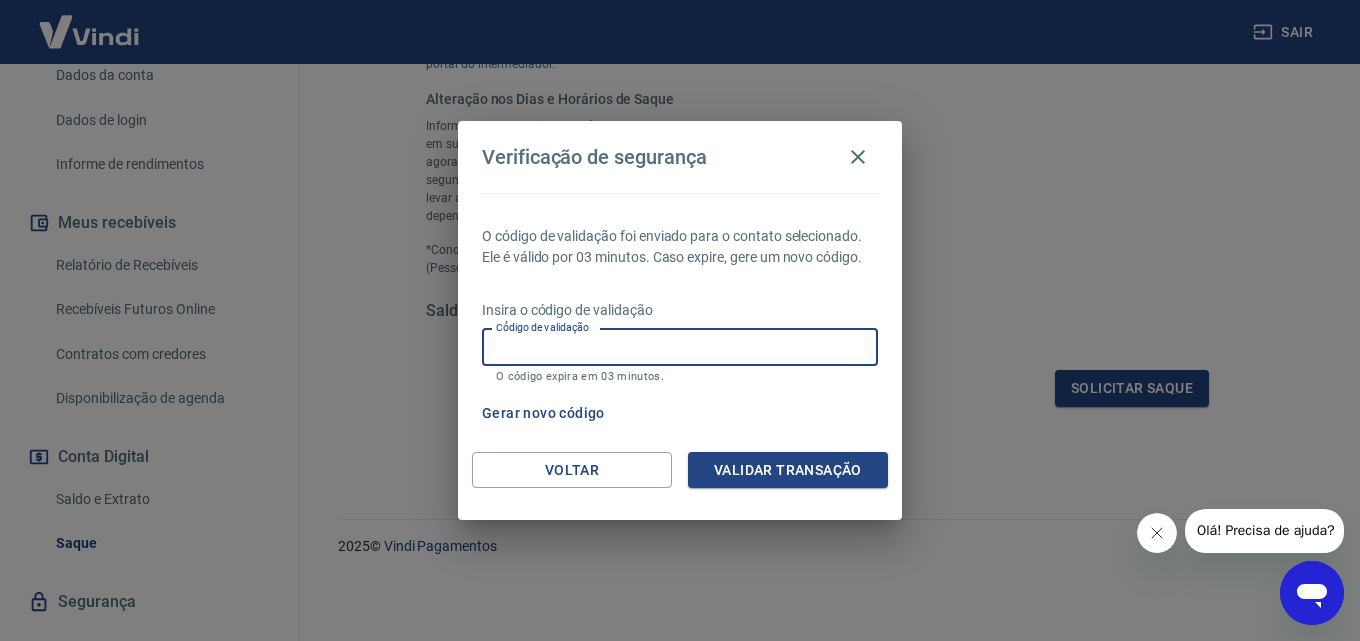 drag, startPoint x: 659, startPoint y: 51, endPoint x: 661, endPoint y: 63, distance: 12.165525 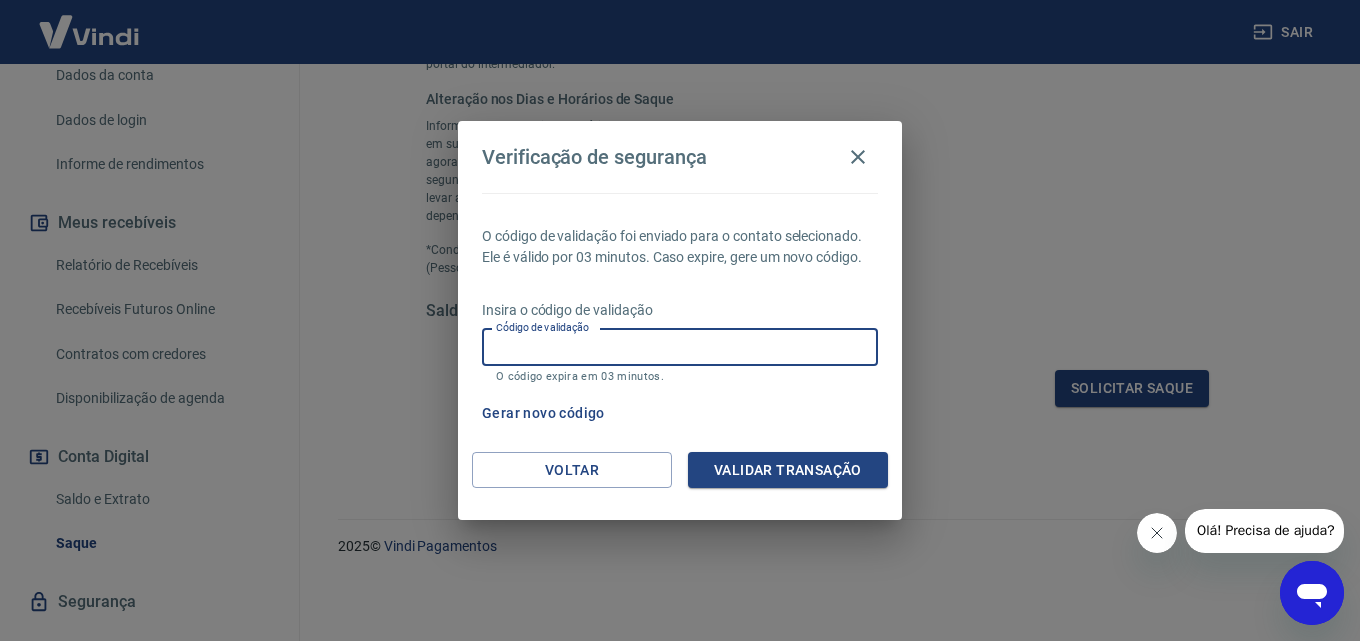 click on "Código de validação" at bounding box center (680, 347) 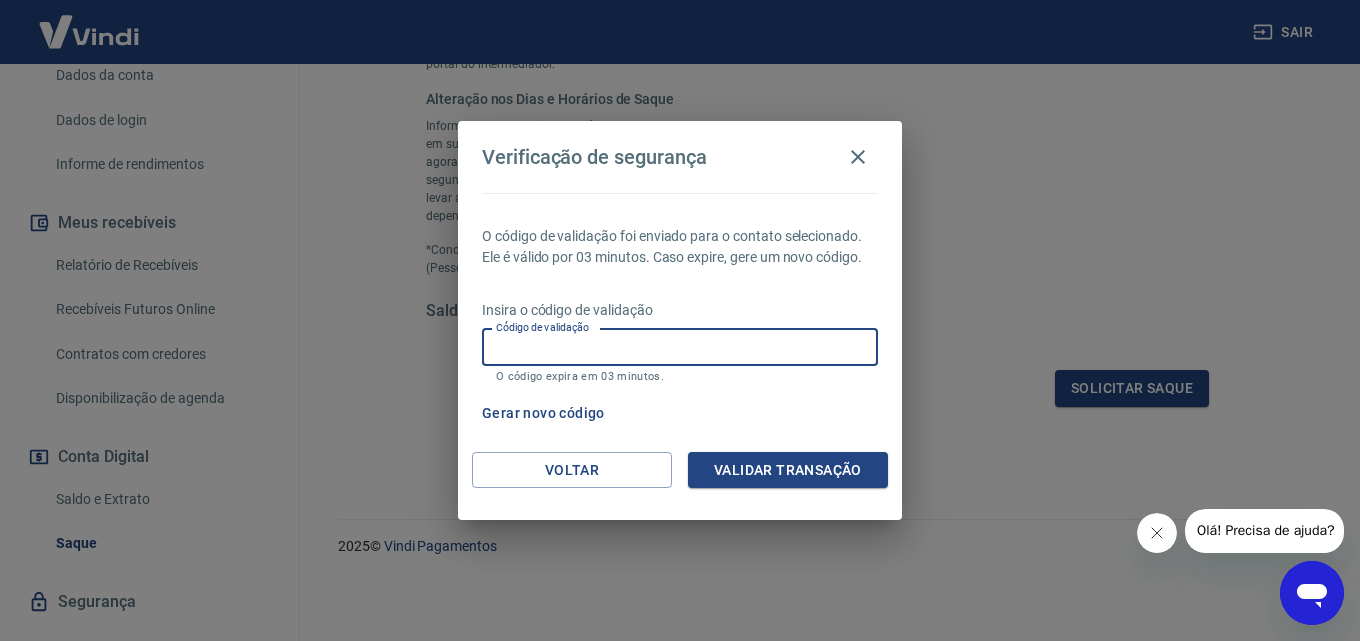 click on "O código de validação foi enviado para o contato selecionado. Ele é válido por 03 minutos. Caso expire, gere um novo código. Insira o código de validação Código de validação Código de validação O código expira em 03 minutos. Gerar novo código" at bounding box center [680, 322] 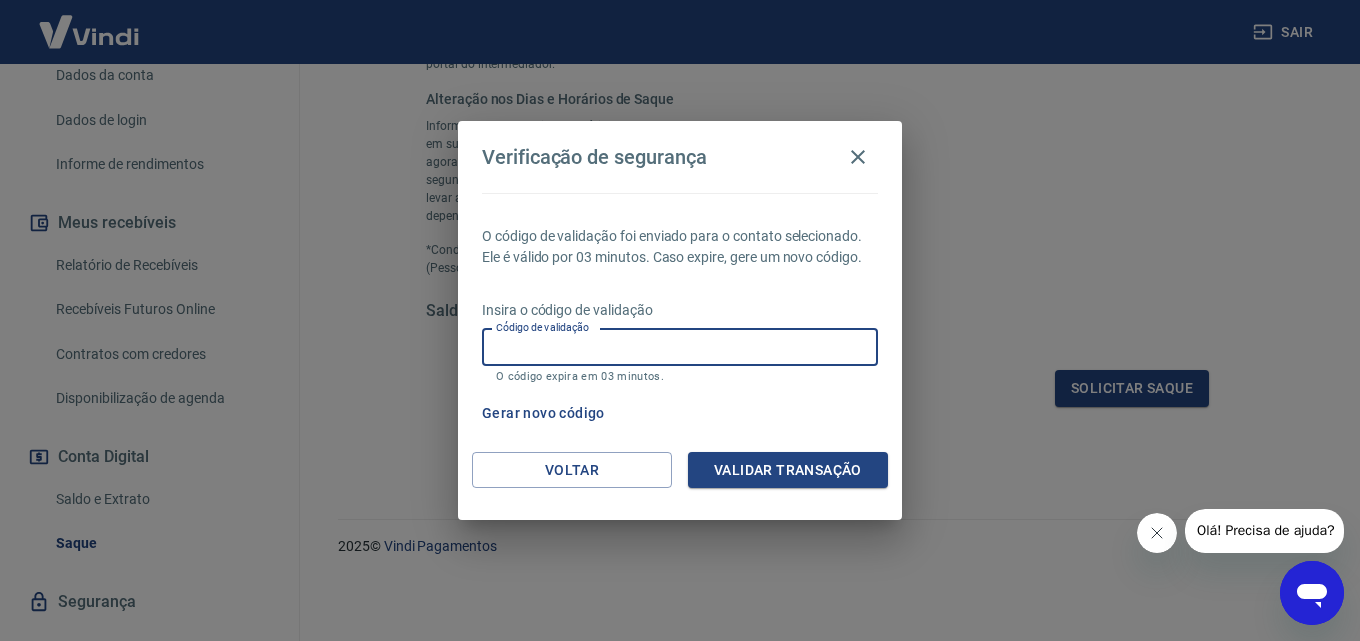 click on "Código de validação" at bounding box center [680, 347] 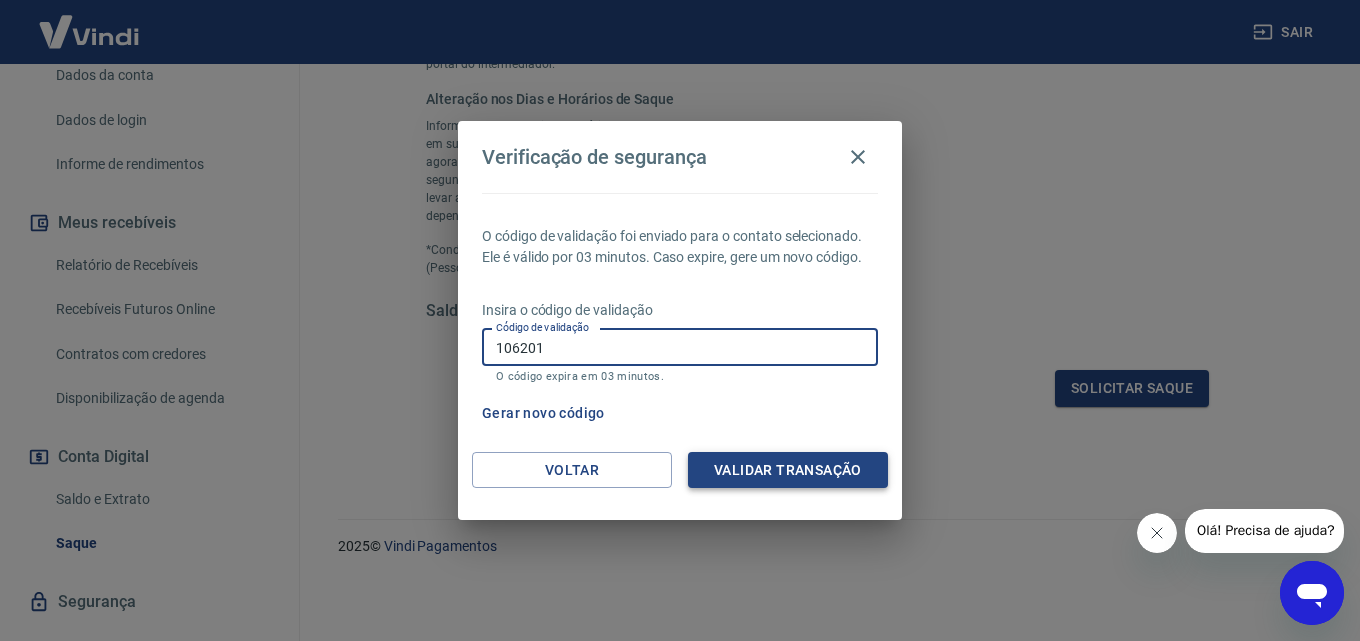 type on "106201" 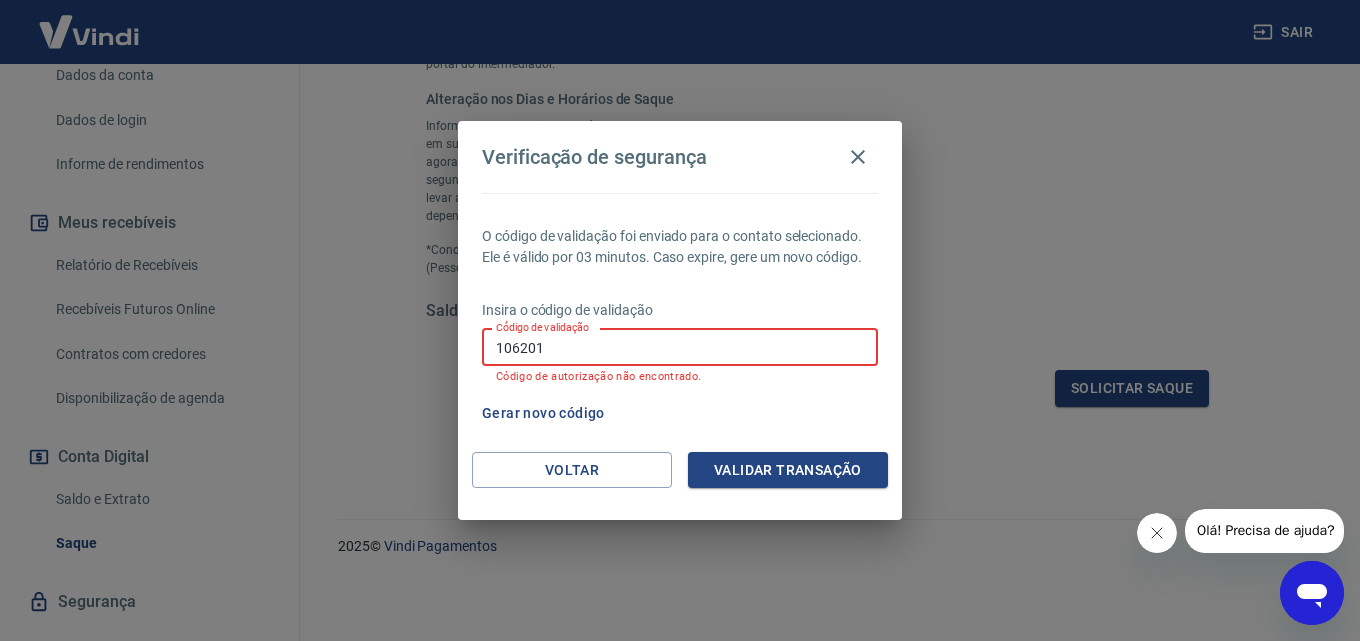drag, startPoint x: 603, startPoint y: 359, endPoint x: 490, endPoint y: 349, distance: 113.44161 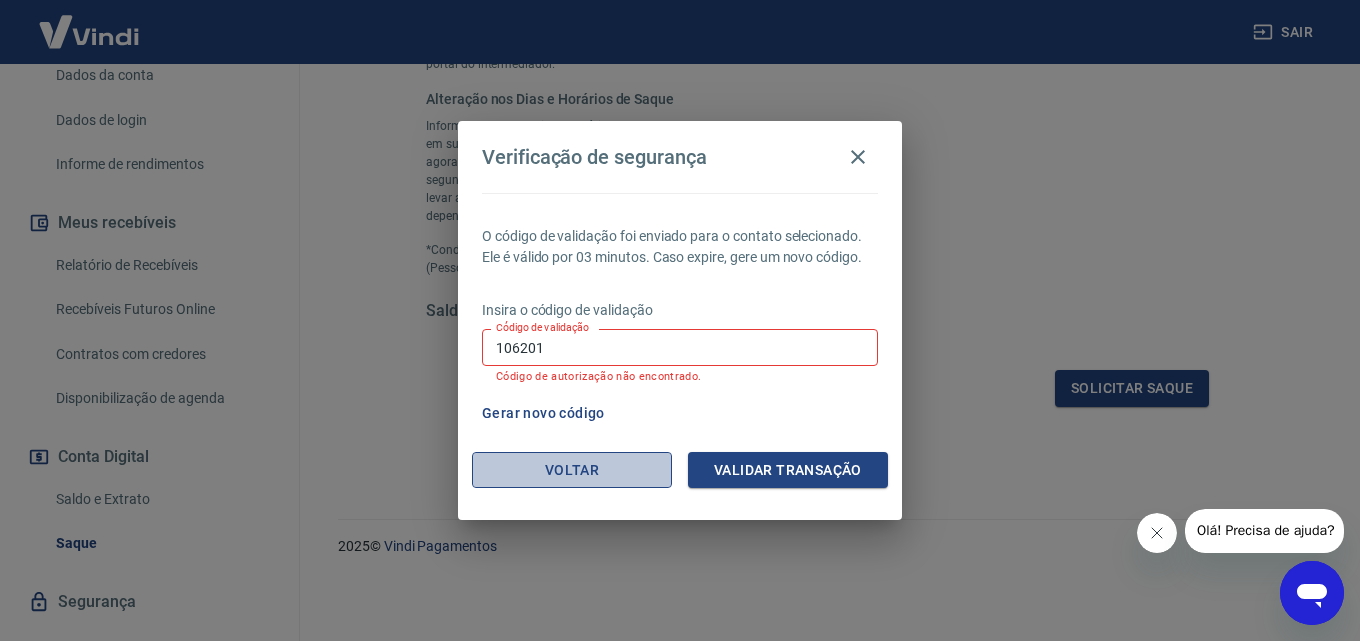 click on "Voltar" at bounding box center (572, 470) 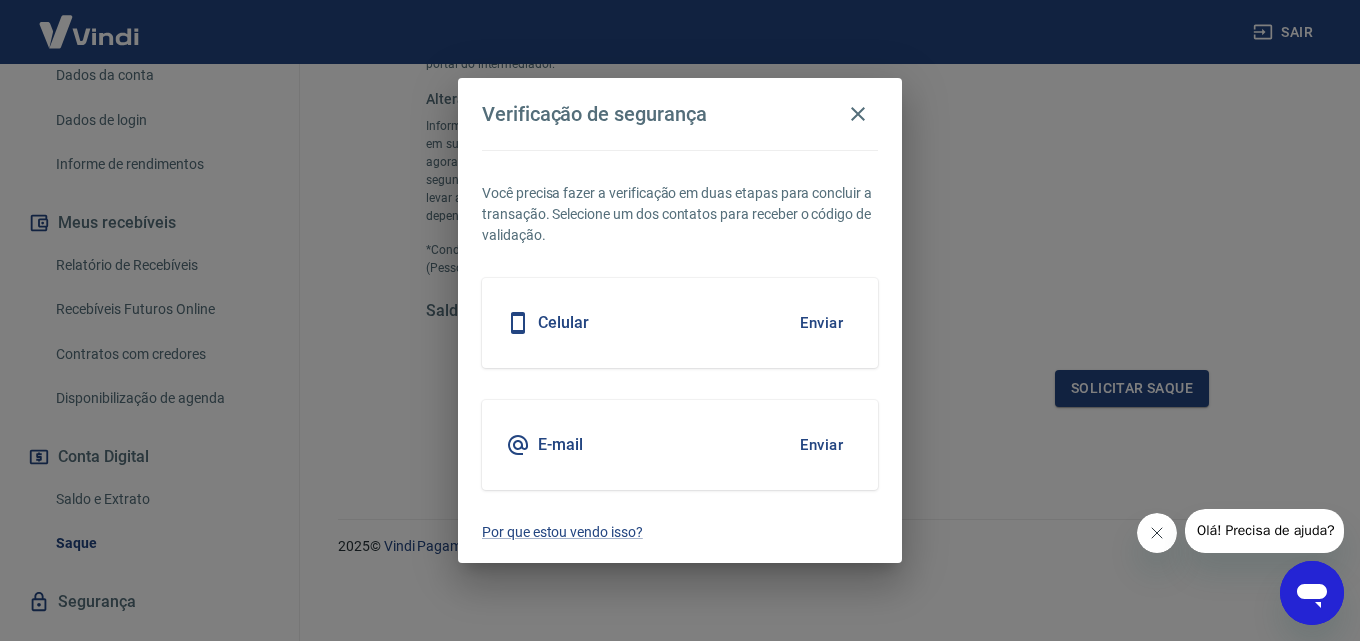 click on "Enviar" at bounding box center (821, 445) 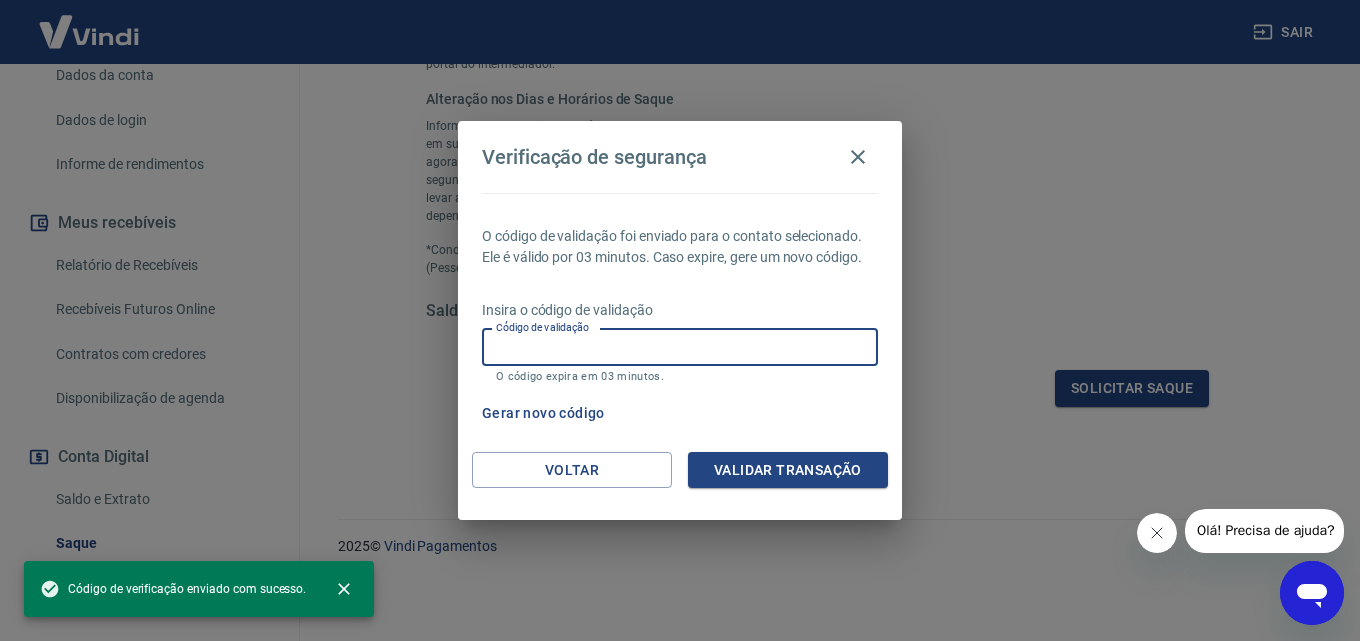 click on "Código de validação" at bounding box center (680, 347) 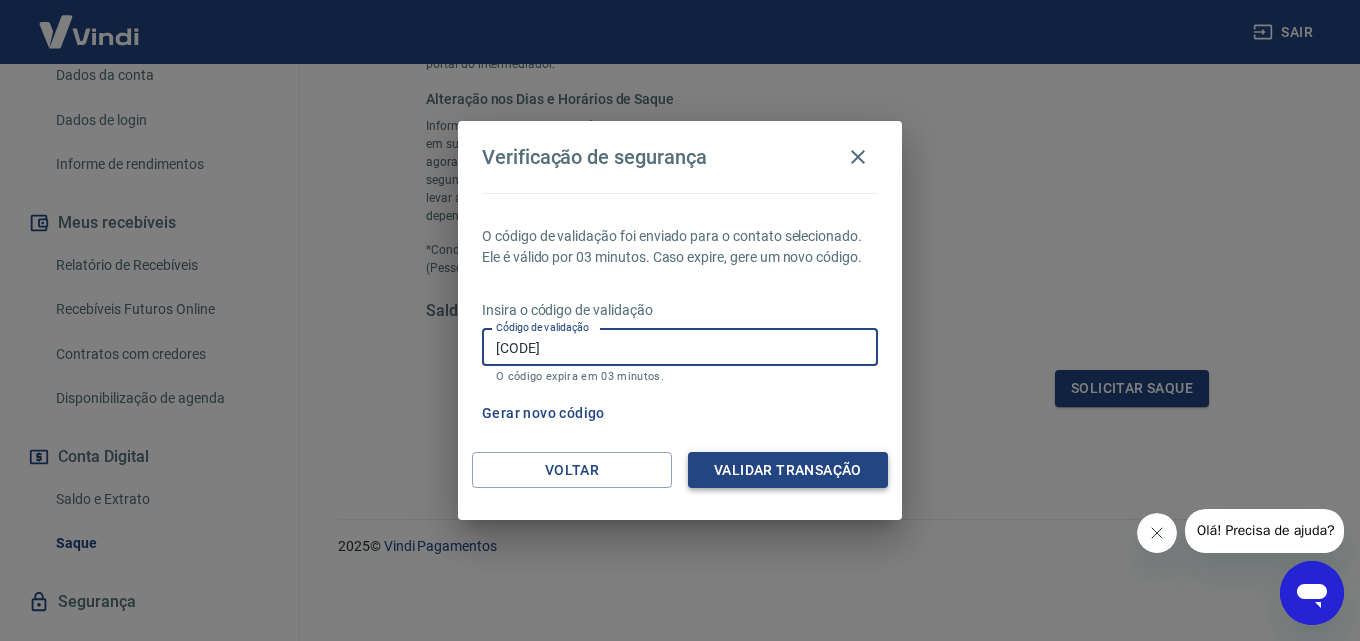 click on "Validar transação" at bounding box center (788, 470) 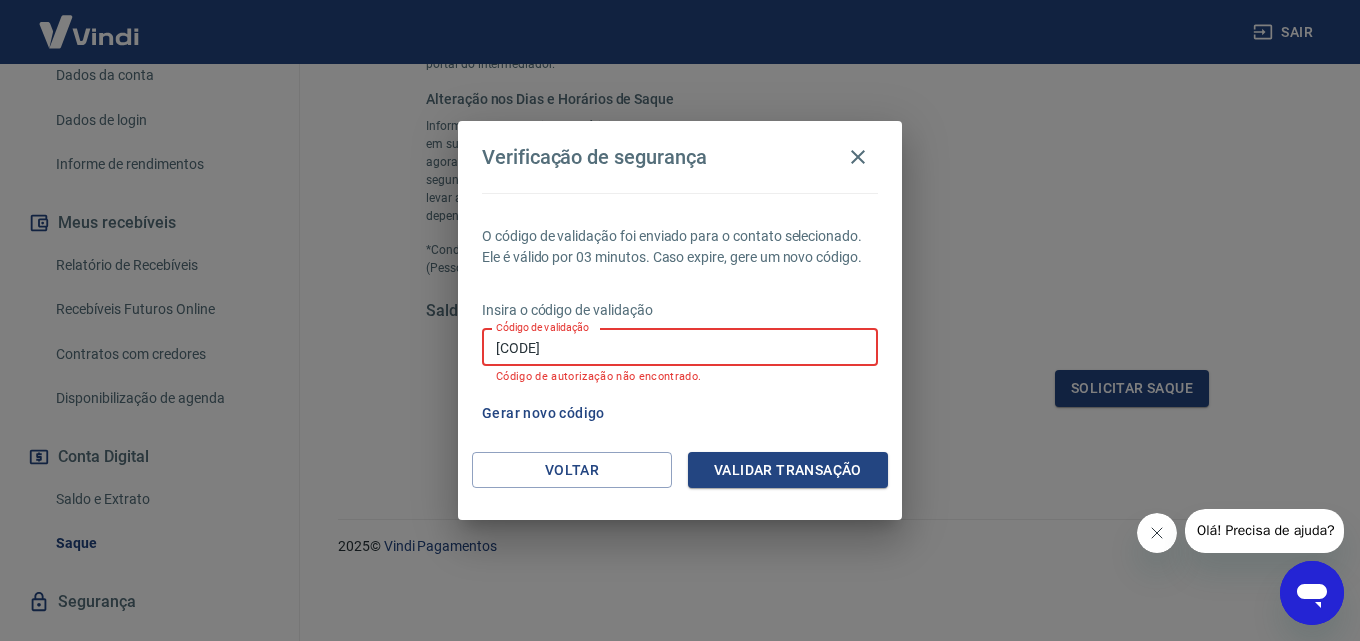 drag, startPoint x: 579, startPoint y: 354, endPoint x: 485, endPoint y: 360, distance: 94.19129 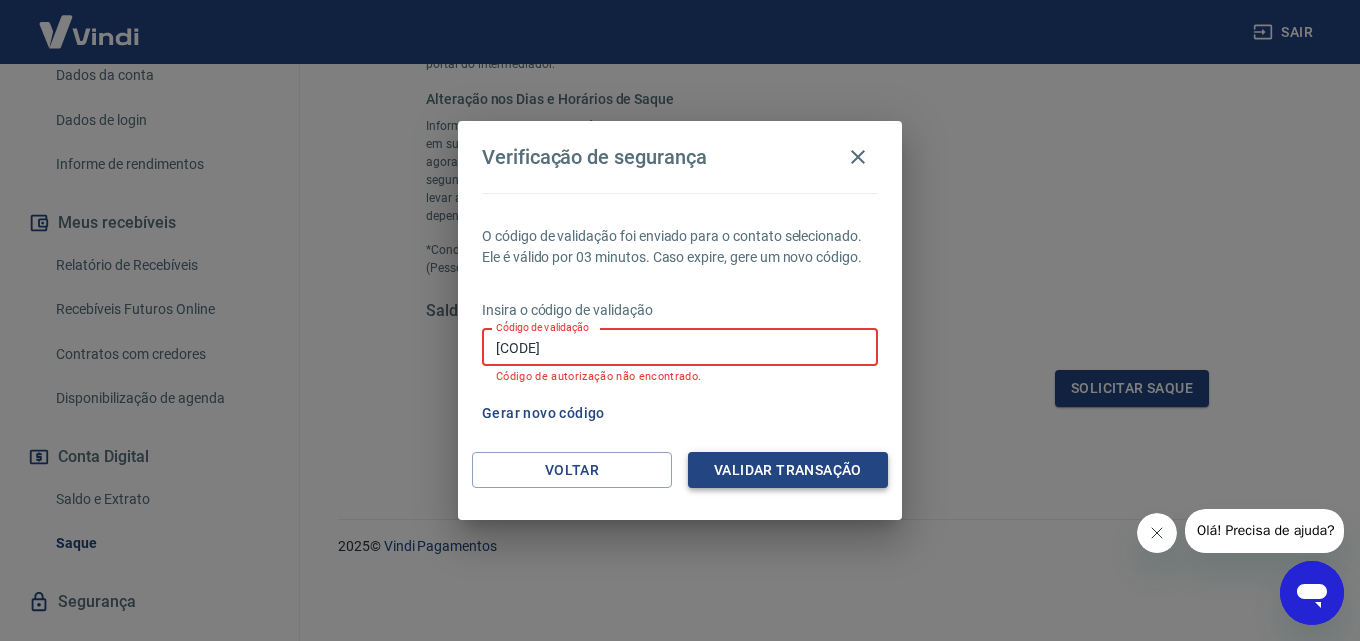 type on "[CODE]" 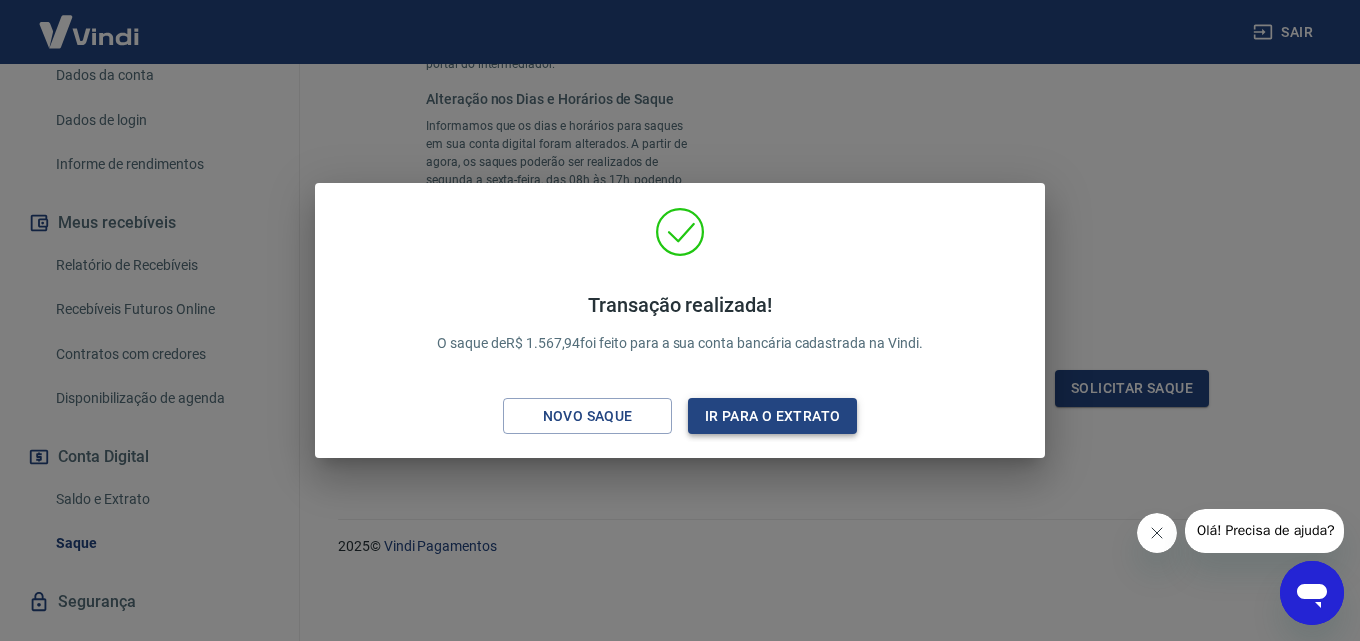 click on "Ir para o extrato" at bounding box center [772, 416] 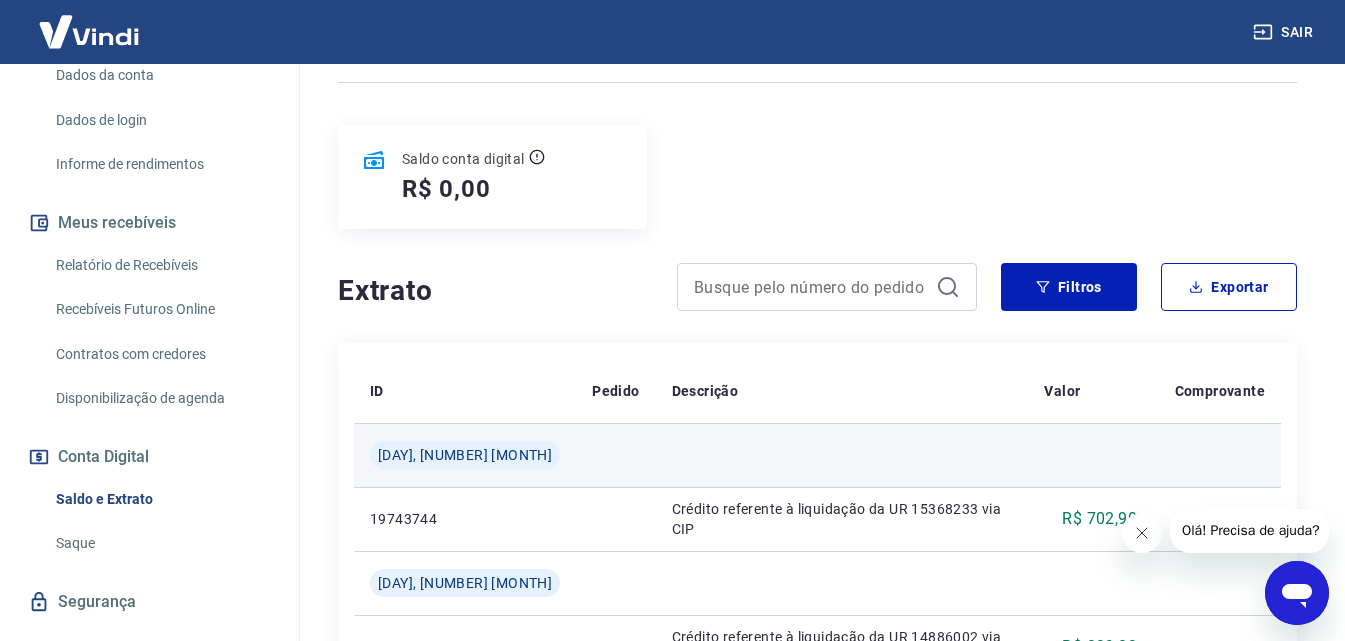 scroll, scrollTop: 400, scrollLeft: 0, axis: vertical 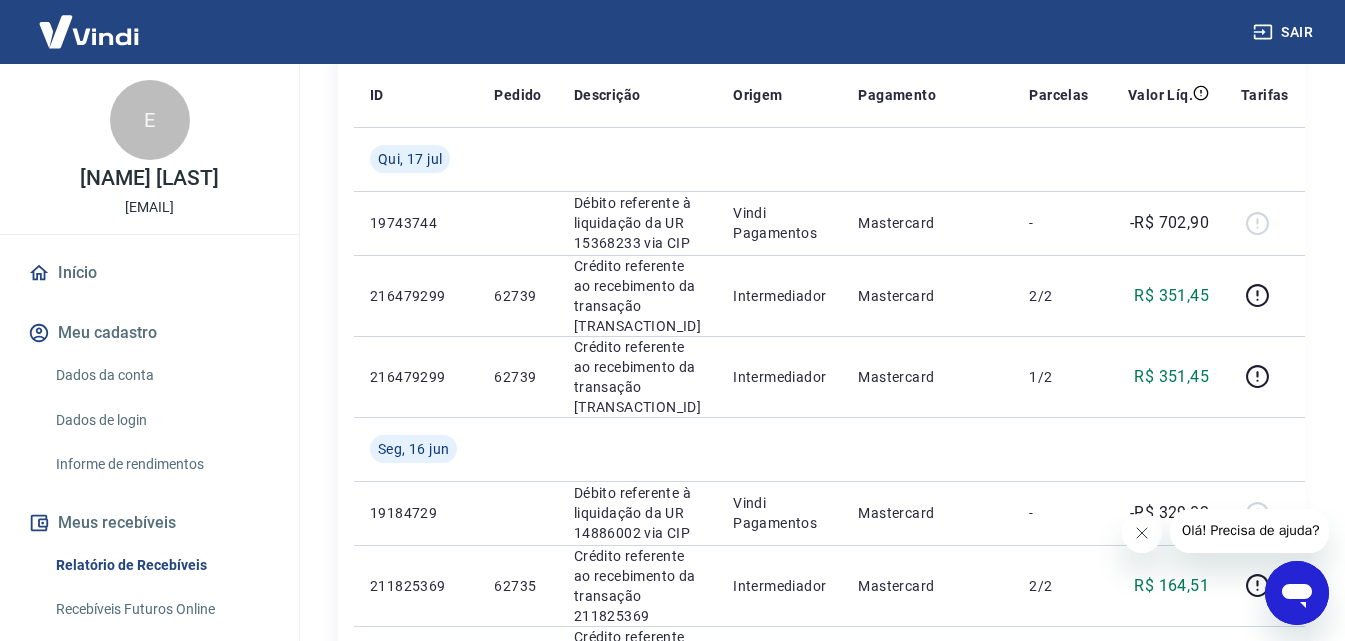 click 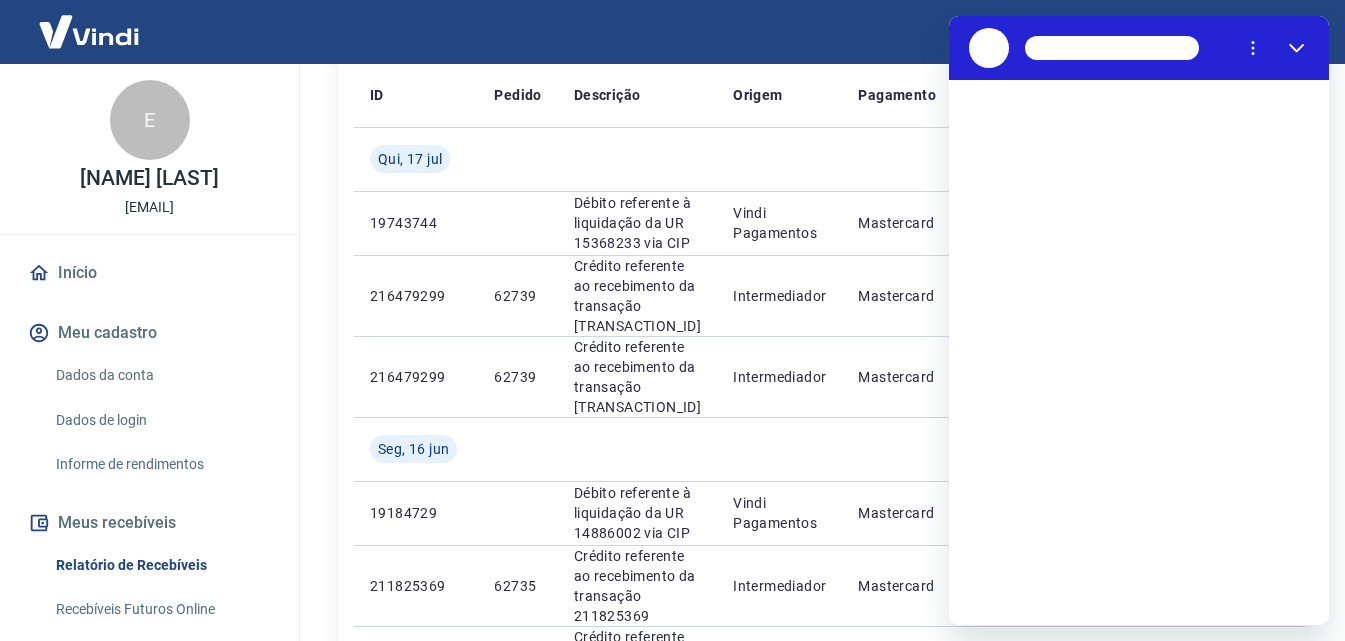 scroll, scrollTop: 0, scrollLeft: 0, axis: both 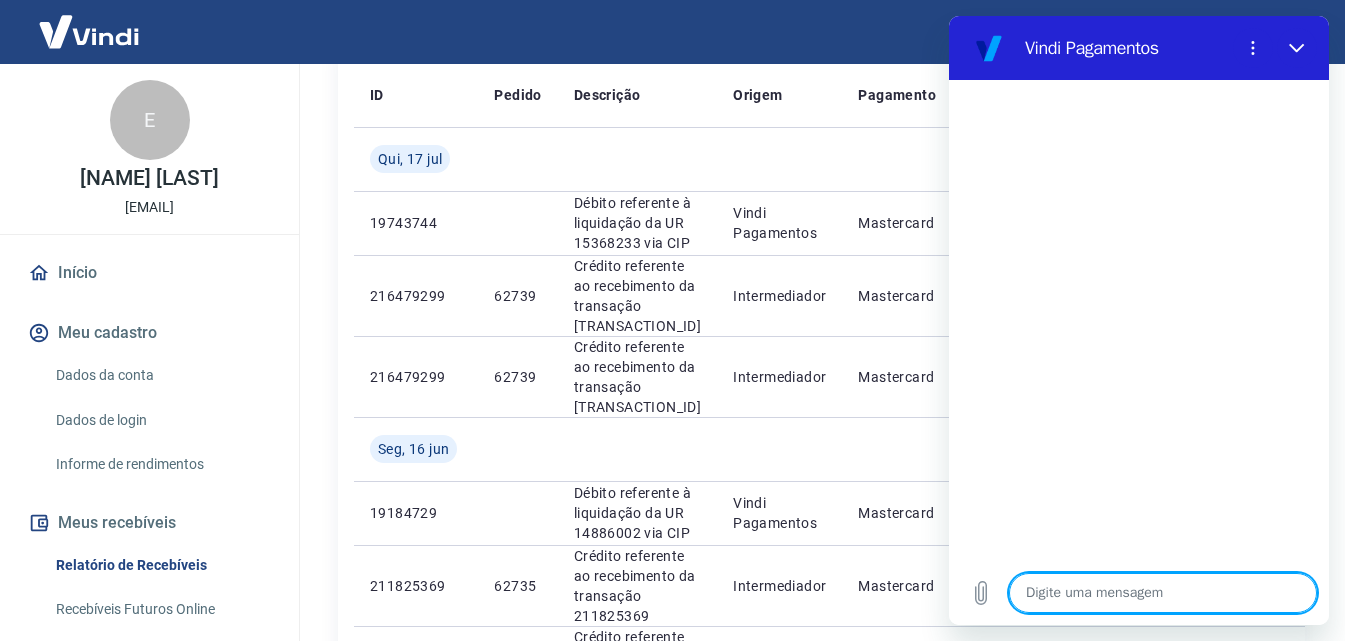 type on "b" 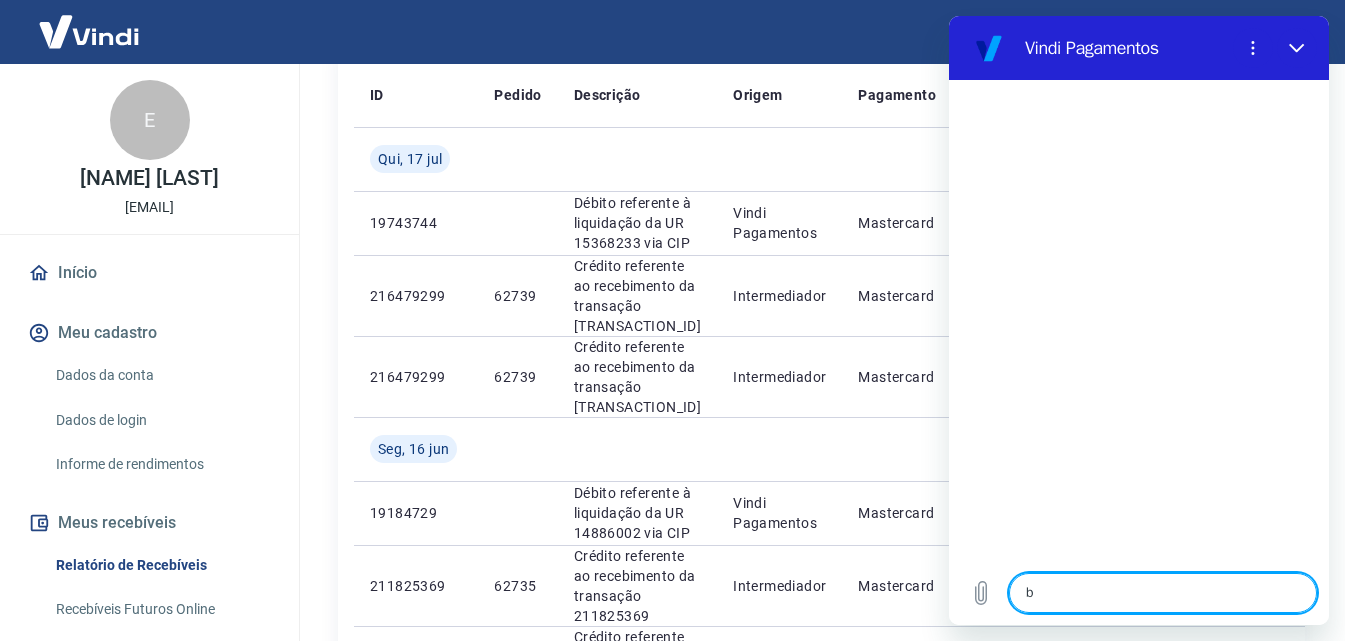 type on "bo" 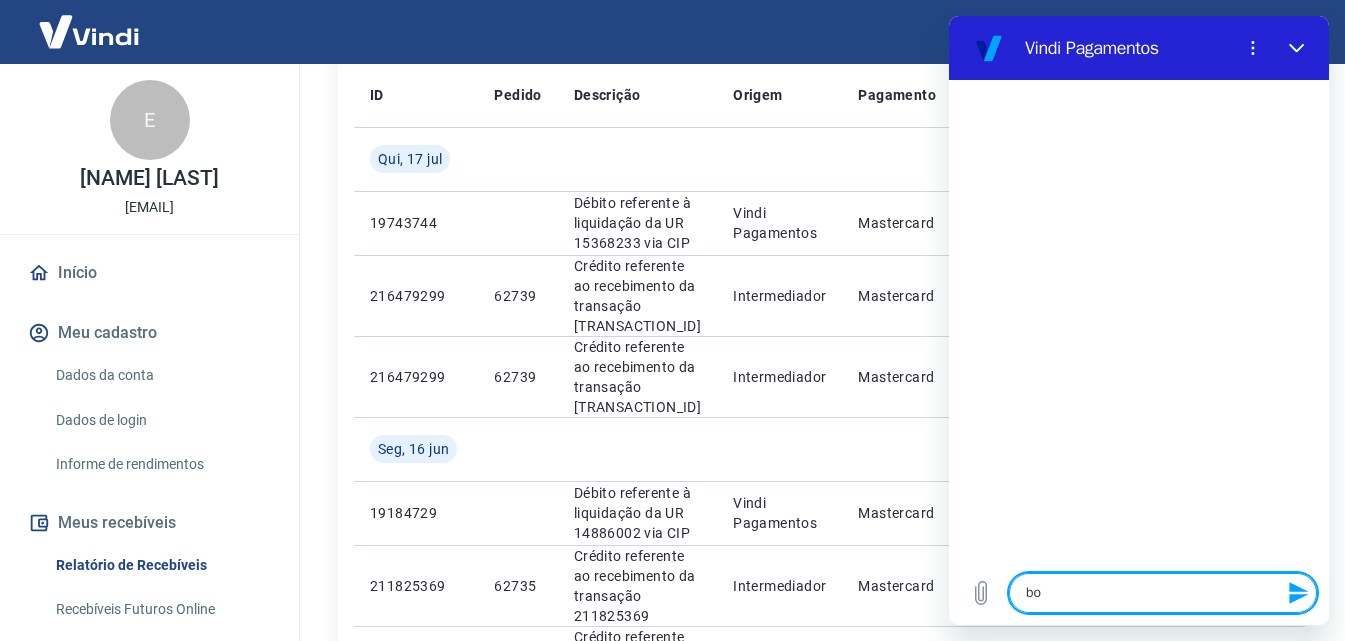 type on "boa" 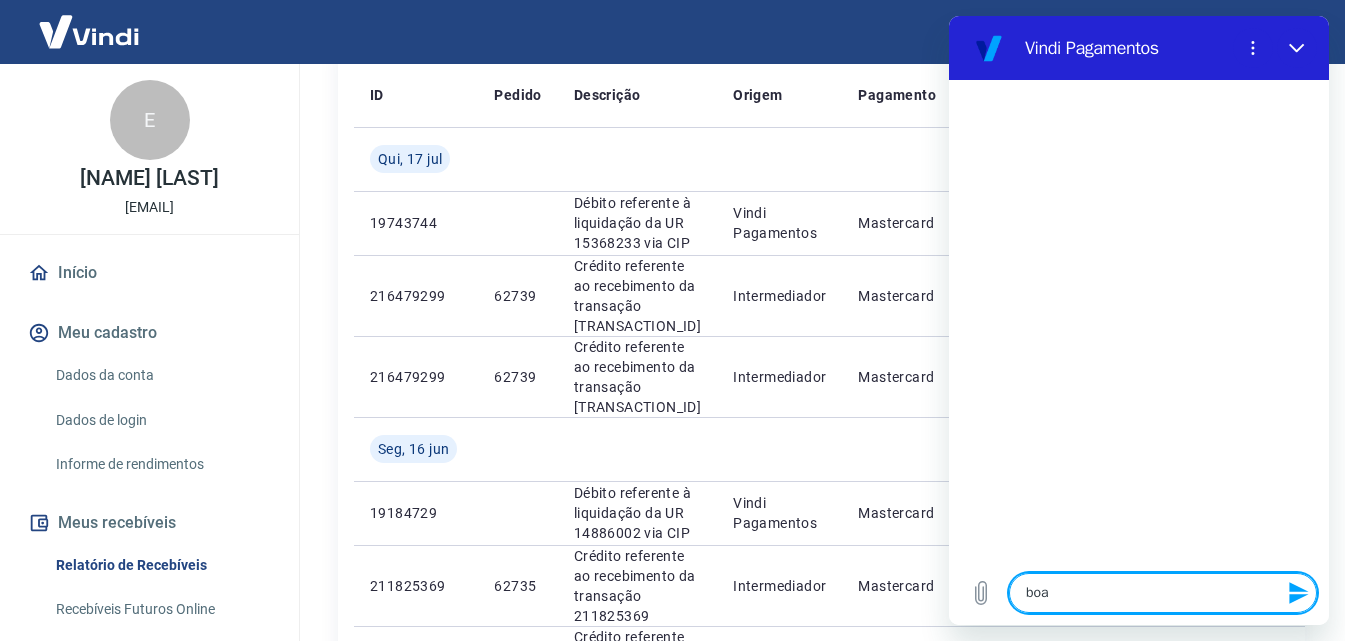 type on "boa" 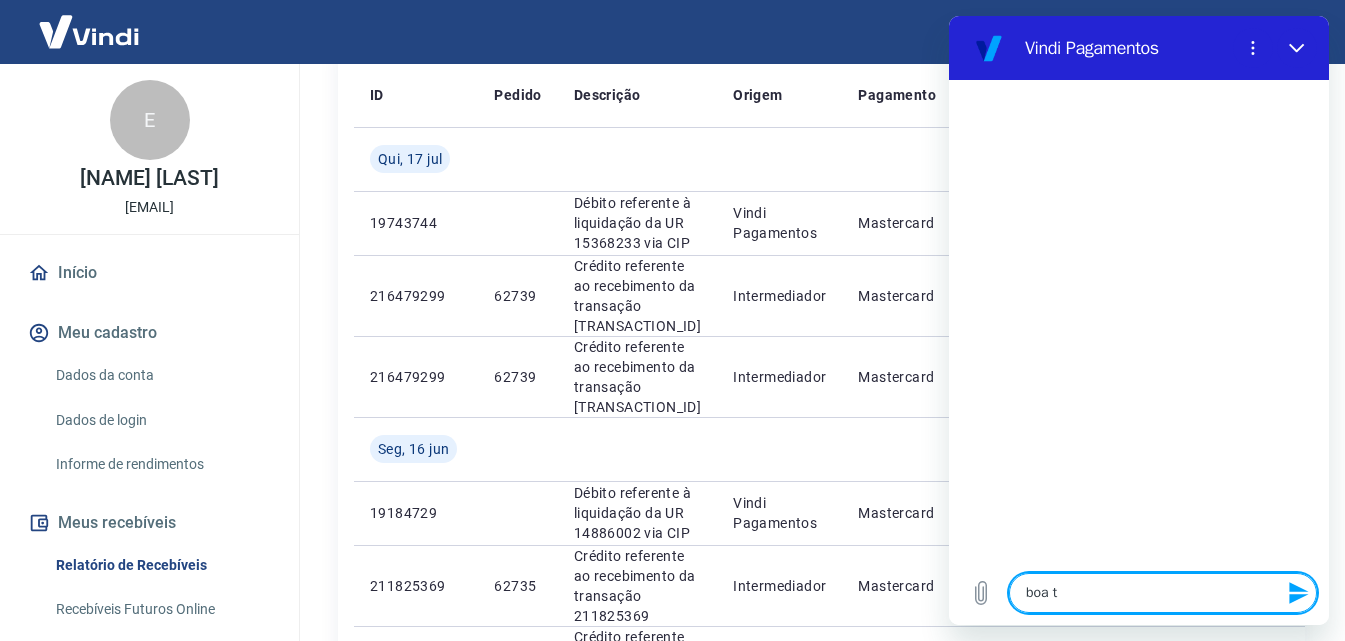 type on "boa ta" 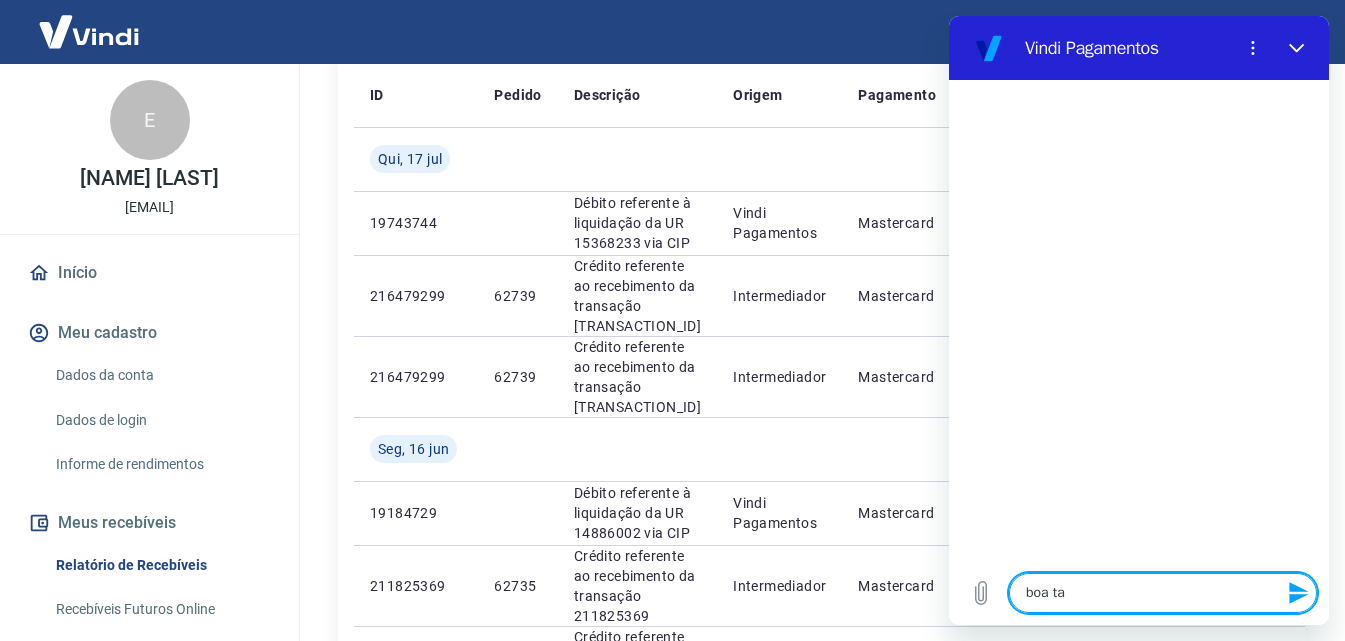 type on "boa tar" 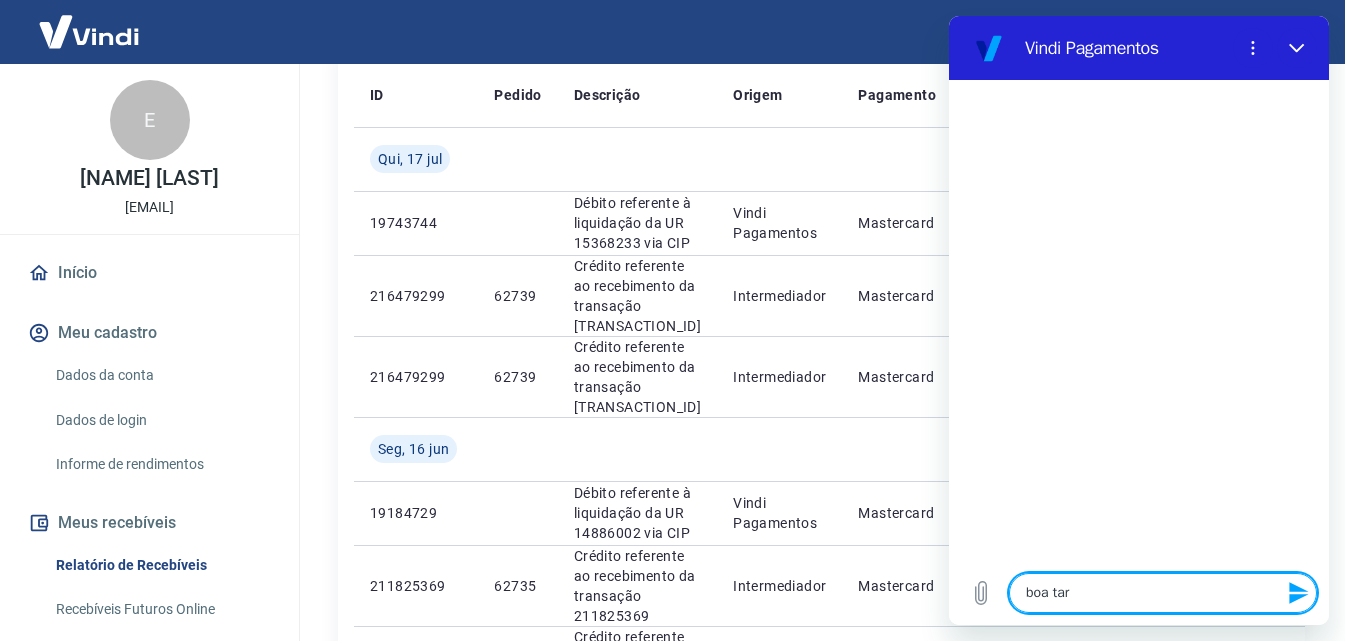 type on "boa tard" 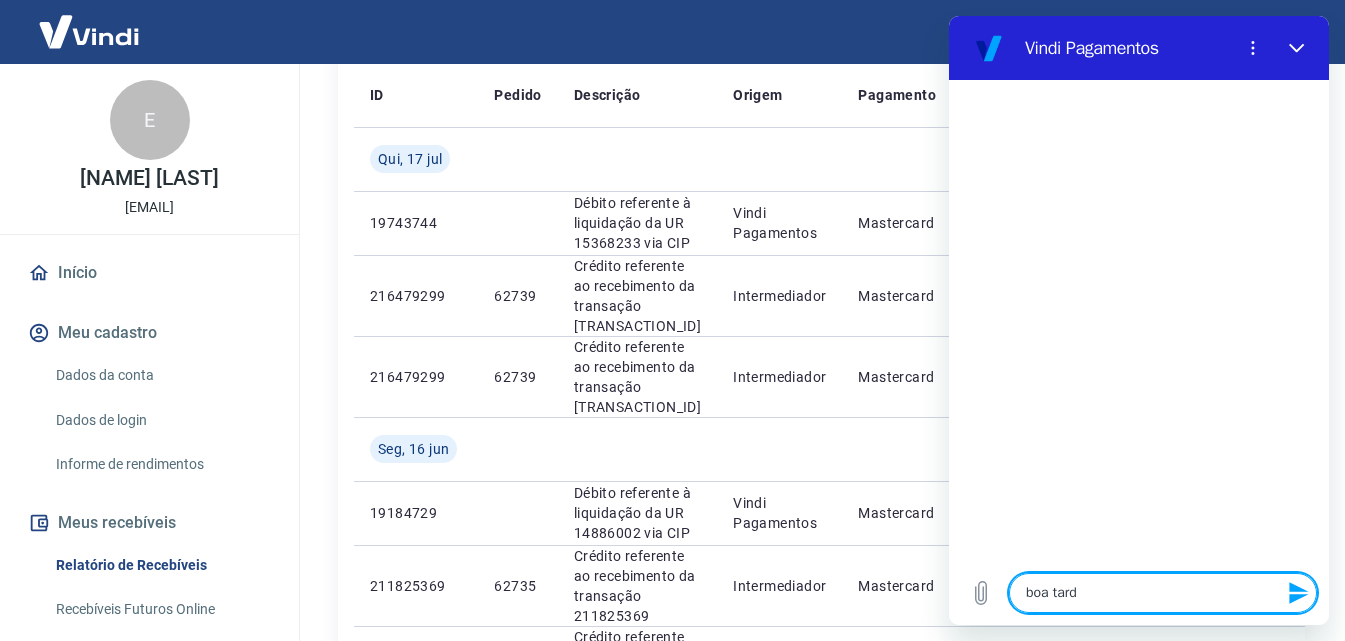 type on "boa tarde" 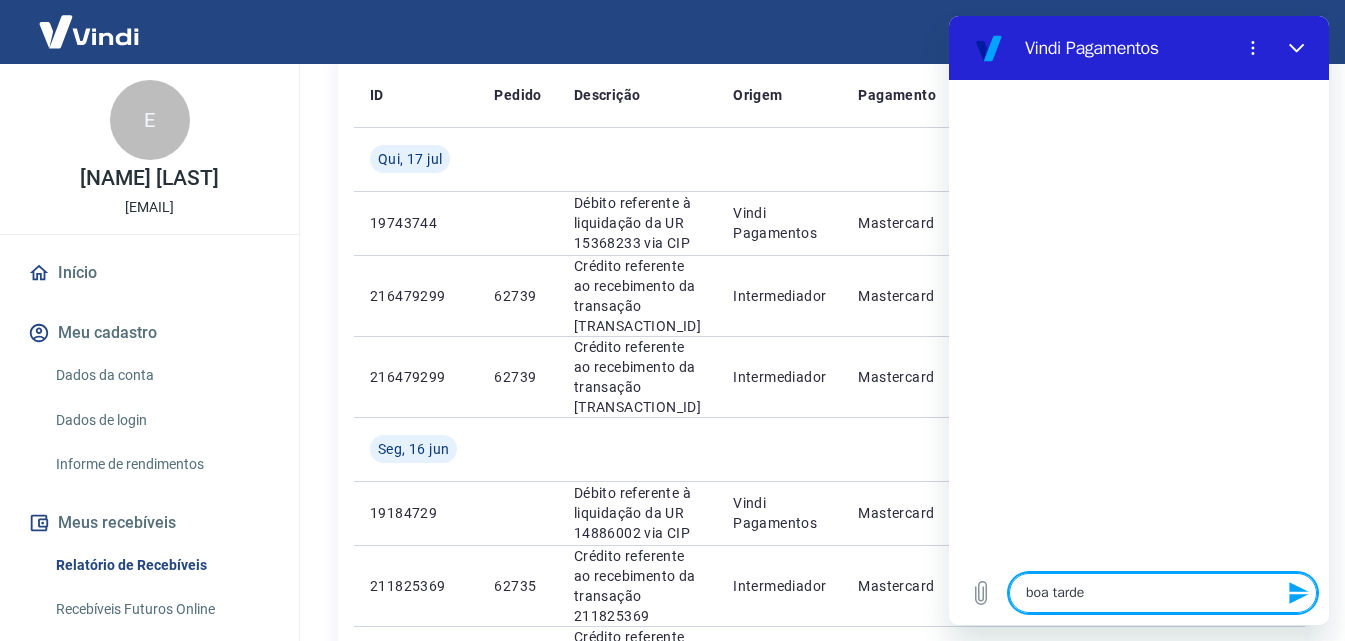 type on "boa tarde!" 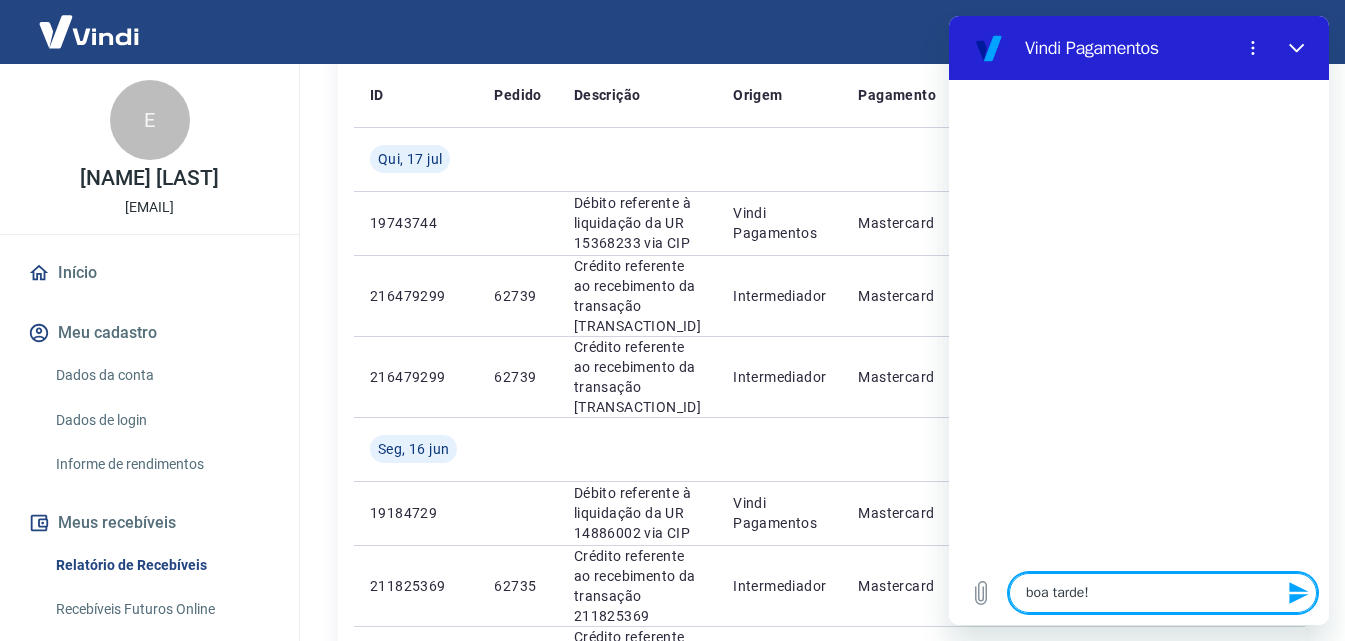 type on "boa tarde!!" 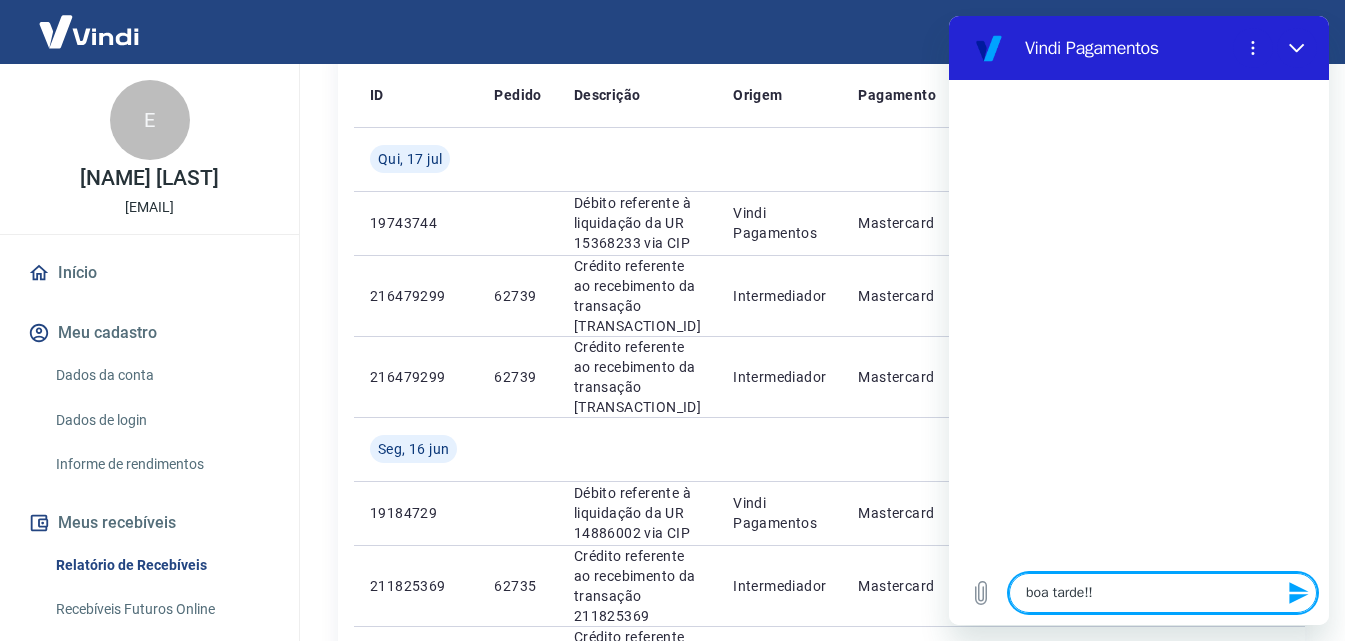 type on "boa tarde!!!" 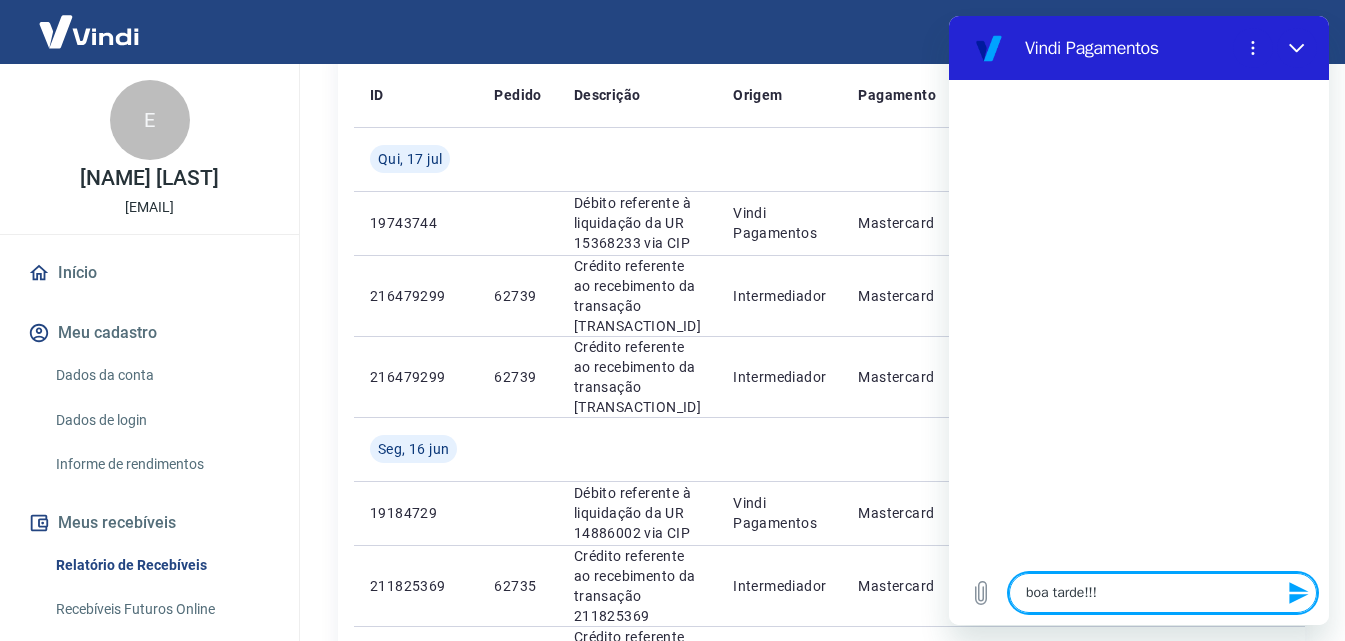 type on "x" 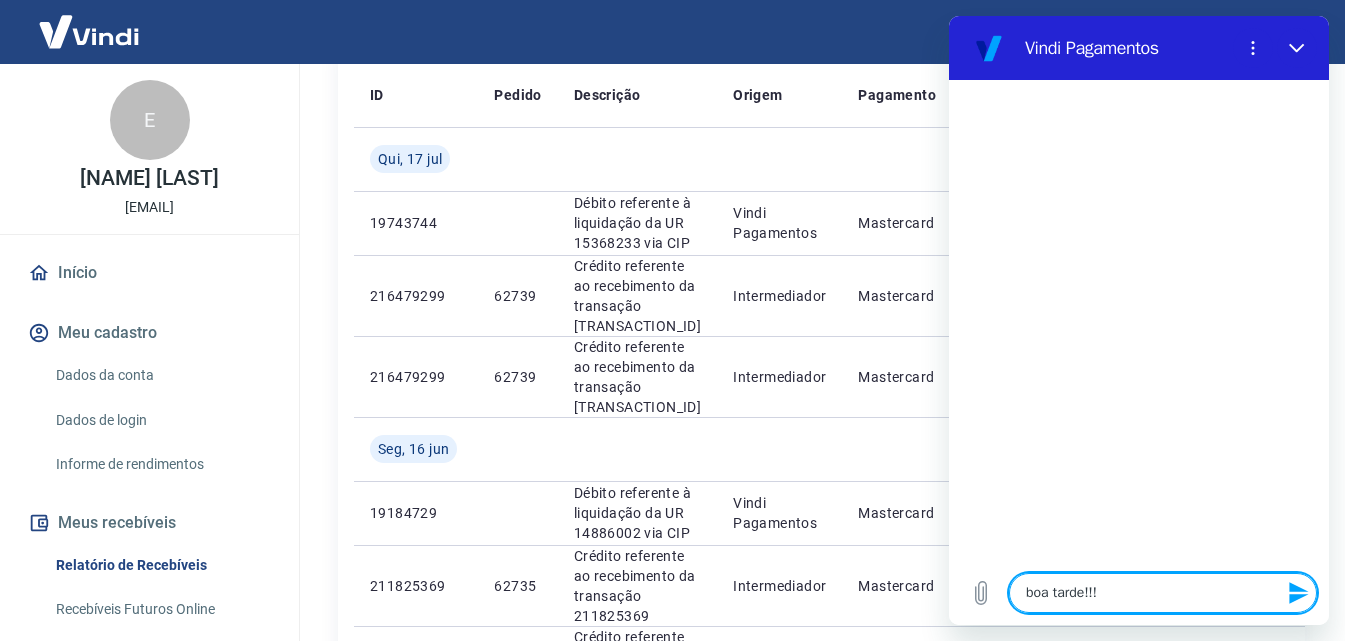 type 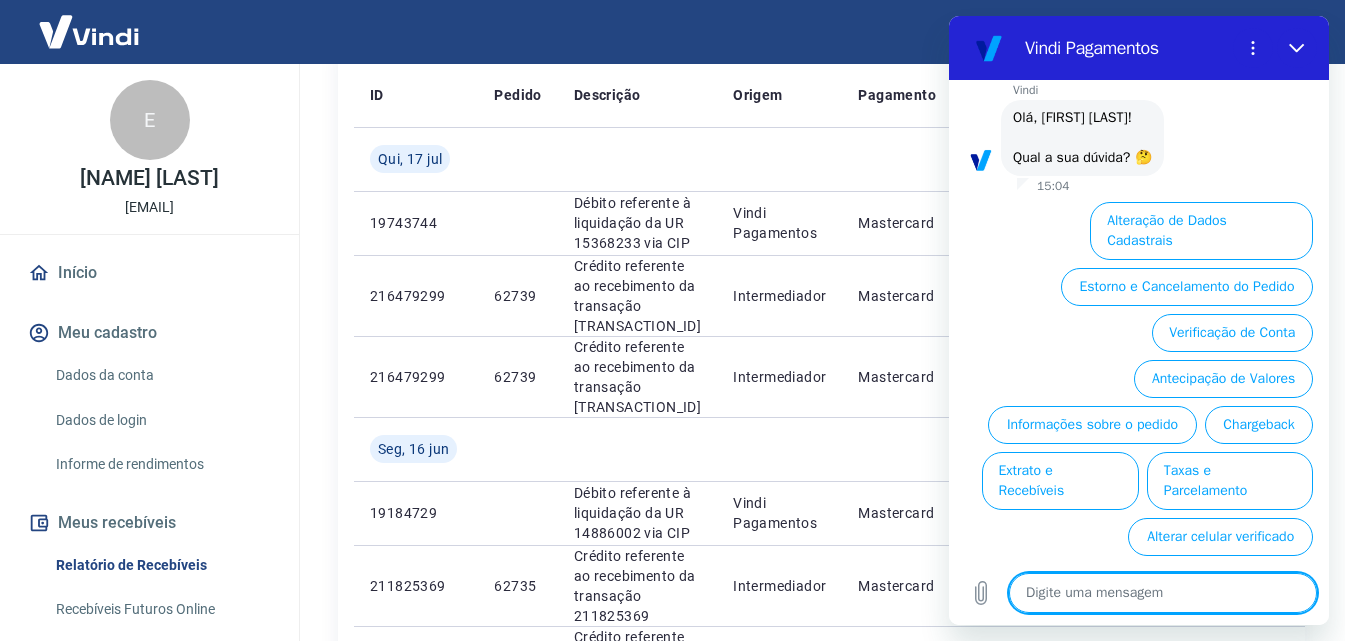 scroll, scrollTop: 92, scrollLeft: 0, axis: vertical 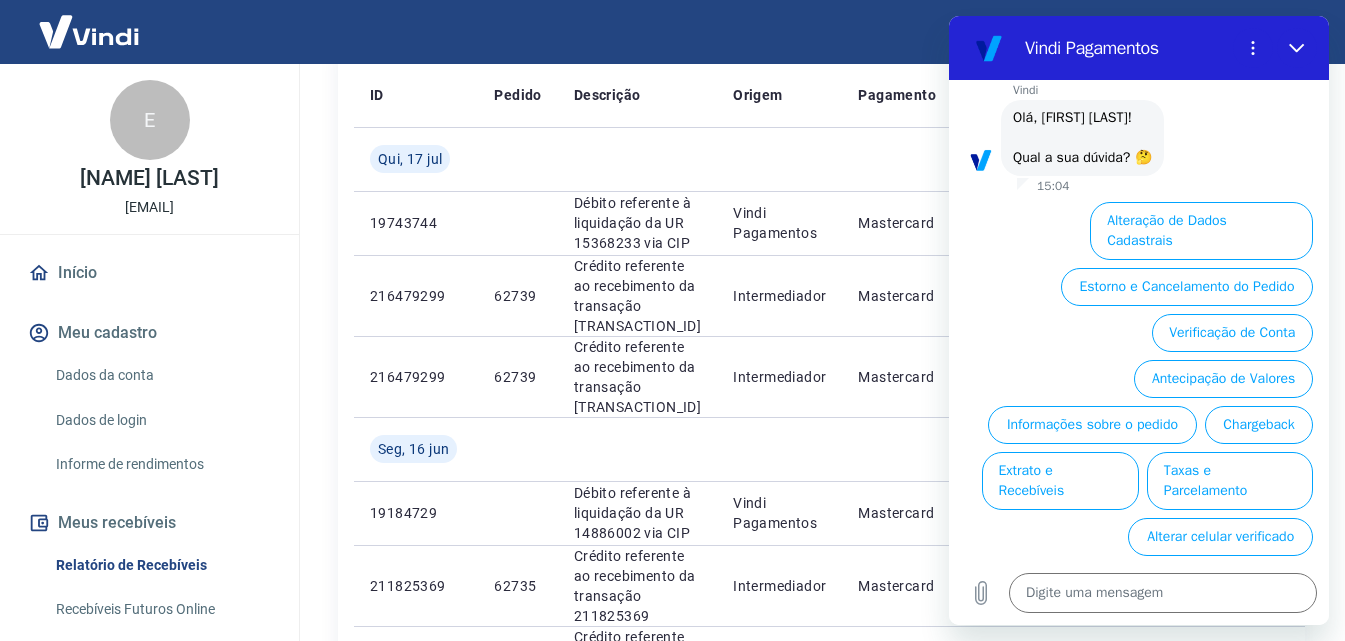 drag, startPoint x: 1243, startPoint y: 445, endPoint x: 1263, endPoint y: 446, distance: 20.024984 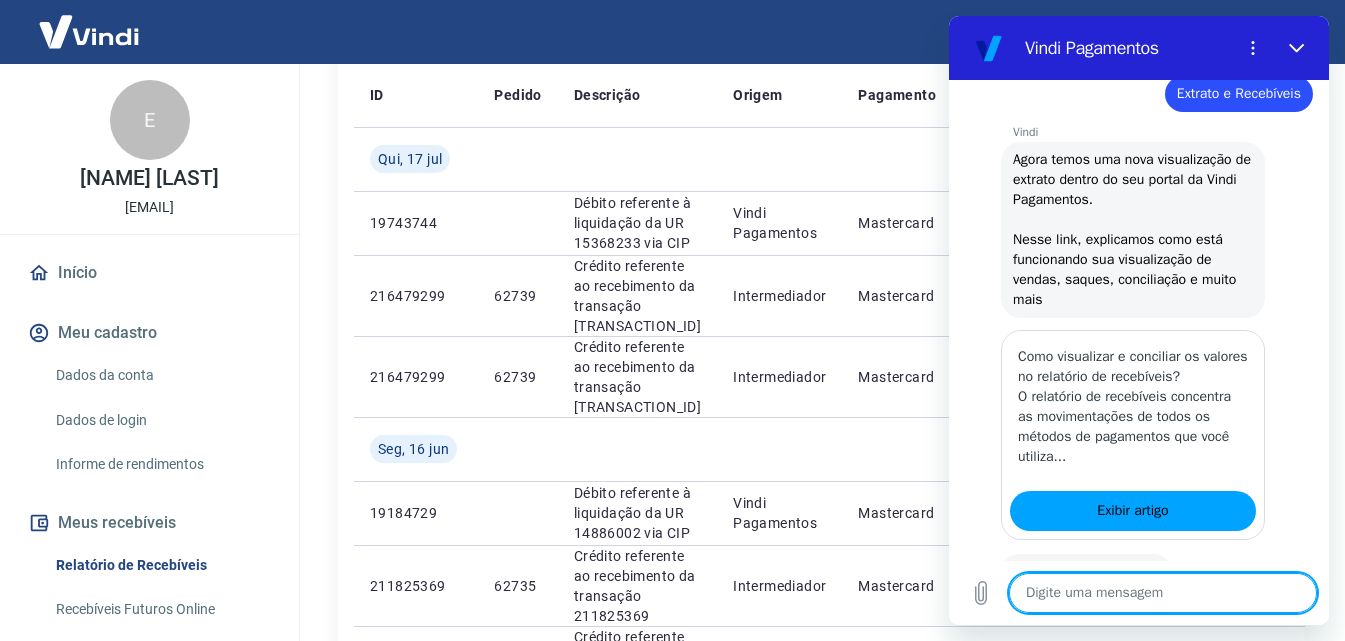 scroll, scrollTop: 316, scrollLeft: 0, axis: vertical 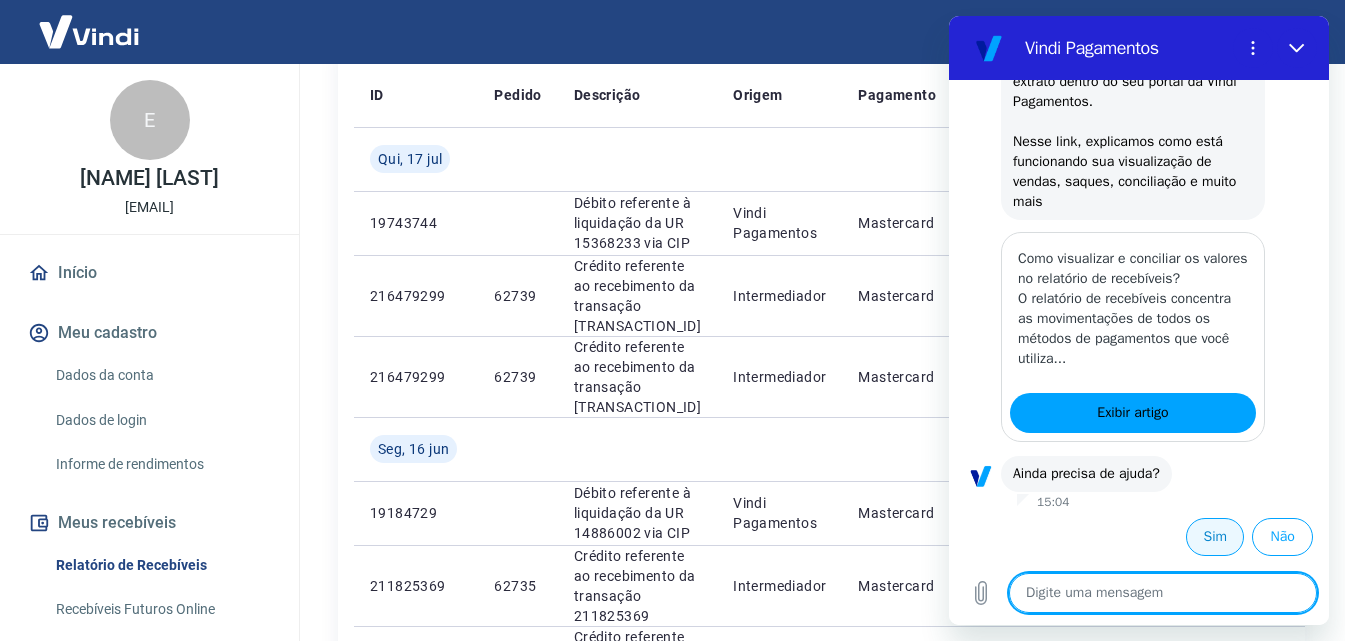 click on "Sim" at bounding box center (1215, 537) 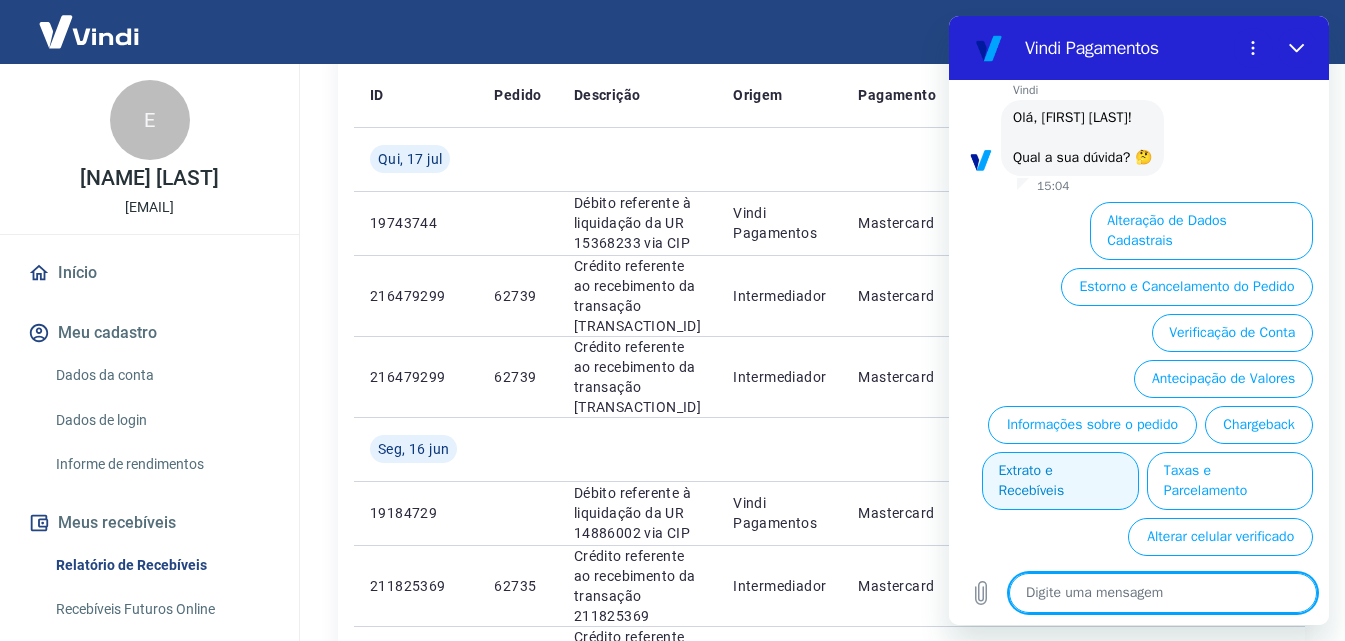 scroll, scrollTop: 792, scrollLeft: 0, axis: vertical 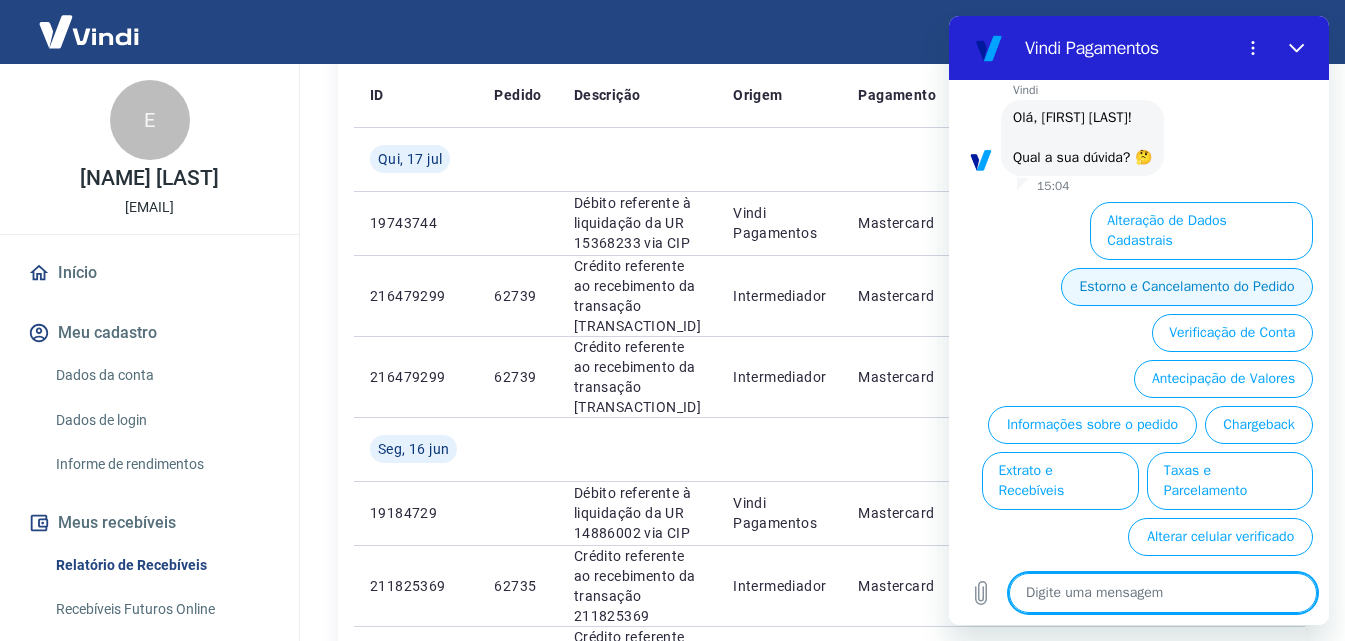 click on "Estorno e Cancelamento do Pedido" at bounding box center [1187, 287] 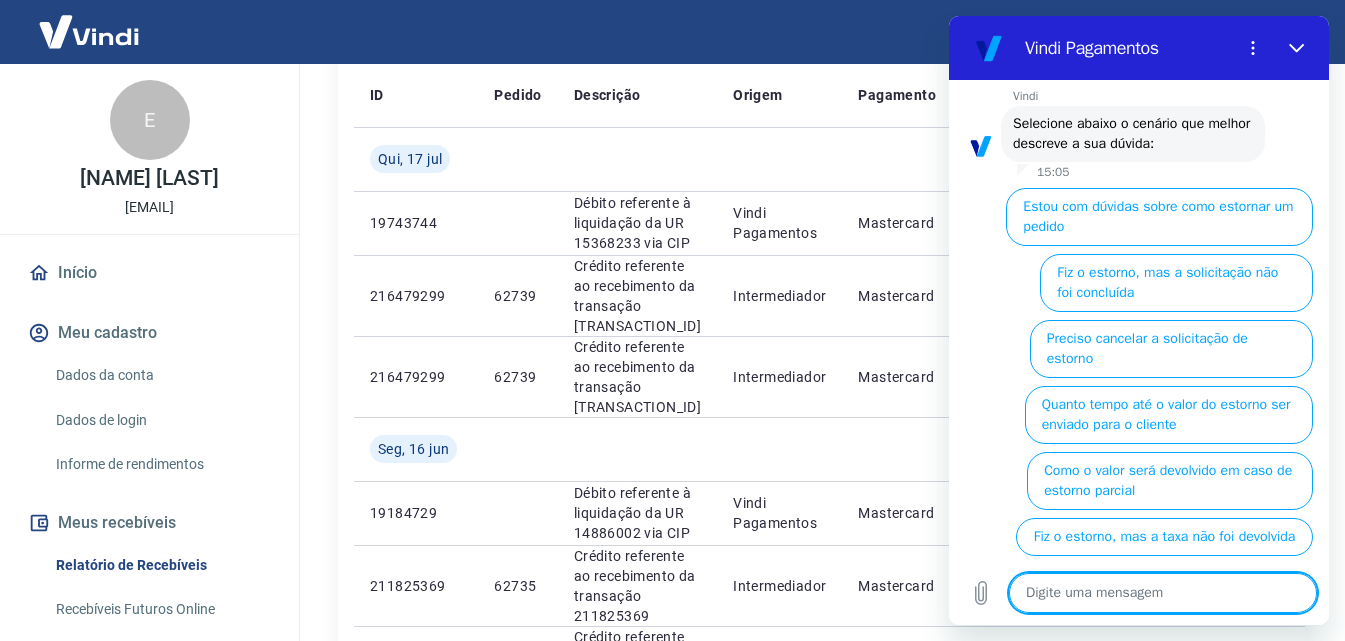 scroll, scrollTop: 914, scrollLeft: 0, axis: vertical 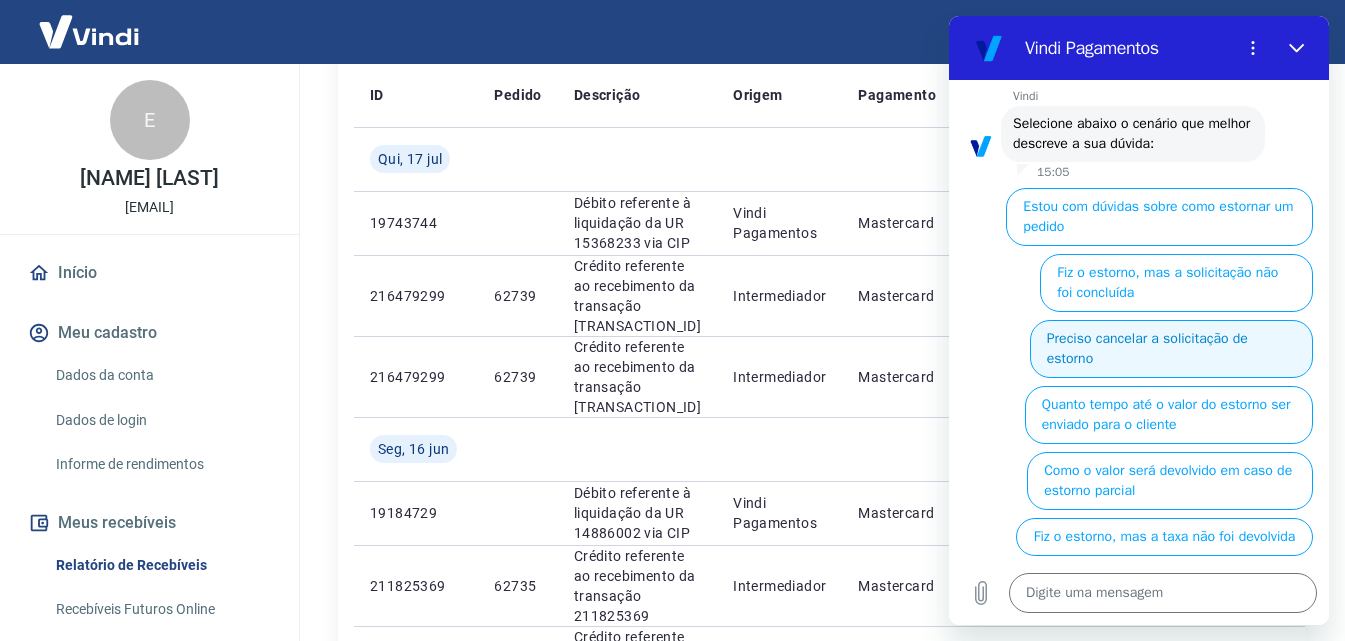 click on "Preciso cancelar a solicitação de estorno" at bounding box center (1171, 349) 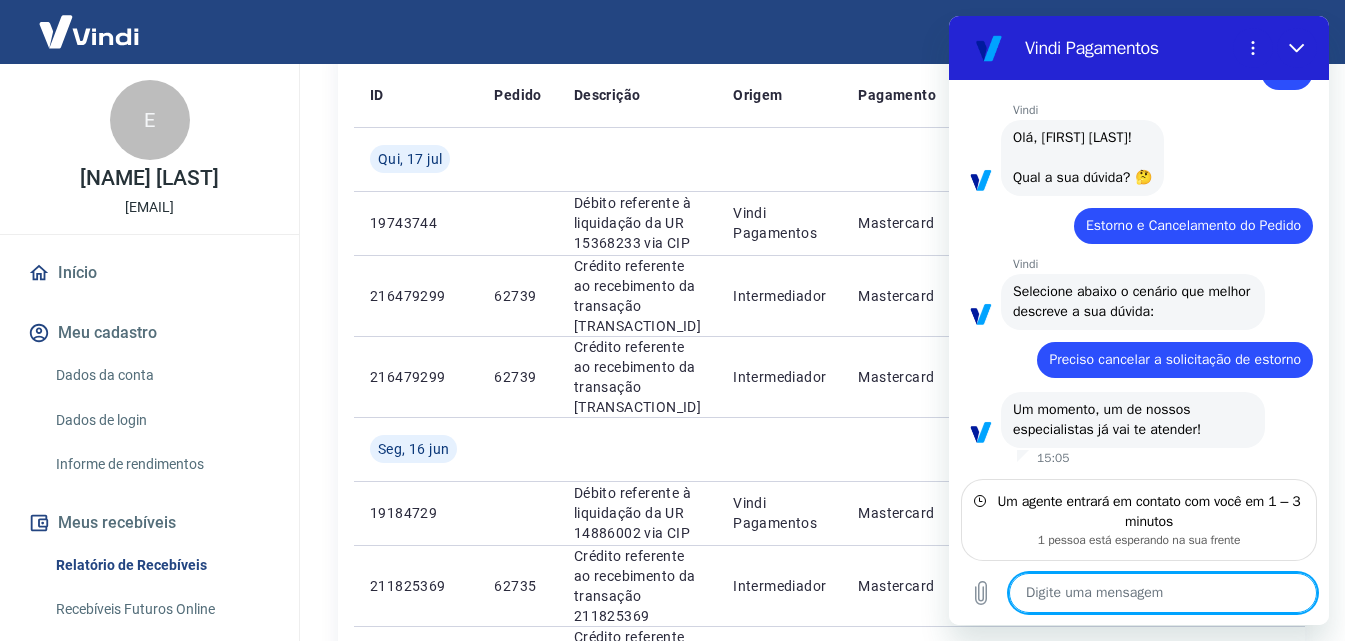 scroll, scrollTop: 766, scrollLeft: 0, axis: vertical 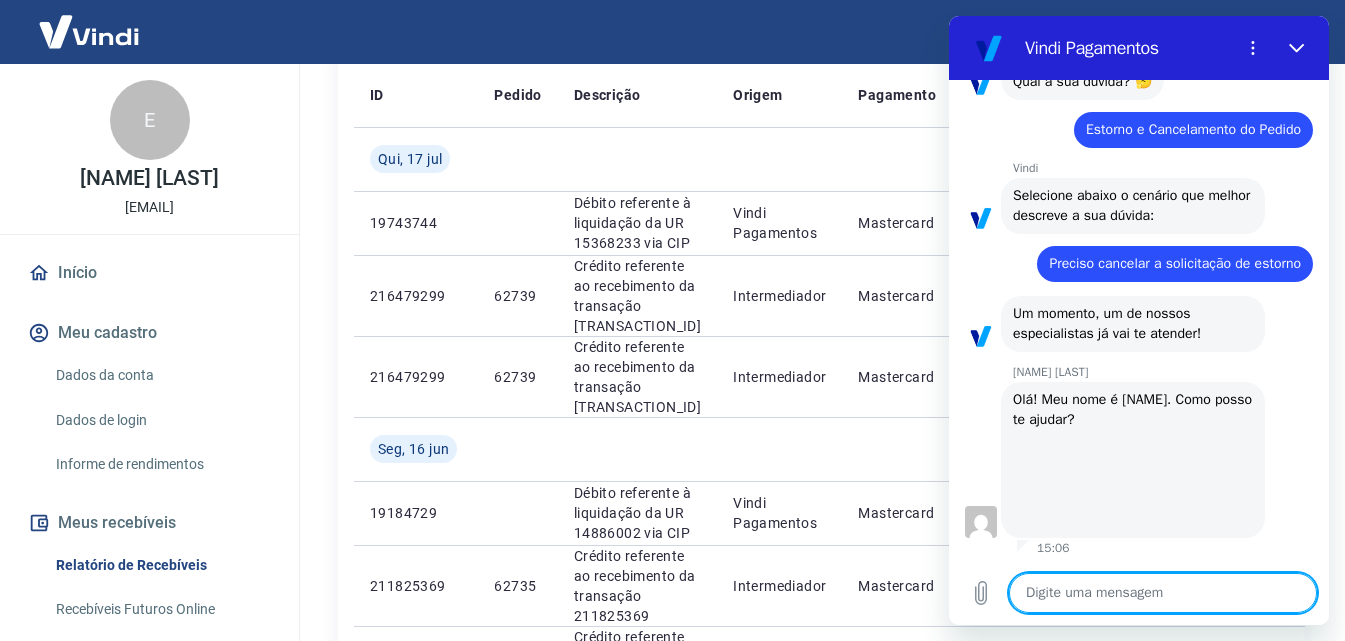 type on "x" 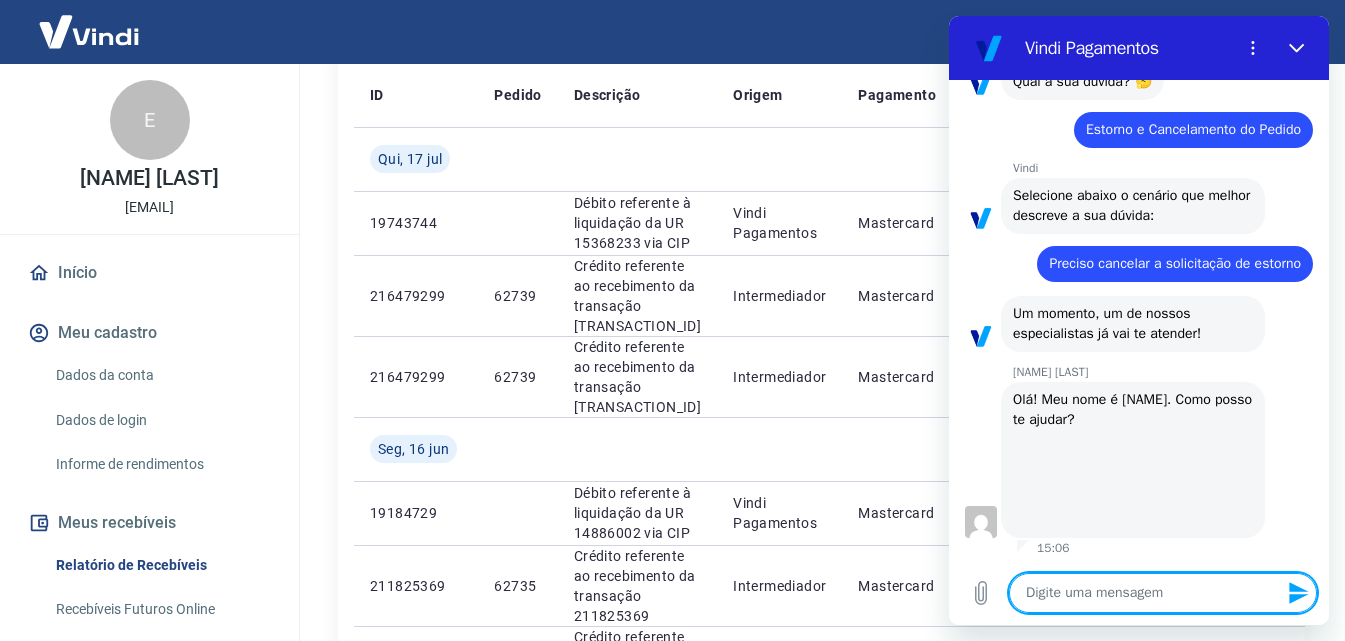 type on "o" 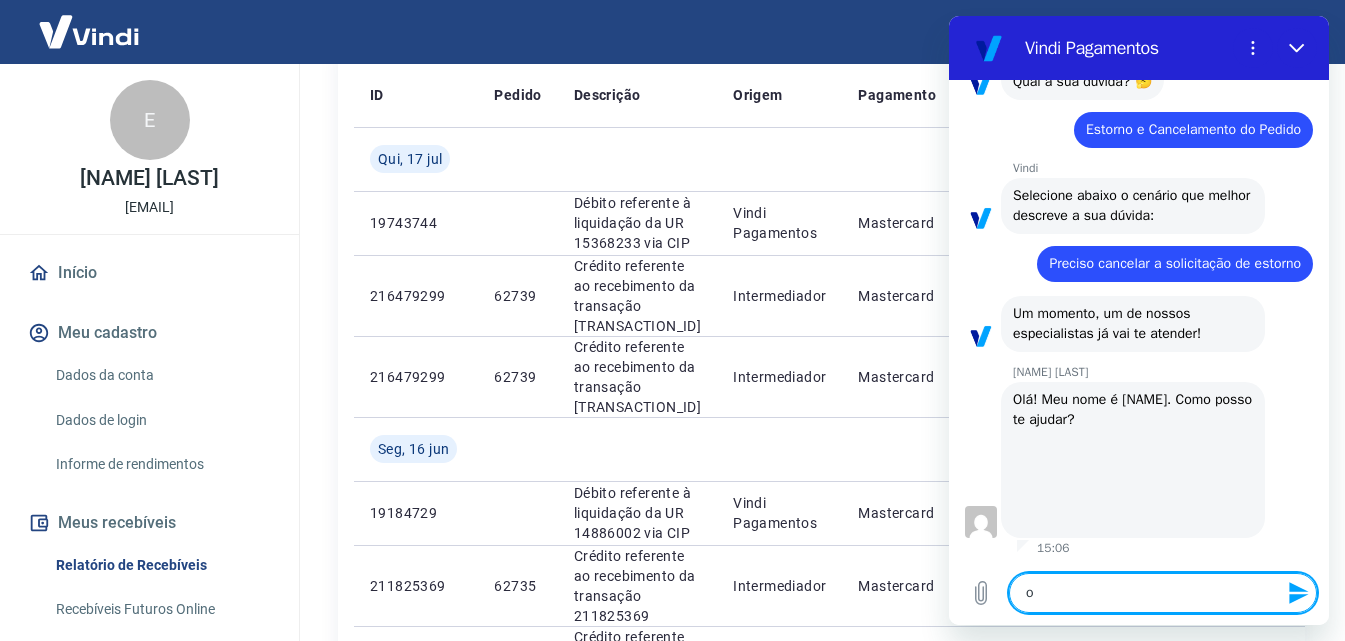 type on "ol" 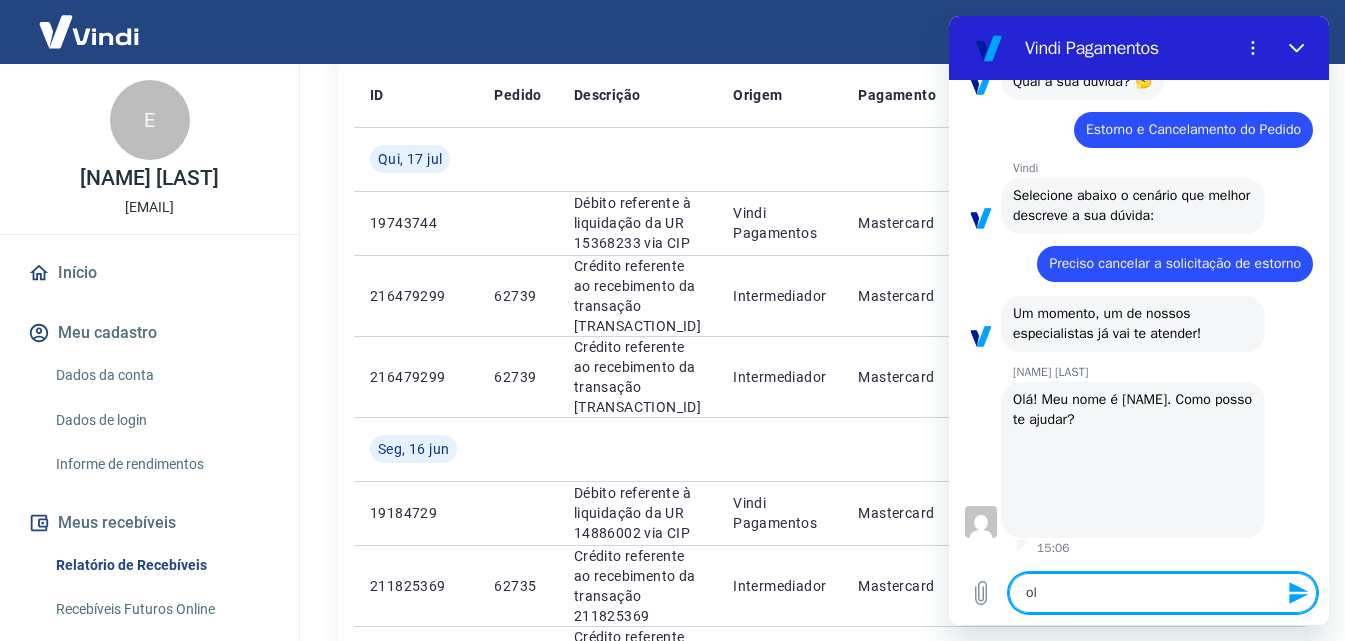 type on "olá" 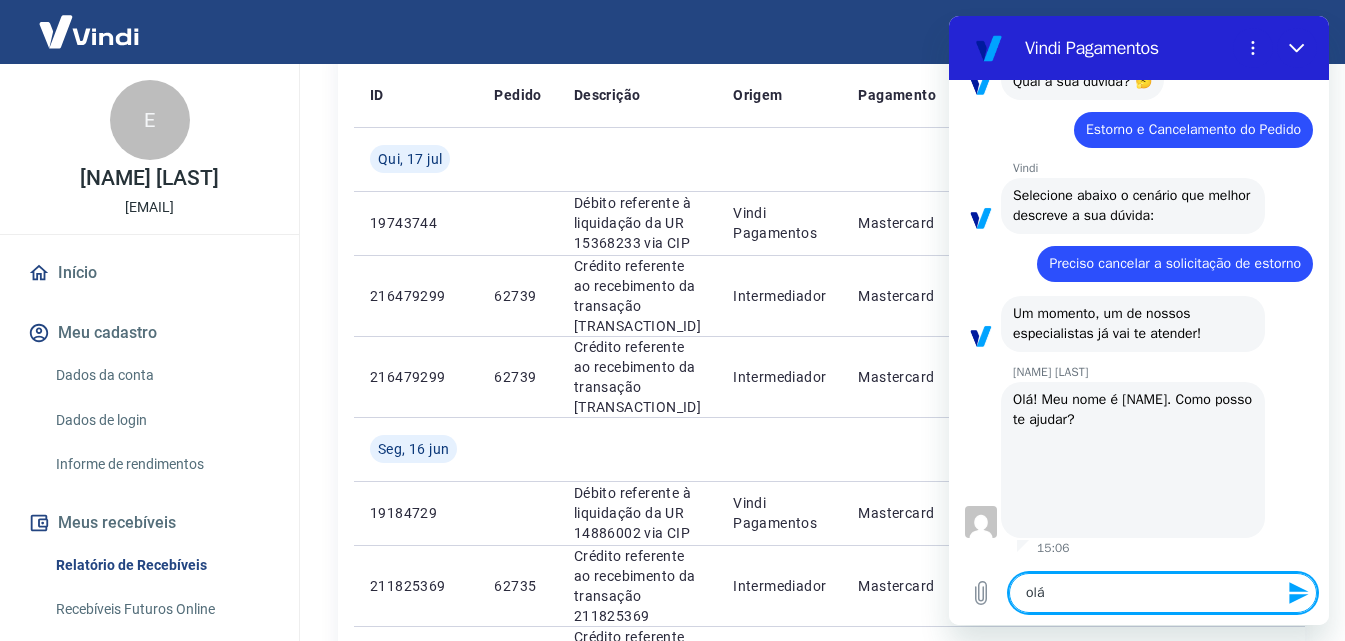 type on "olá" 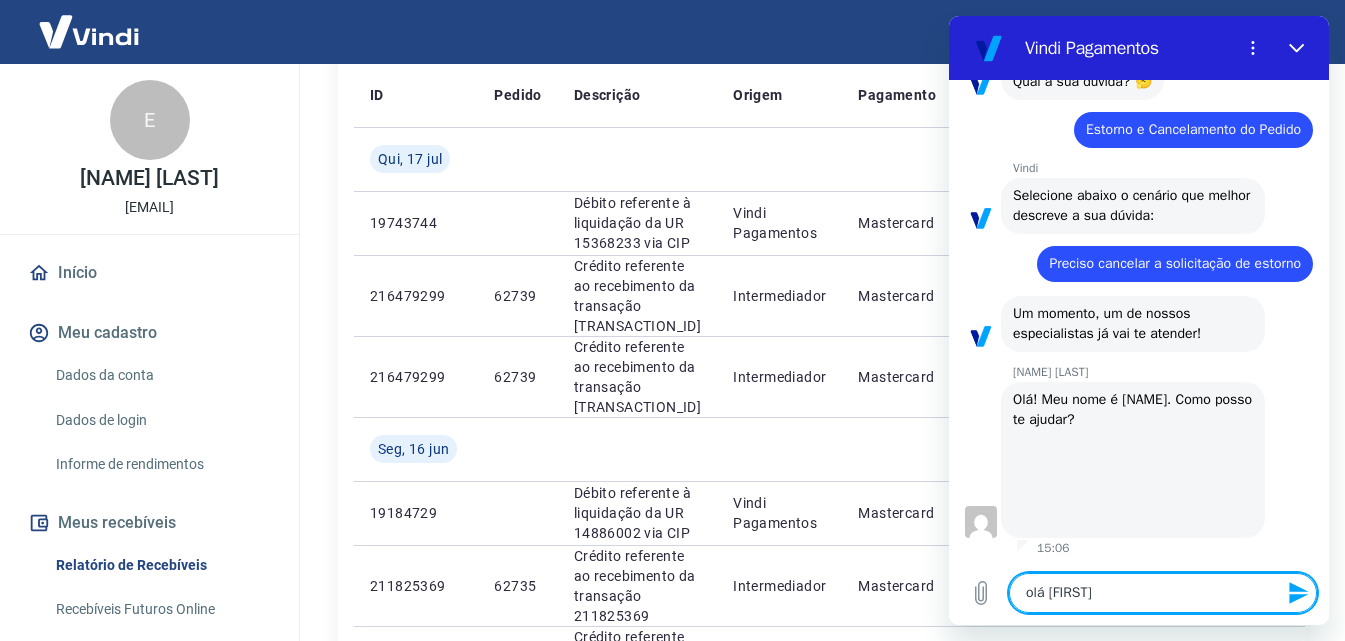 type on "olá Ma" 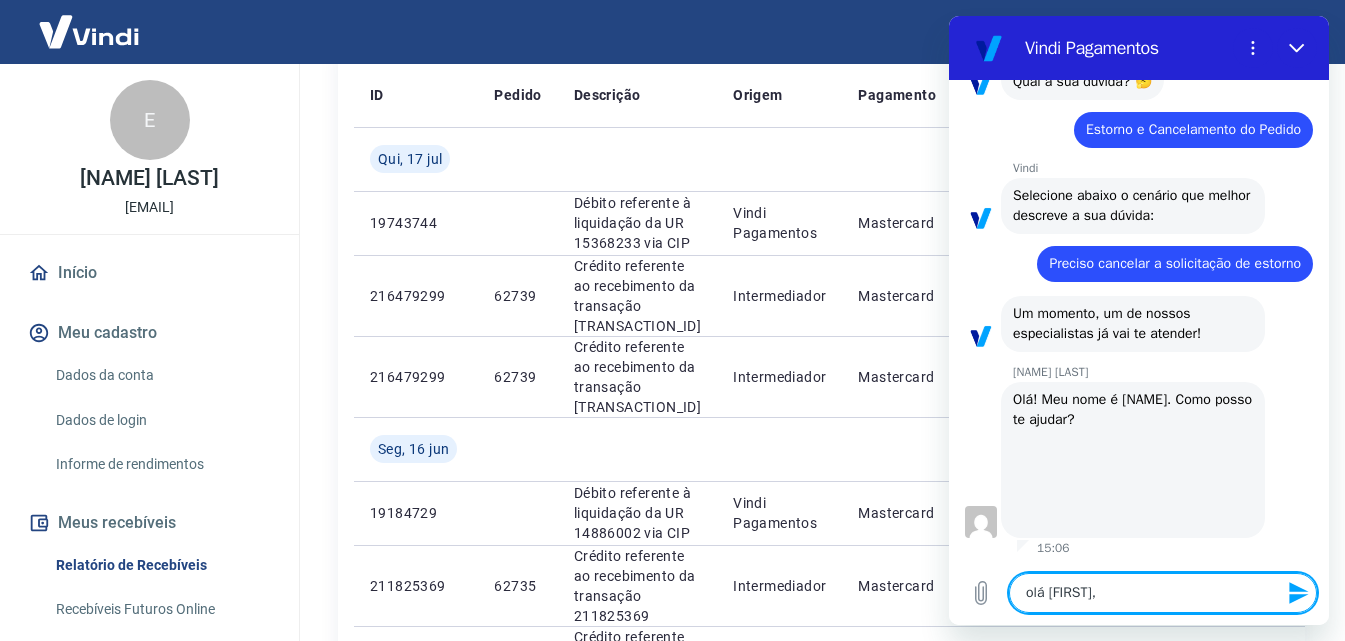 type on "olá Mariana," 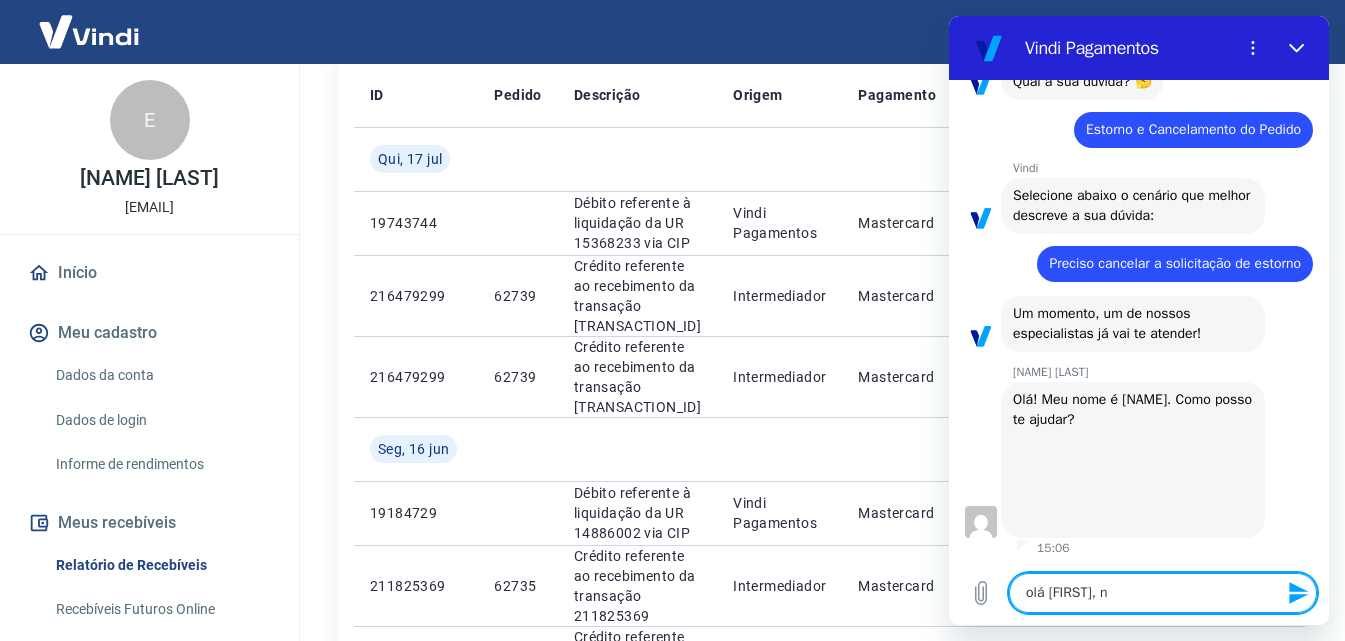 type on "olá Mariana, nã" 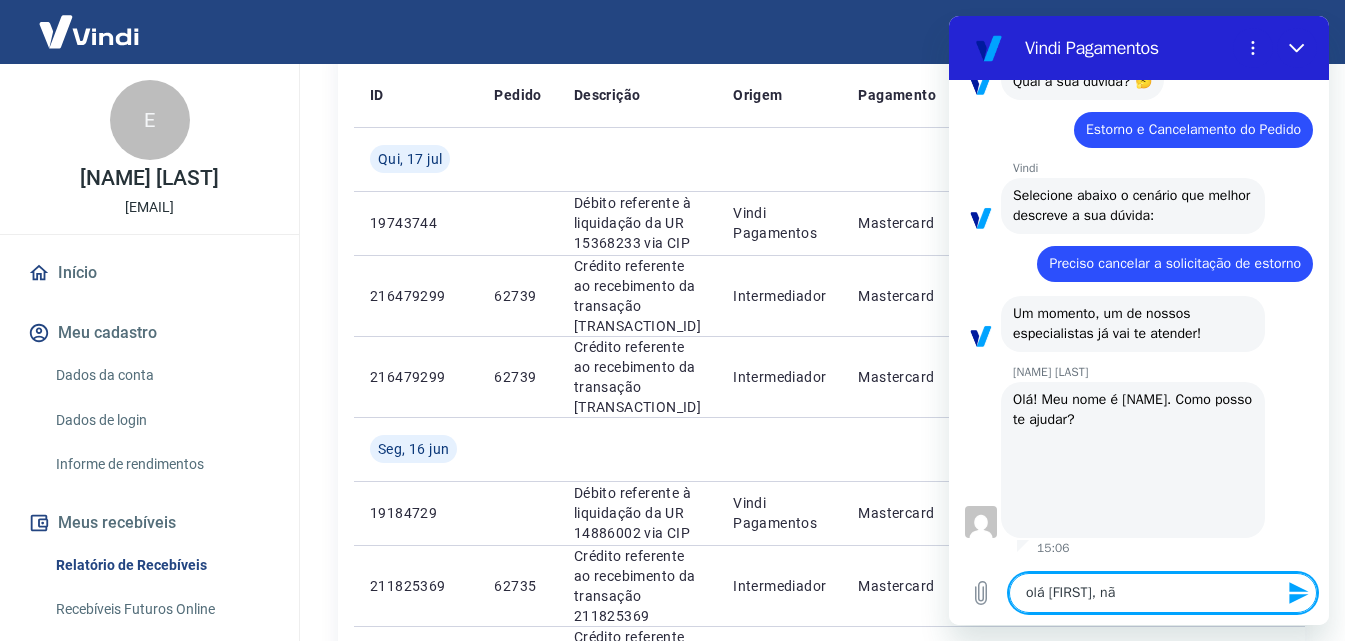 type on "olá Mariana, não" 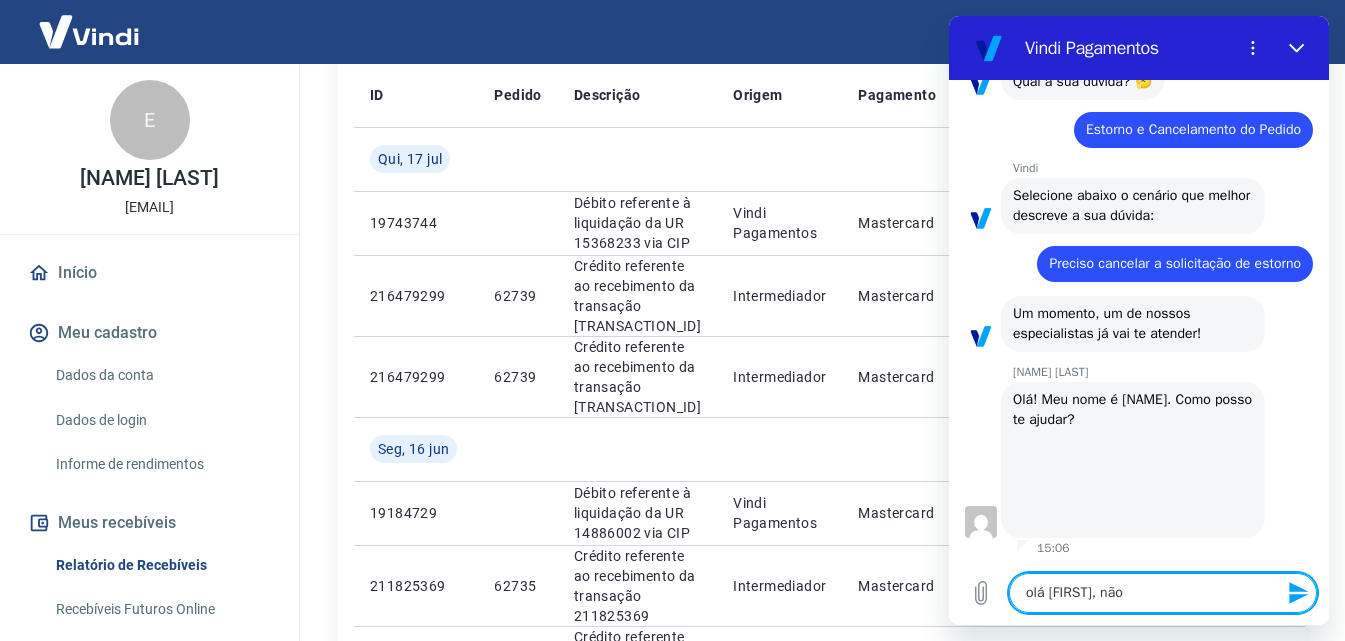 type on "olá Mariana, não" 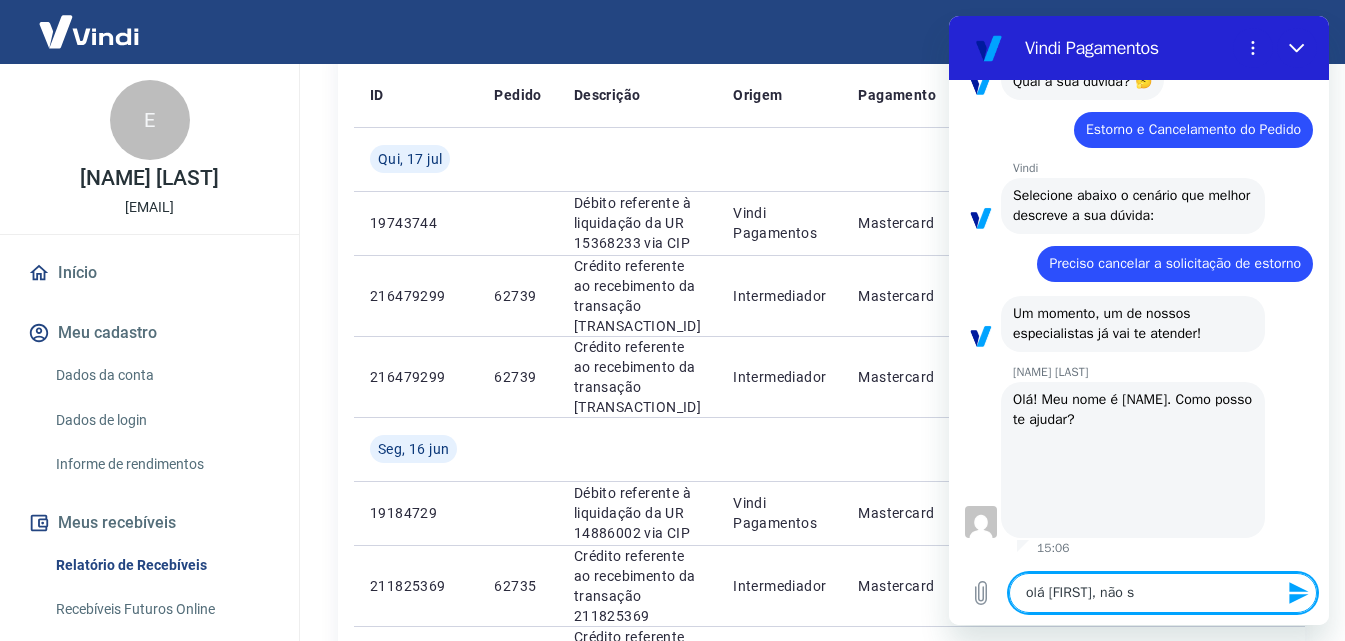 type on "olá Mariana, não se" 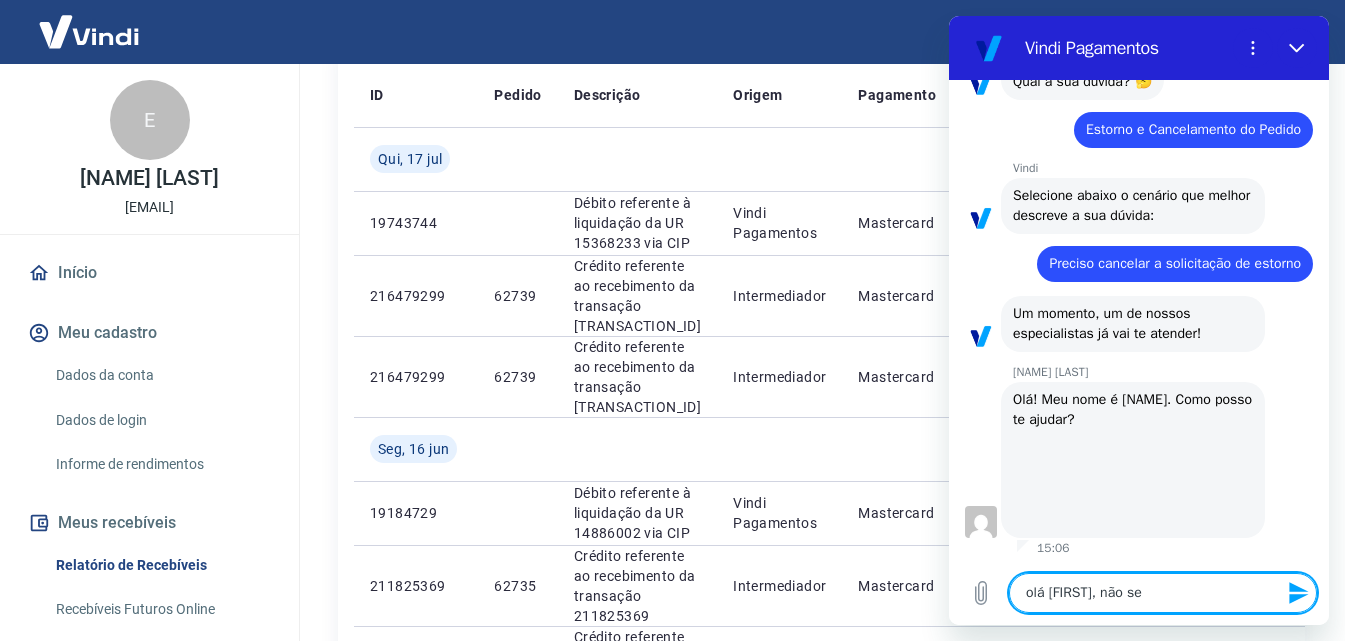 type on "olá Mariana, não sei" 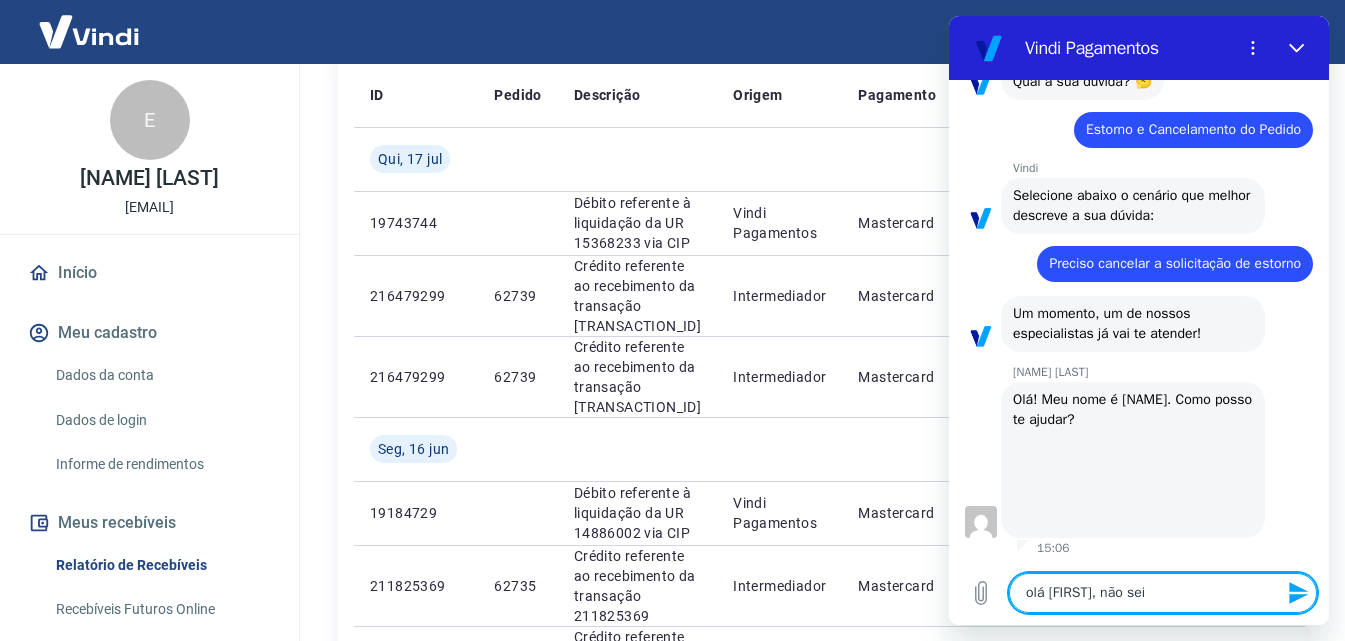 type on "olá Mariana, não sei" 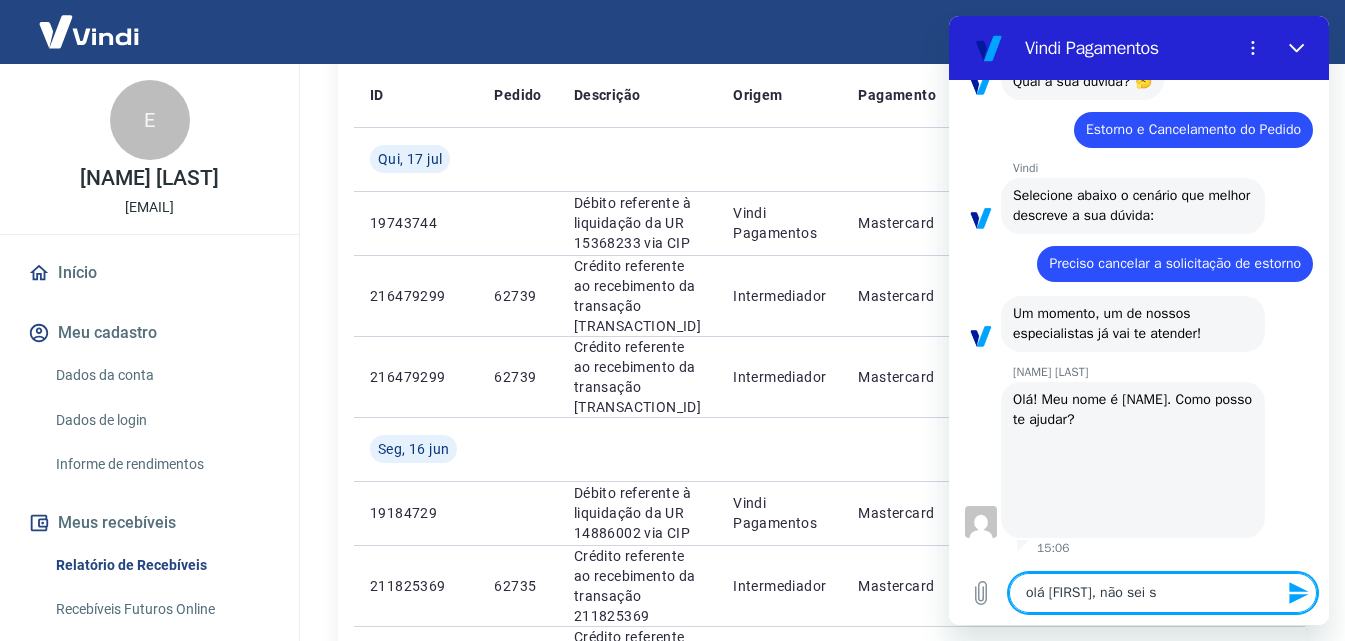 type on "olá Mariana, não sei se" 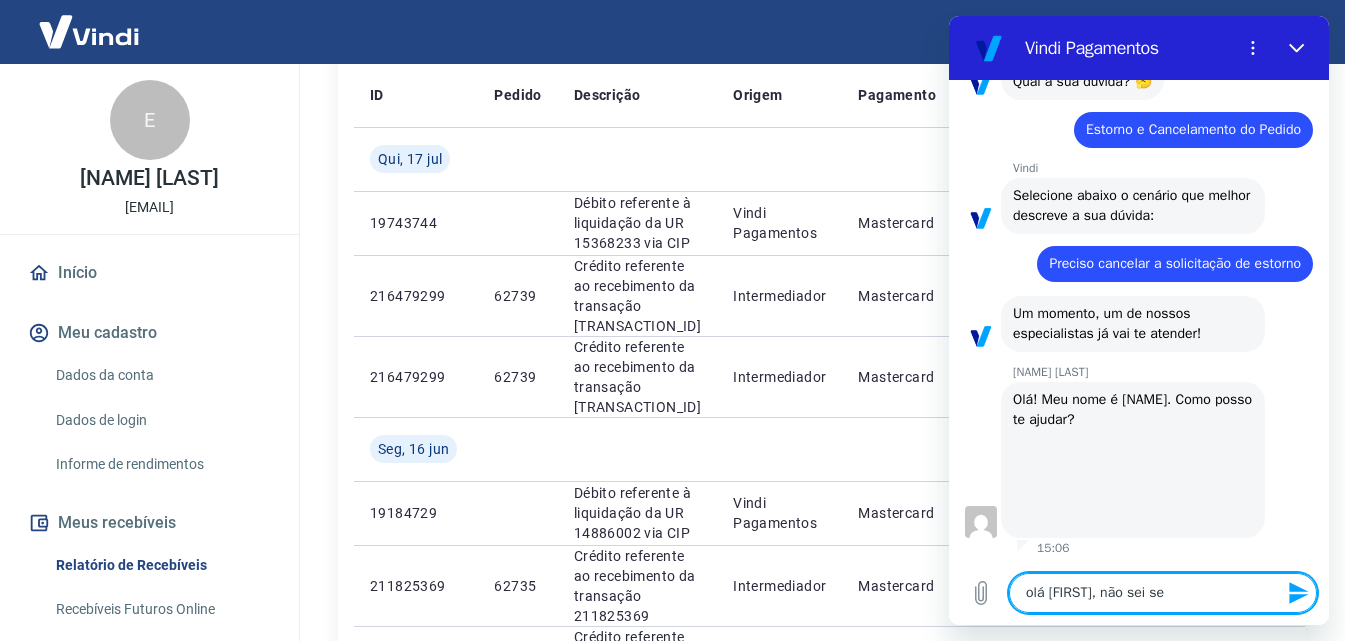 type on "olá Mariana, não sei se" 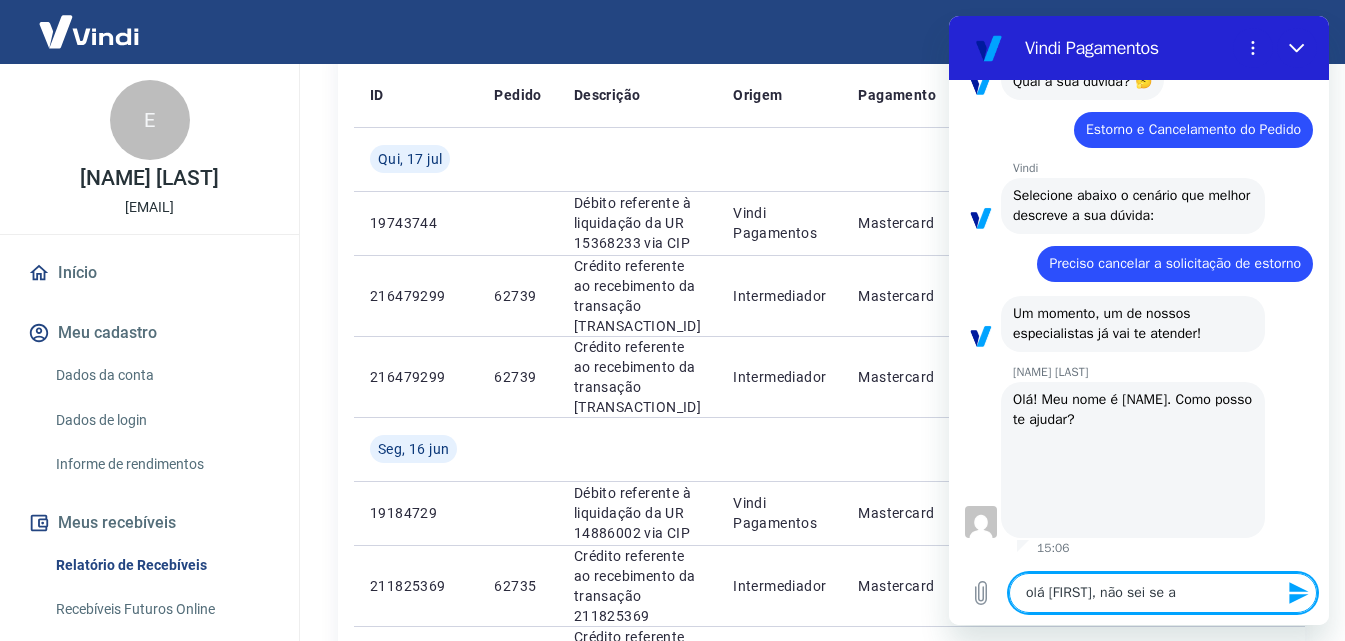 type on "olá Mariana, não sei se ab" 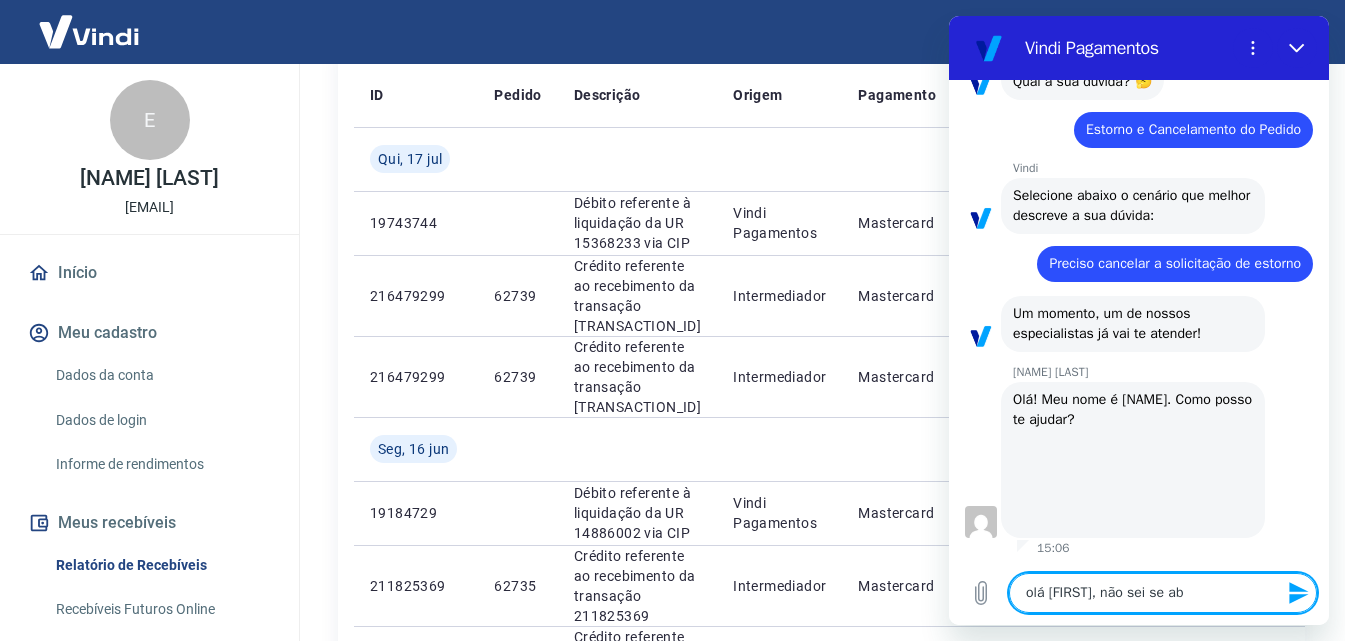 type on "olá Mariana, não sei se abr" 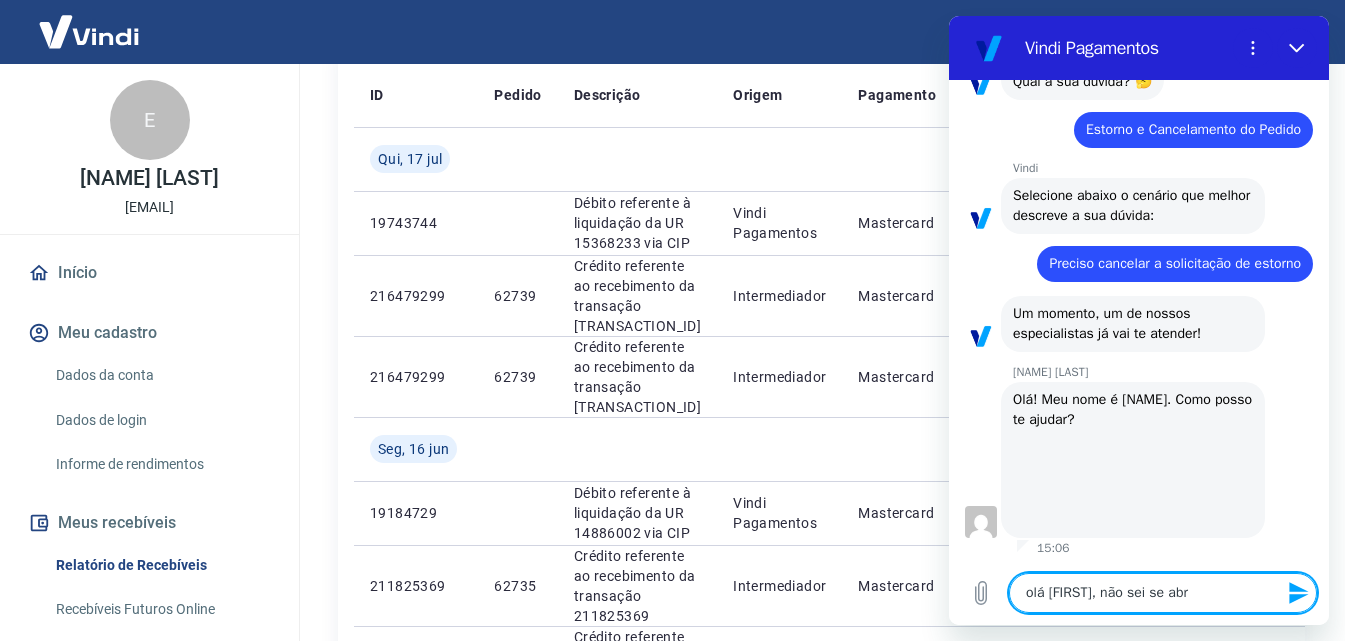 type on "olá Mariana, não sei se abri" 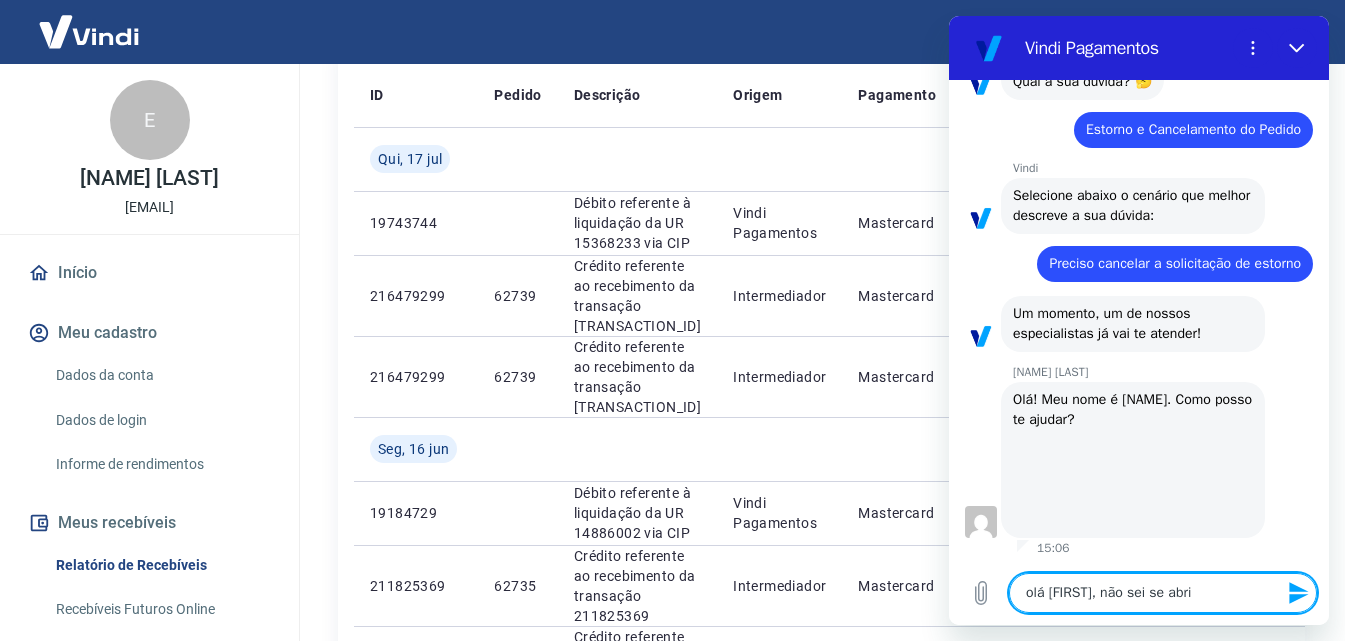 type on "olá Mariana, não sei se abri" 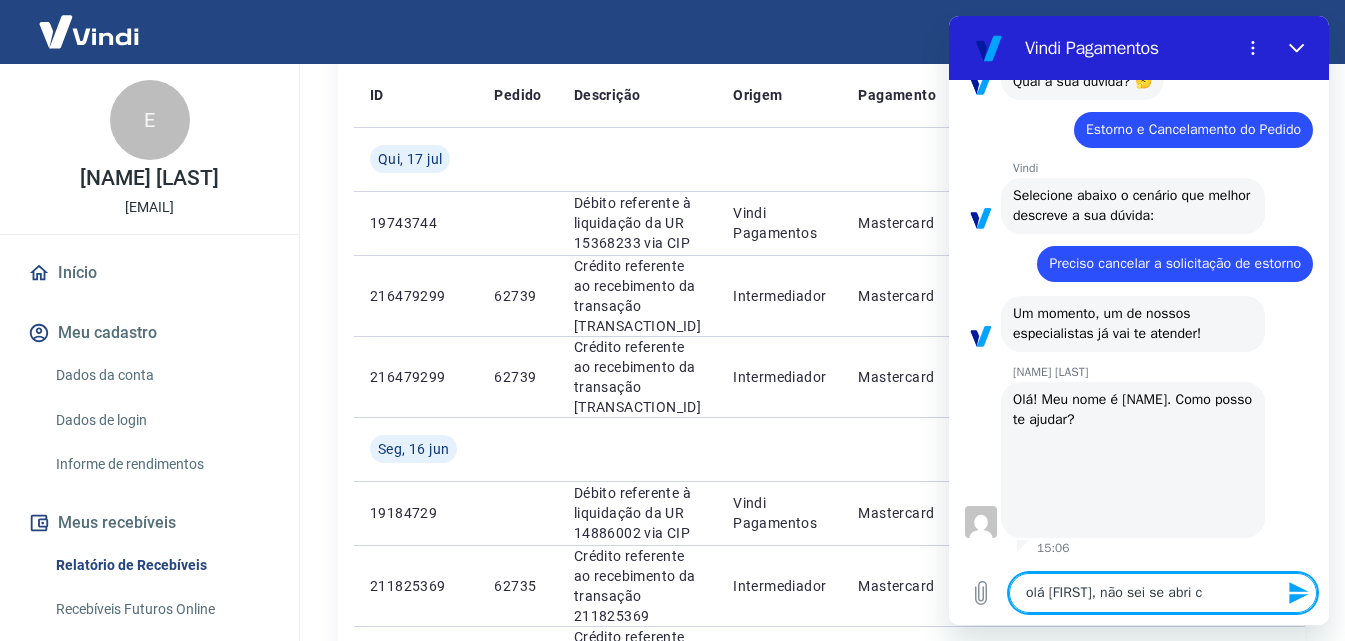 type on "olá Mariana, não sei se abri ce" 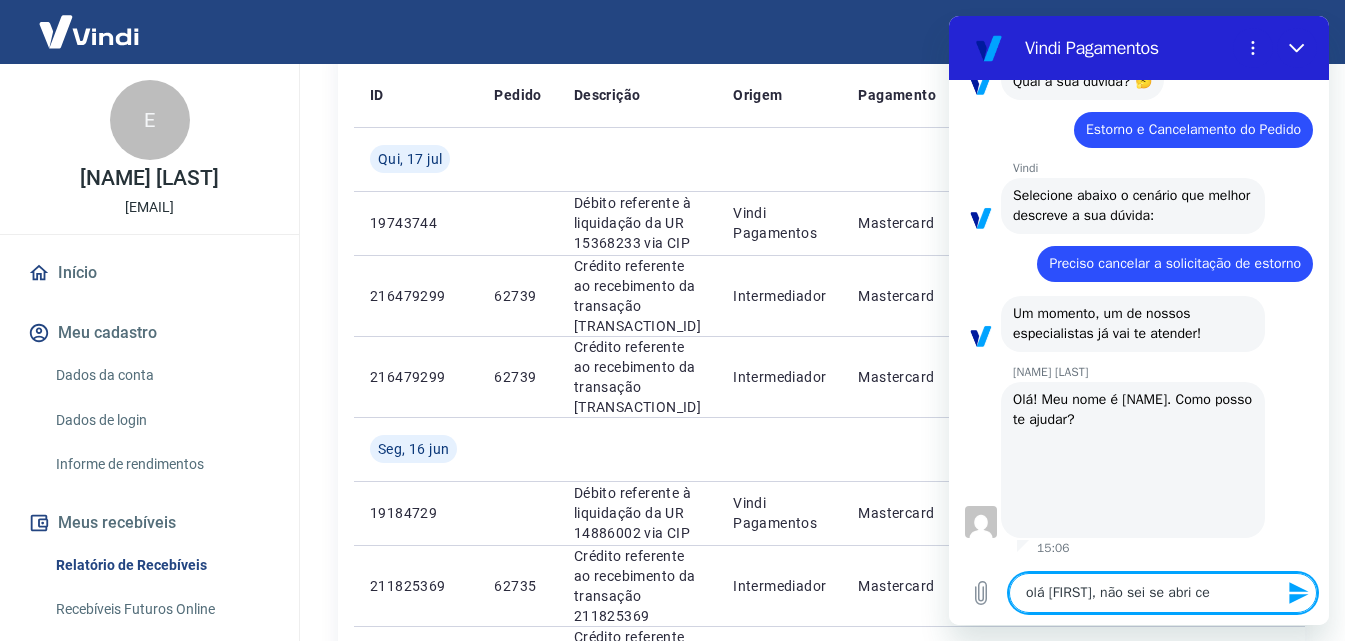 type on "olá Mariana, não sei se abri cer" 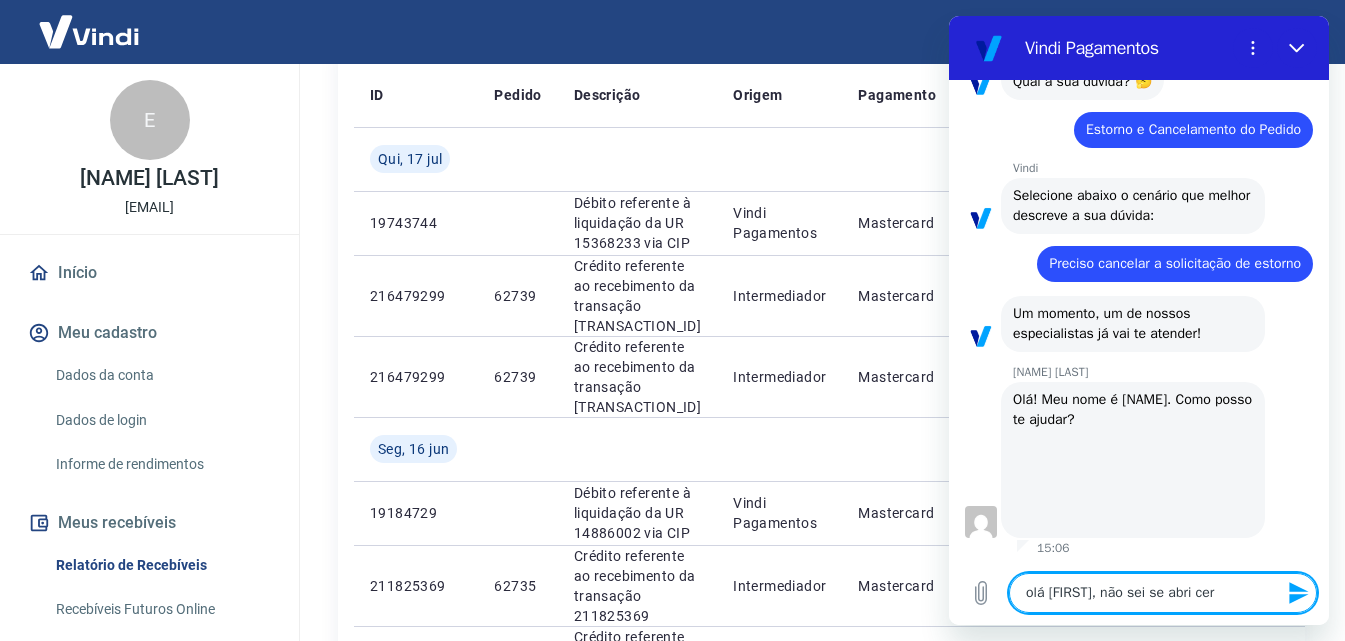 type on "olá Mariana, não sei se abri cert" 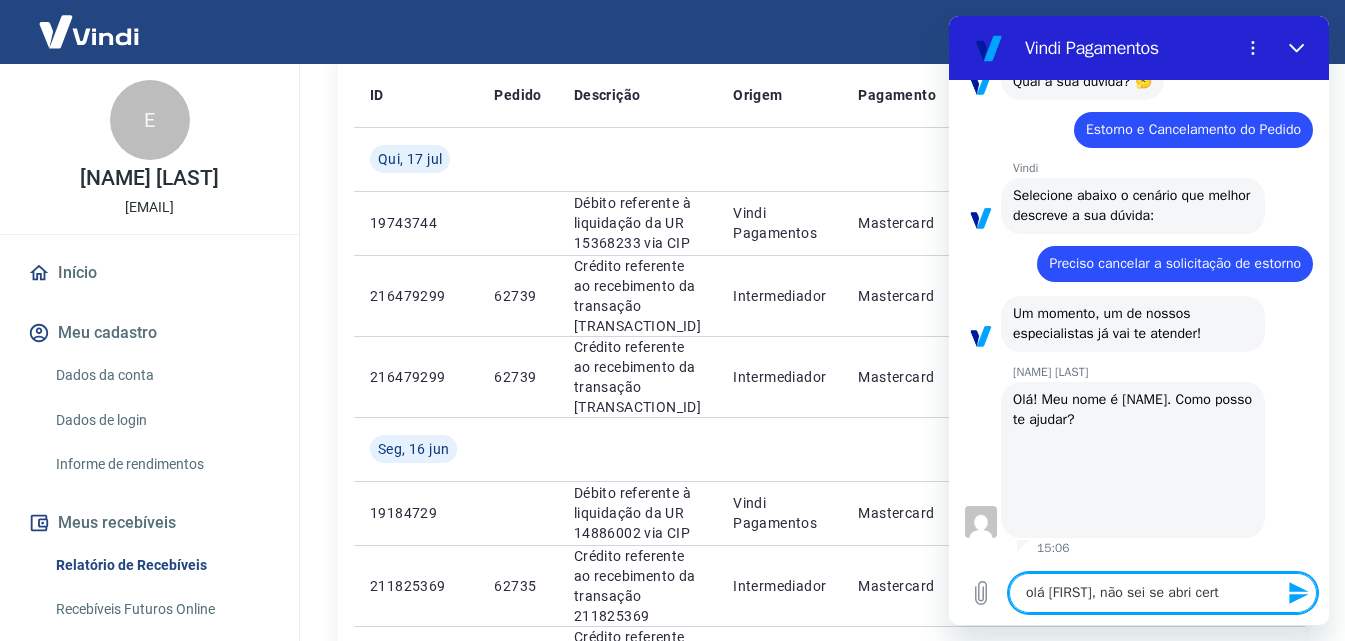 type on "olá Mariana, não sei se abri certo" 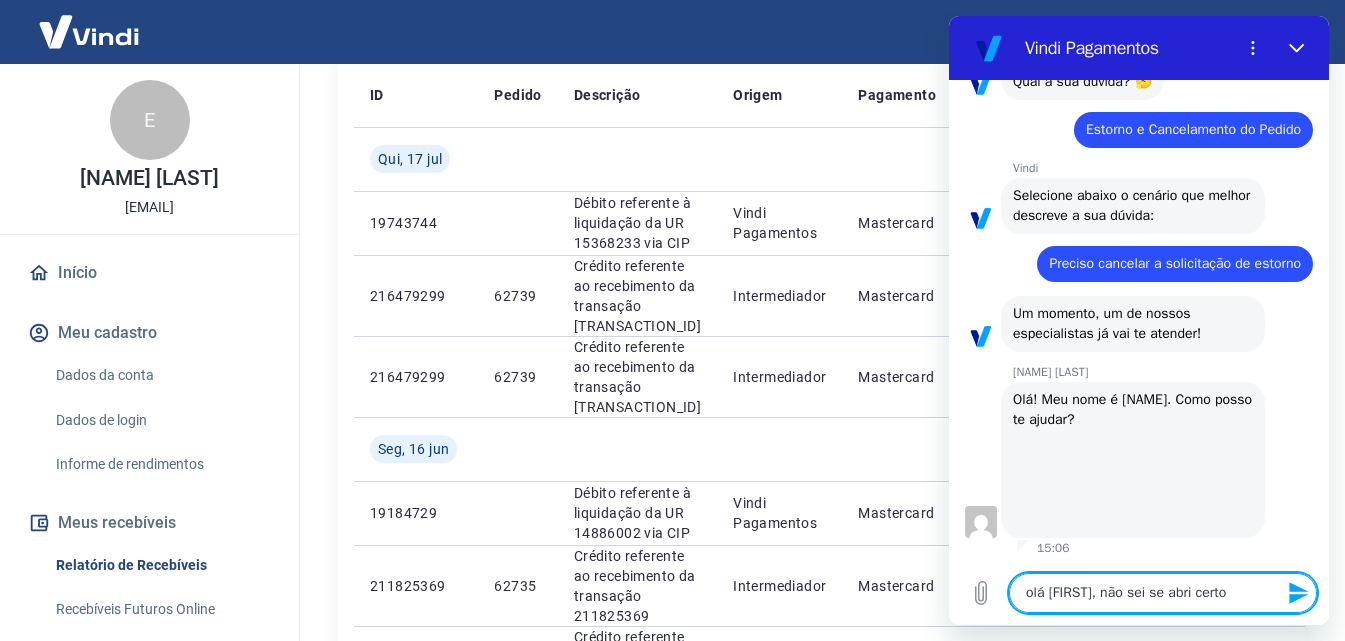 type on "olá Mariana, não sei se abri certo" 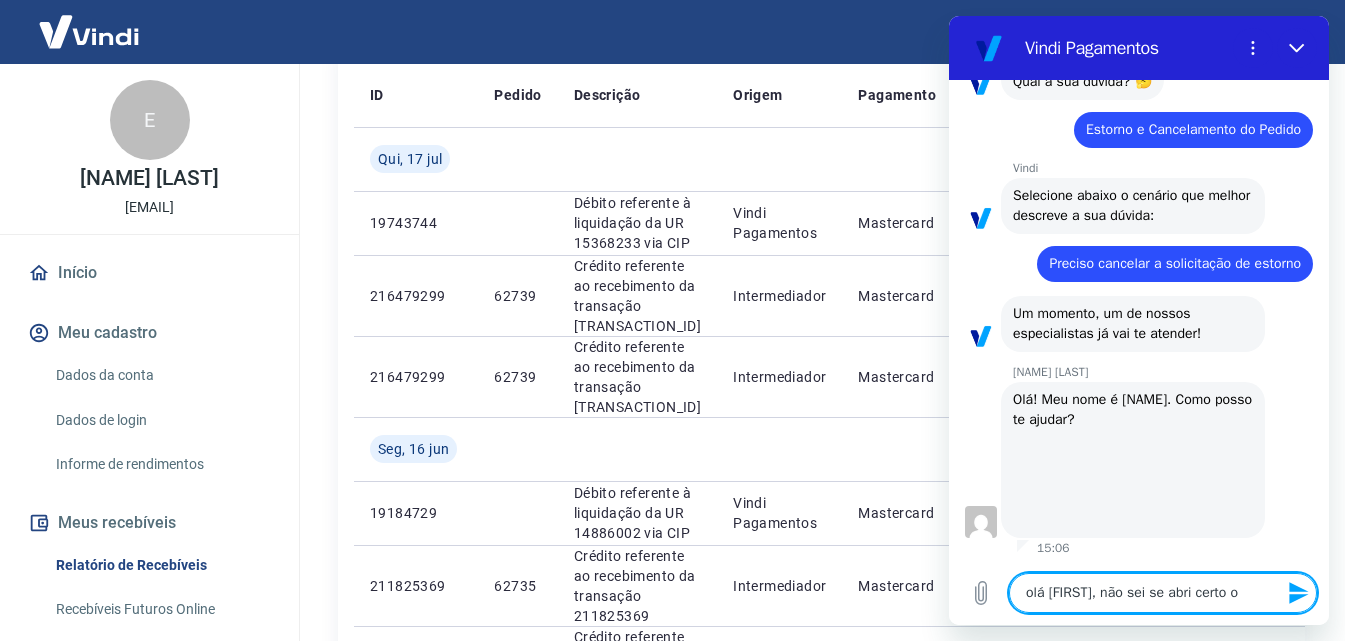 type on "olá Mariana, não sei se abri certo o" 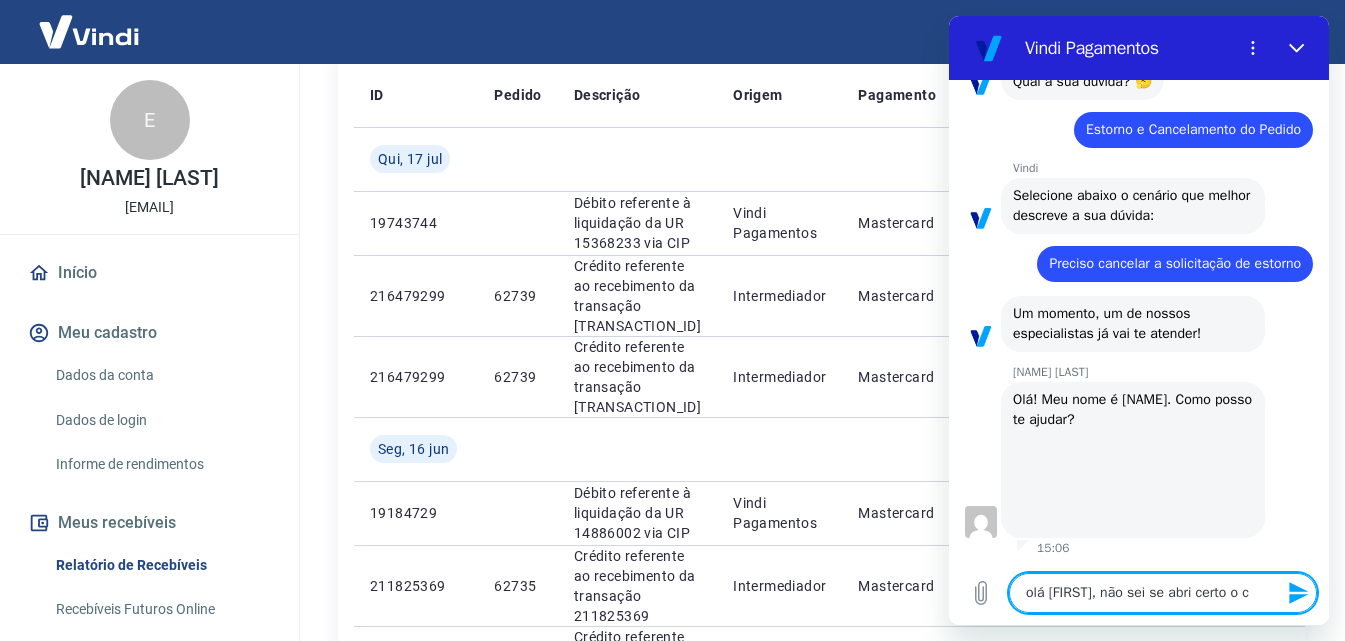 type on "olá Mariana, não sei se abri certo o ch" 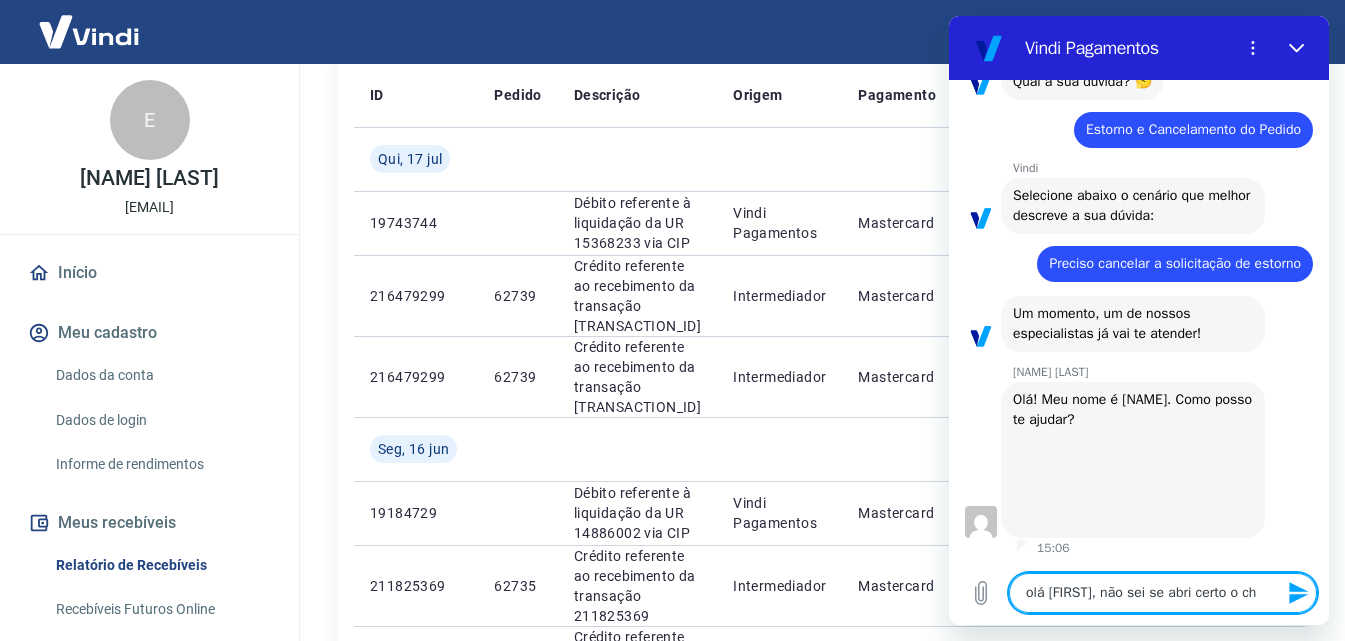 type on "olá Mariana, não sei se abri certo o cha" 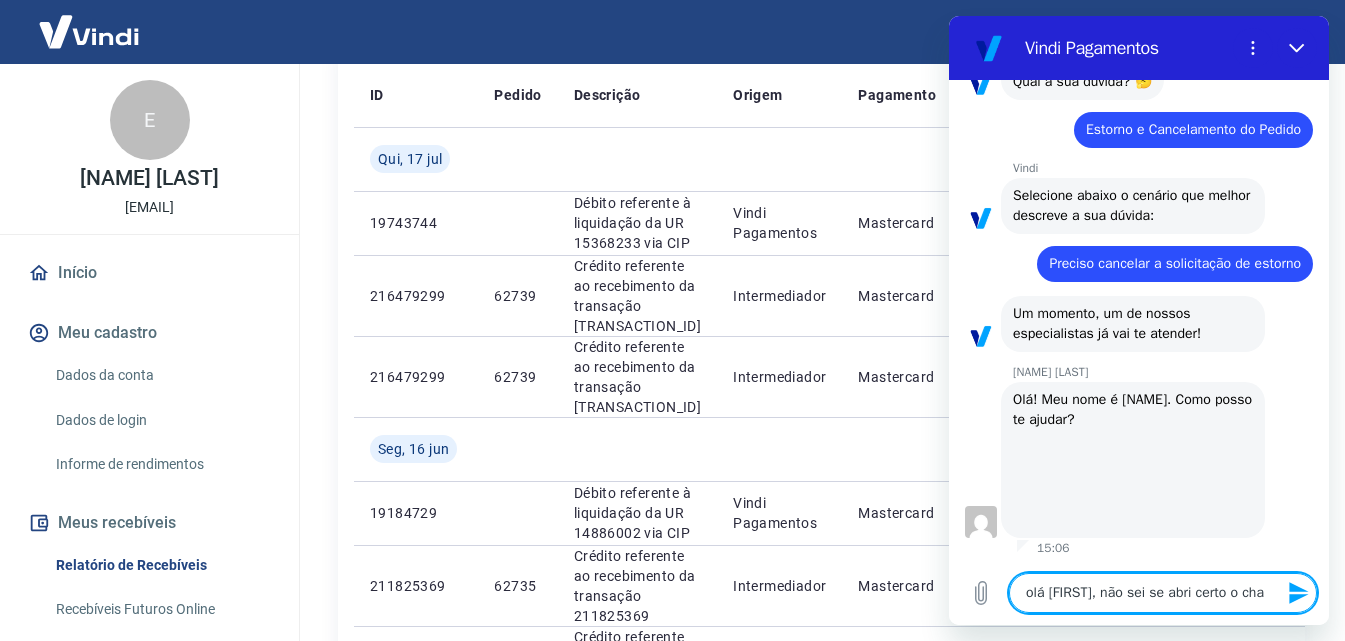 type on "x" 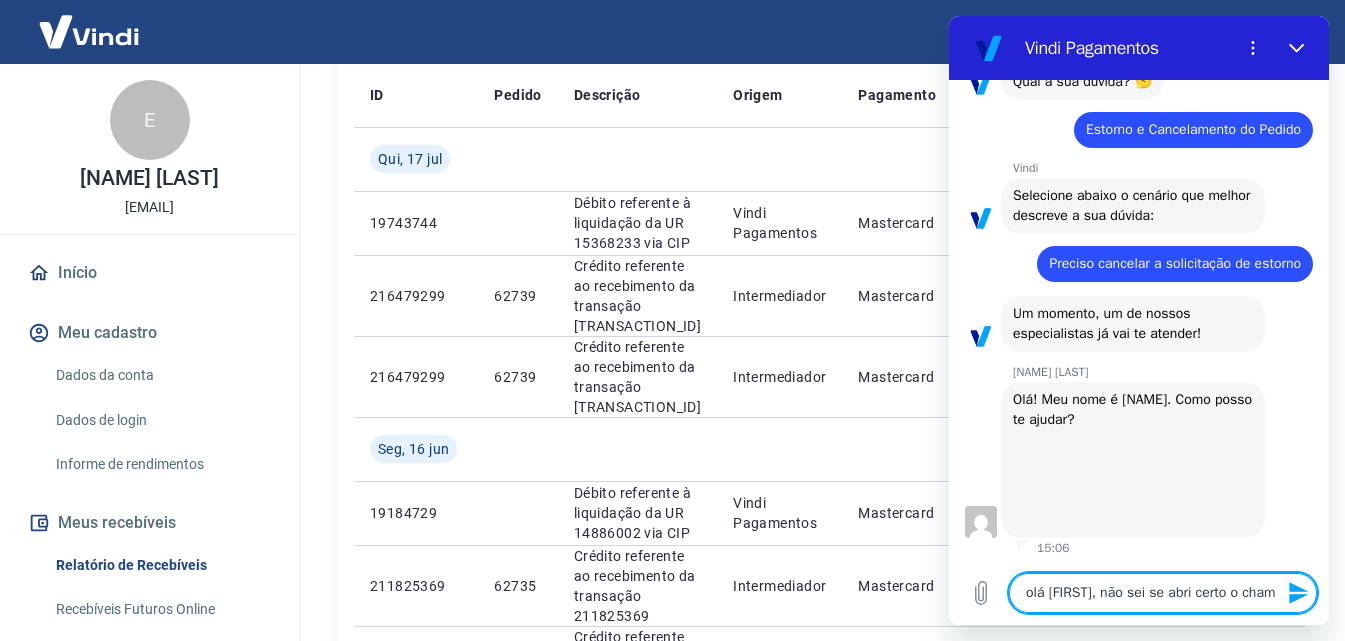type on "olá Mariana, não sei se abri certo o chama" 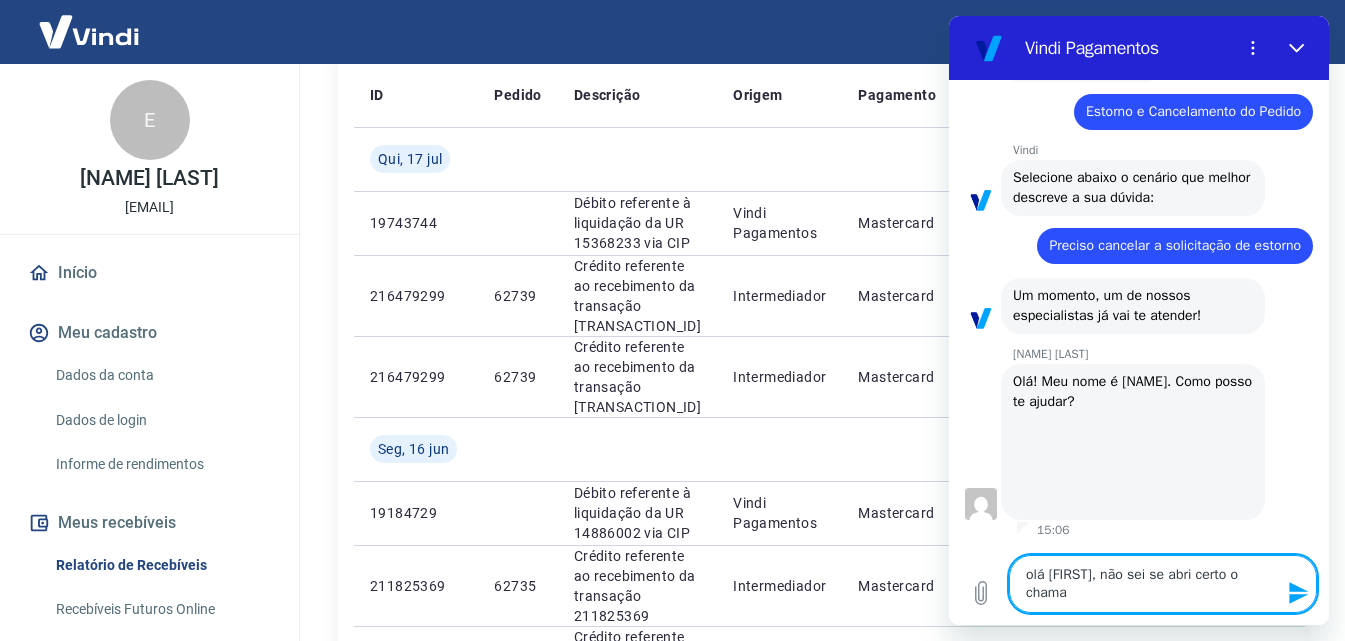 type on "olá Mariana, não sei se abri certo o chamad" 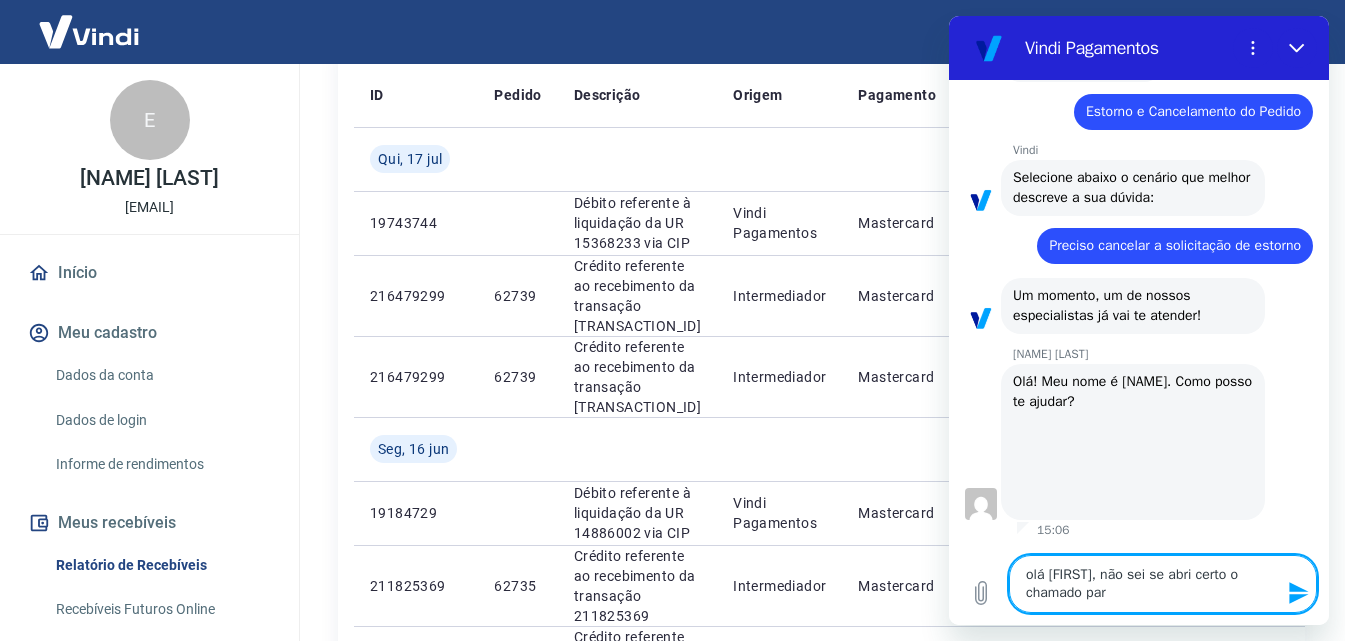 type on "x" 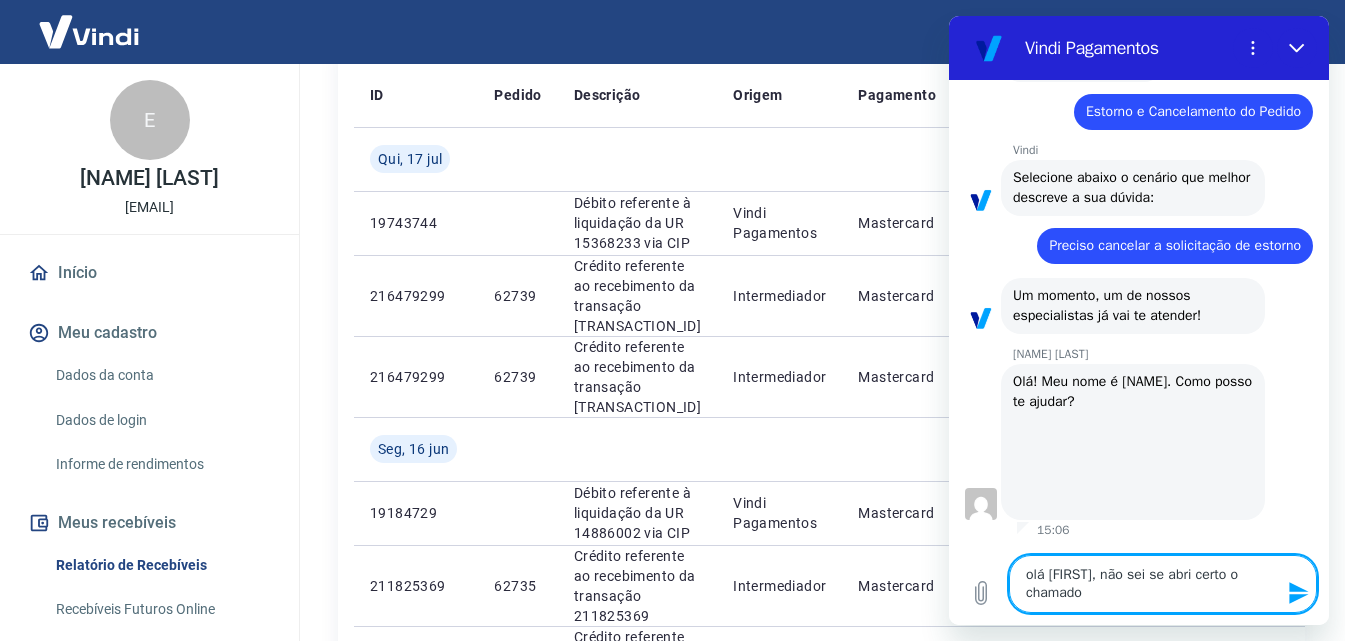 type on "olá Mariana, não sei se abri certo o chamado" 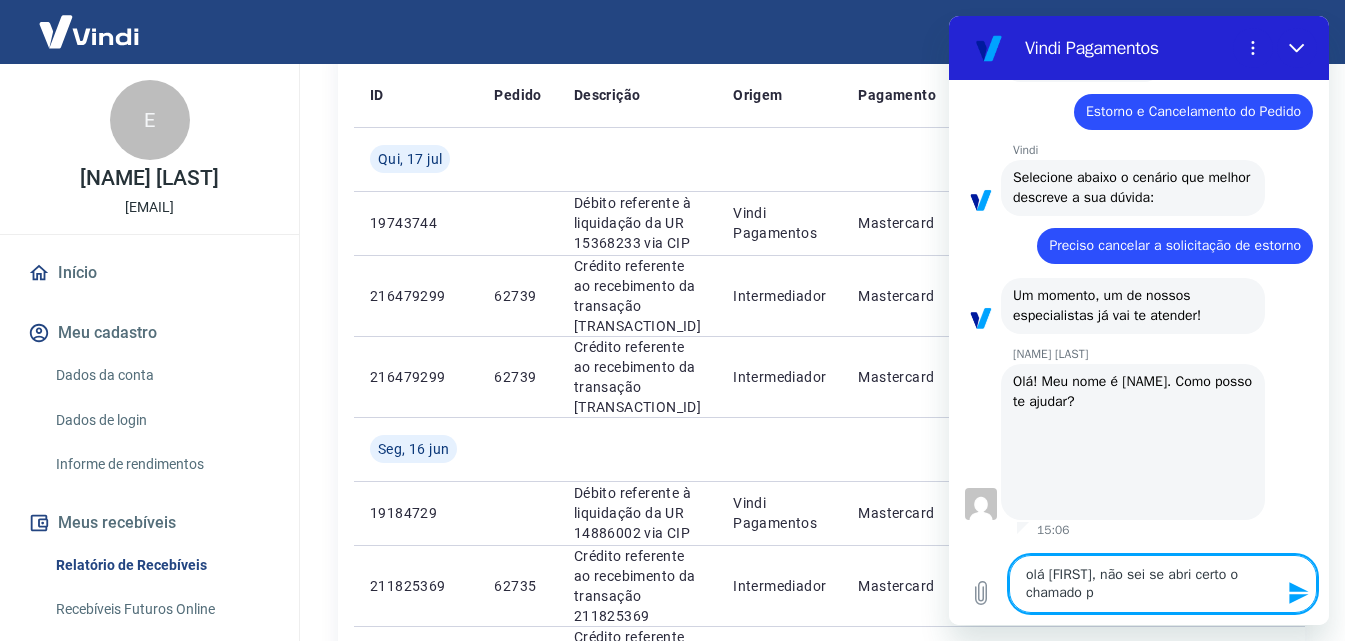 type on "olá Mariana, não sei se abri certo o chamado pa" 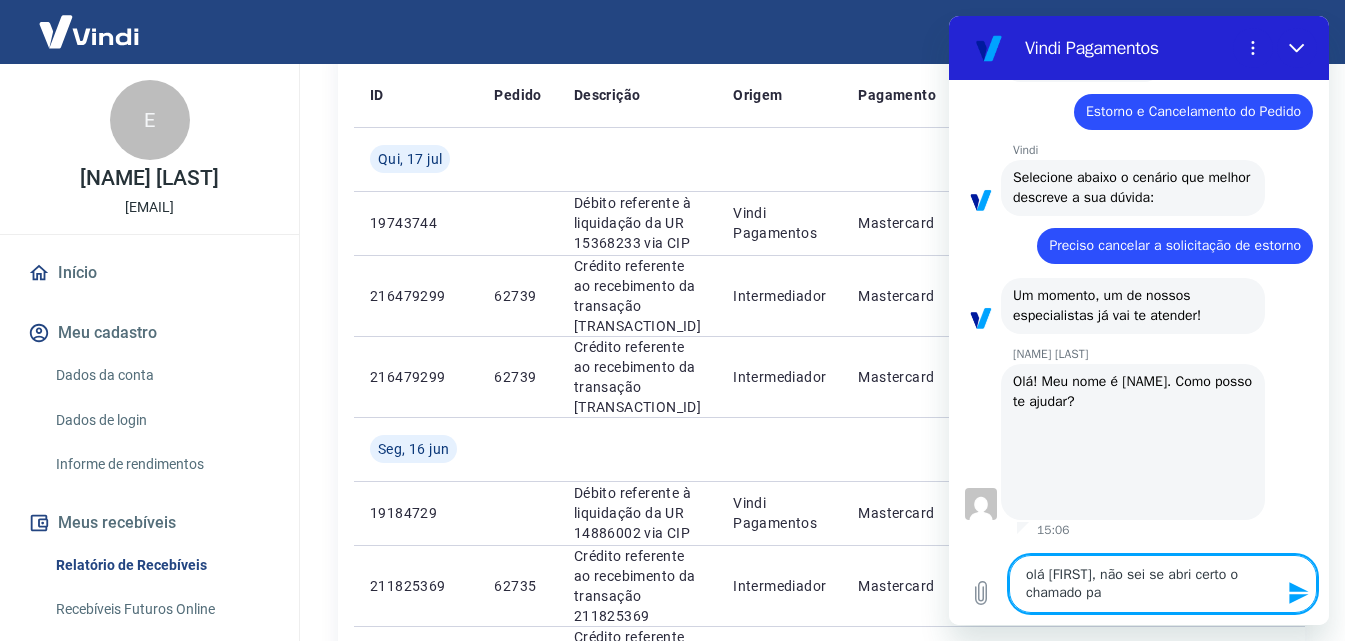 type on "x" 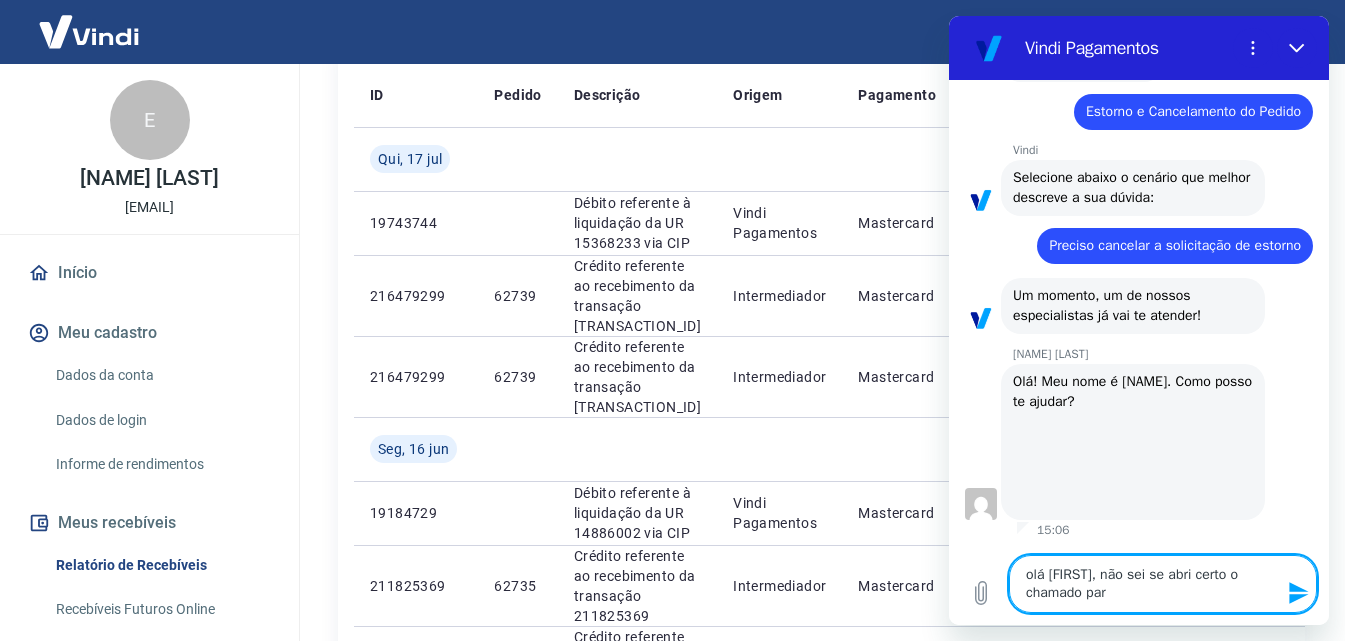 type on "olá Mariana, não sei se abri certo o chamado para" 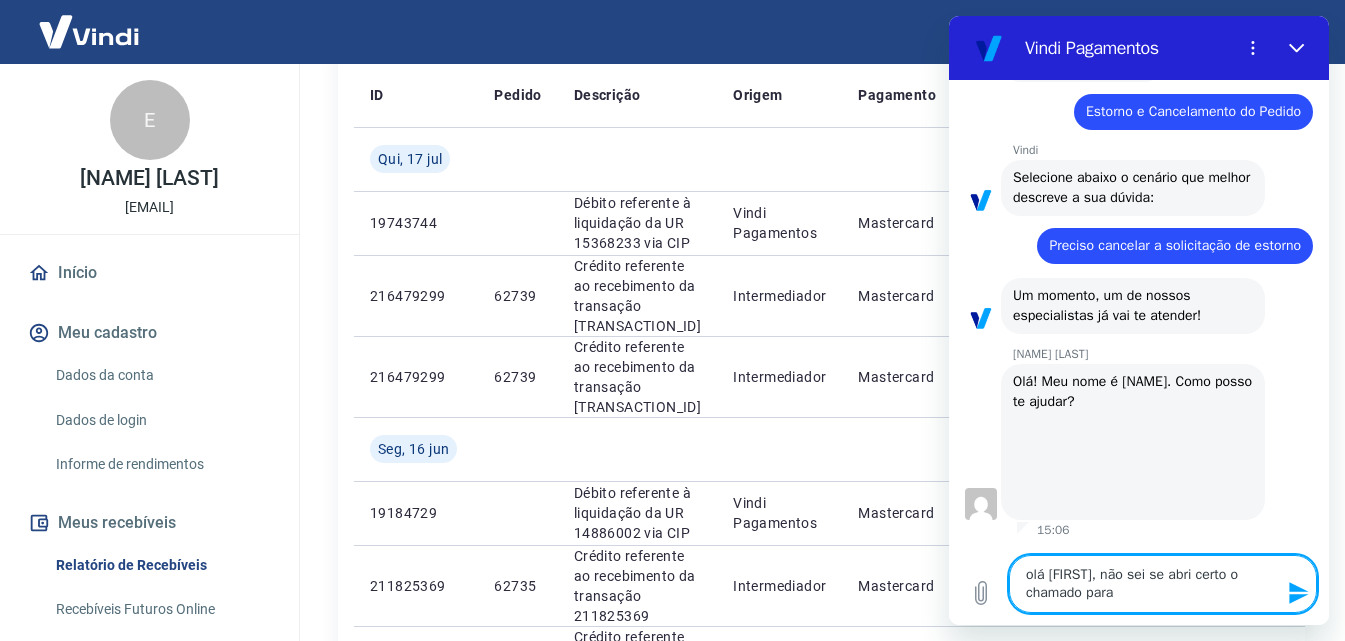 type on "x" 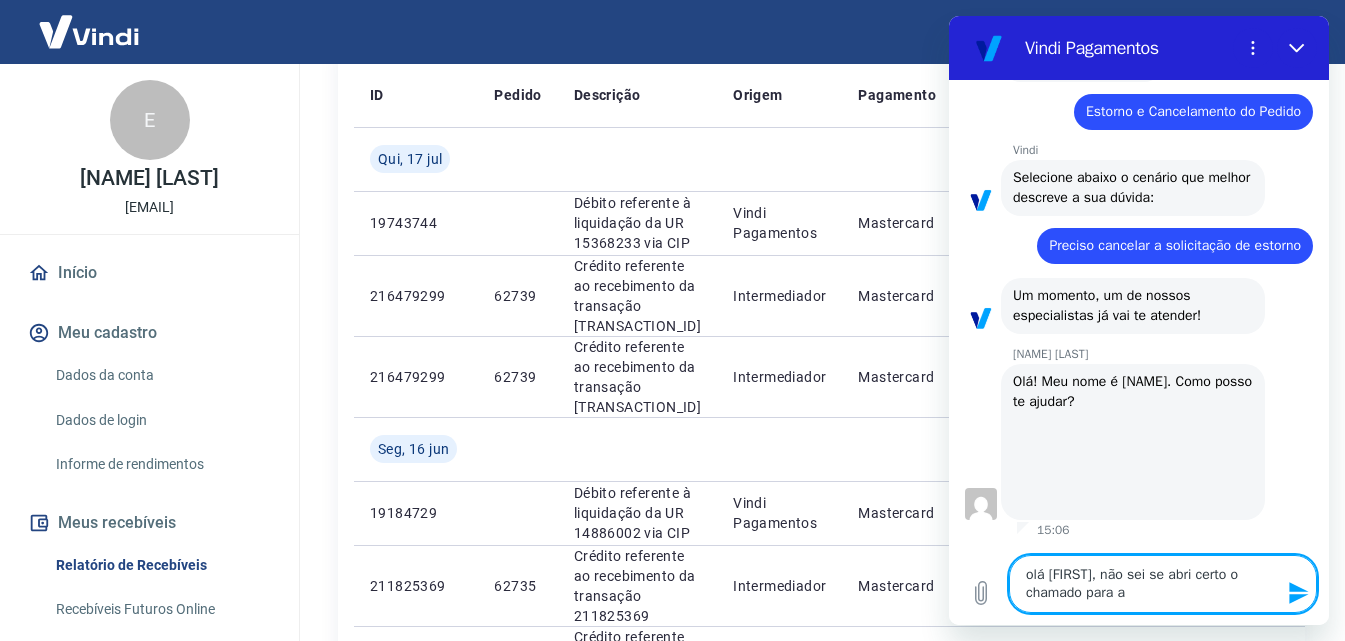 type on "x" 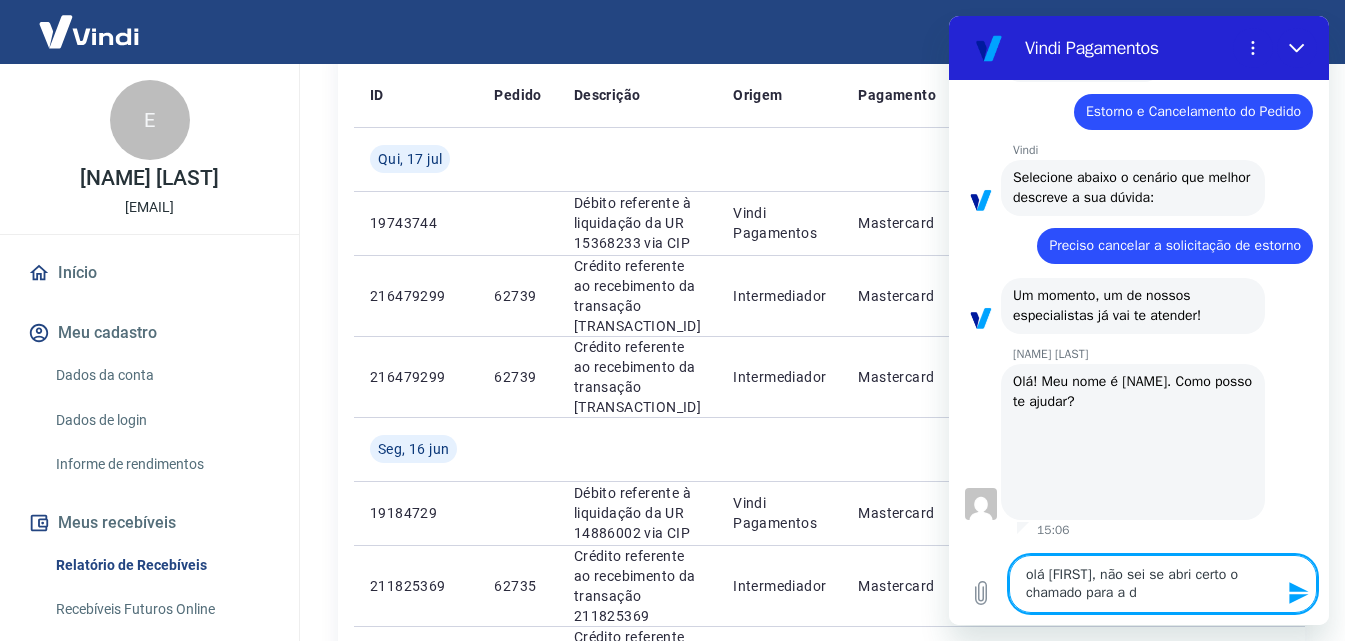 type on "olá Mariana, não sei se abri certo o chamado para a du" 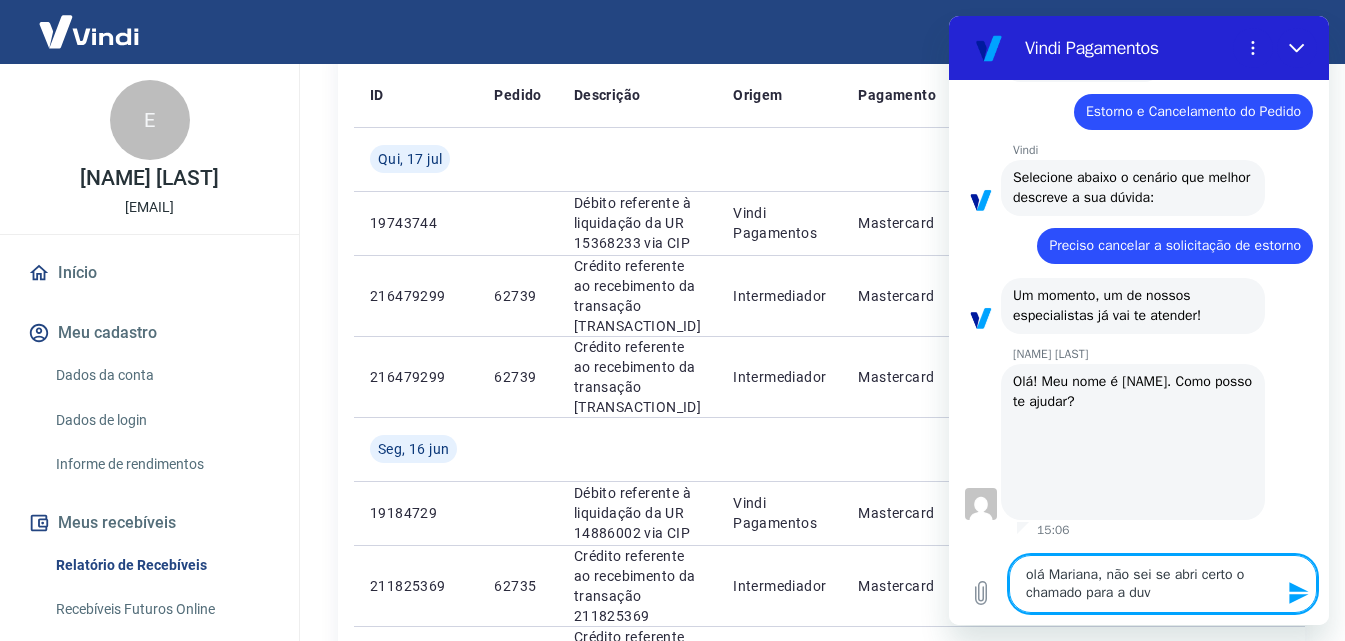 type on "olá Mariana, não sei se abri certo o chamado para a duvb" 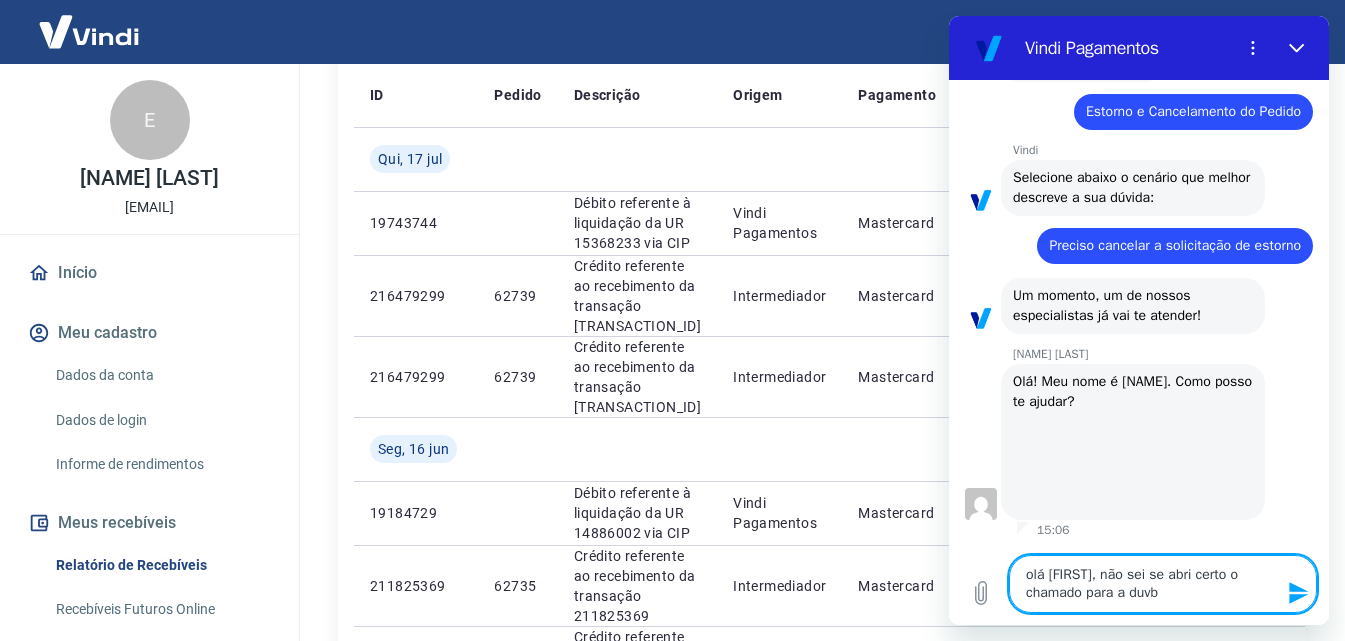 type on "olá Mariana, não sei se abri certo o chamado para a duvbi" 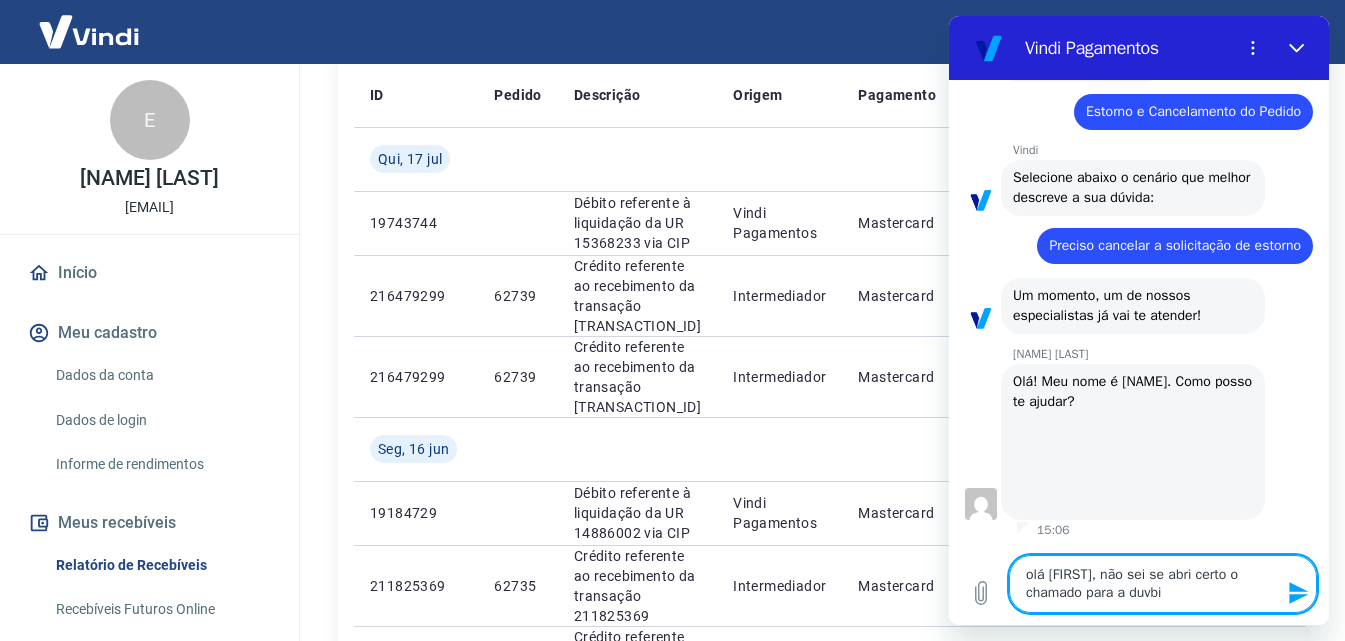type on "olá Mariana, não sei se abri certo o chamado para a duvb" 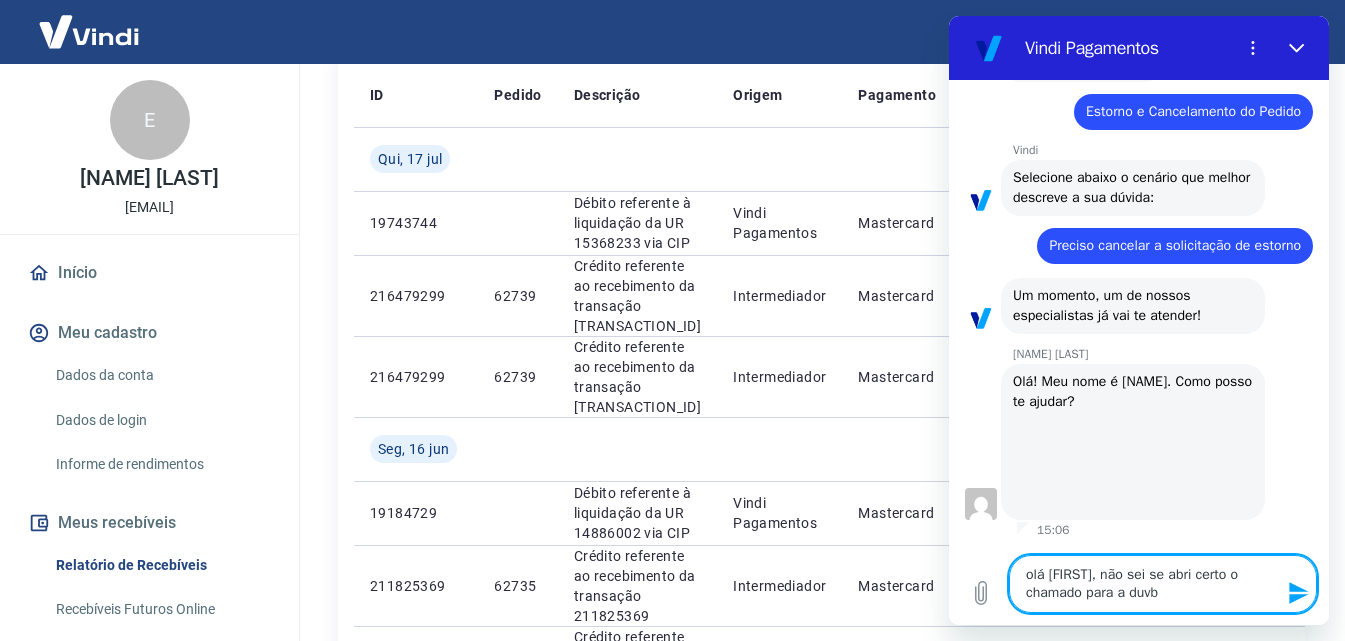 type on "olá Mariana, não sei se abri certo o chamado para a duv" 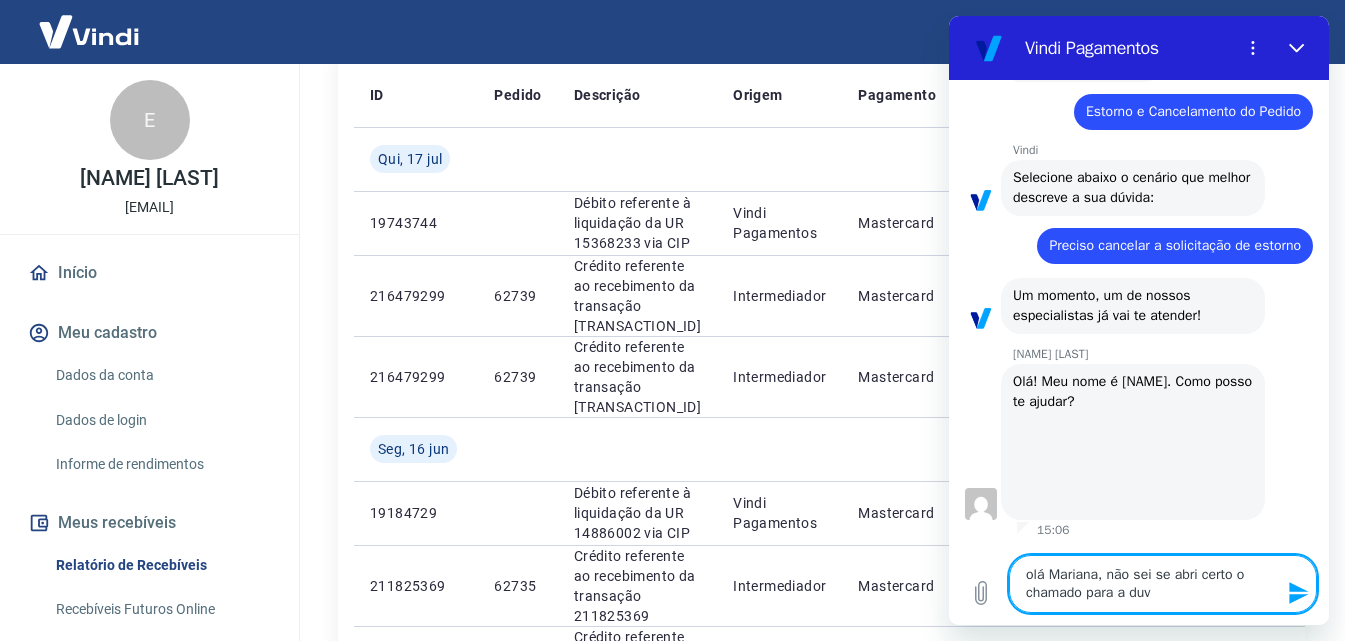 type on "olá Mariana, não sei se abri certo o chamado para a duvi" 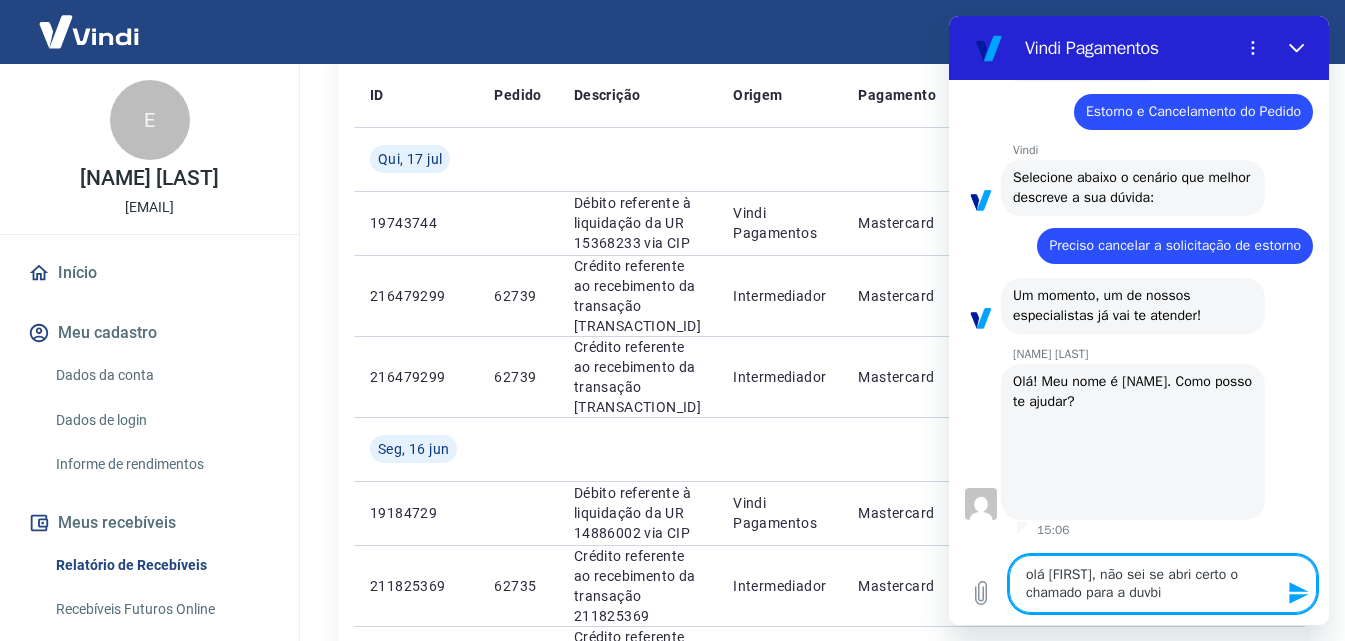 type on "olá Mariana, não sei se abri certo o chamado para a duvid" 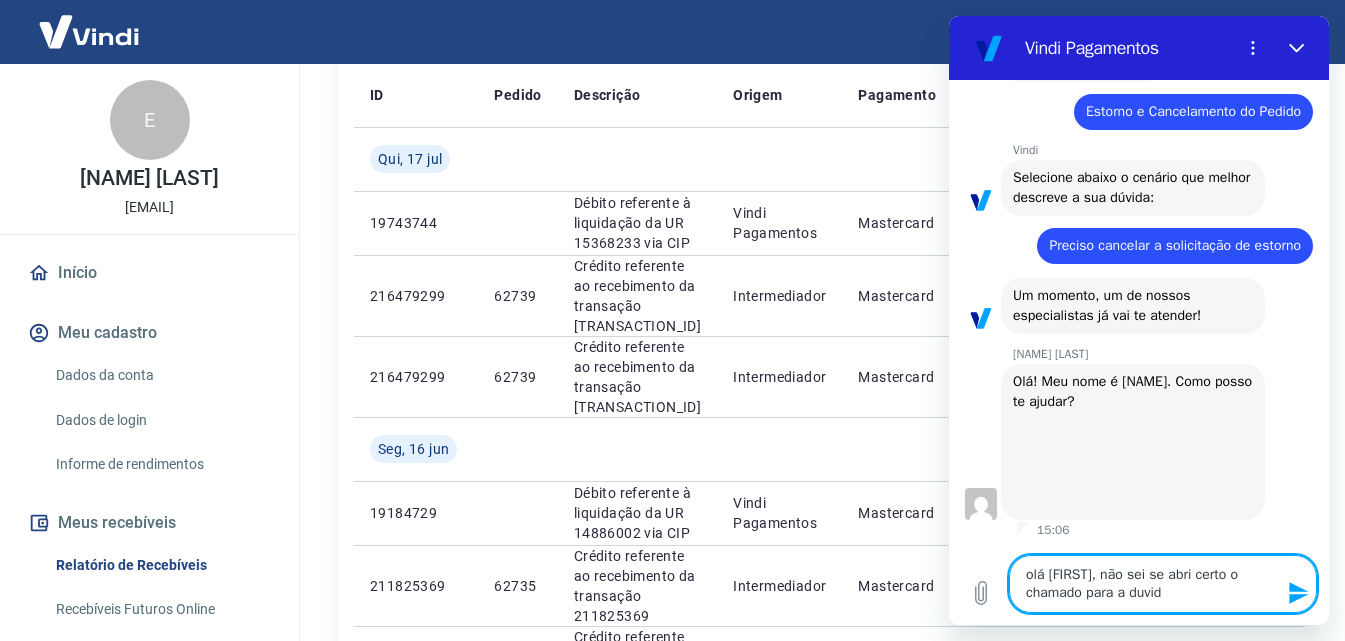 type on "olá Mariana, não sei se abri certo o chamado para a duvida" 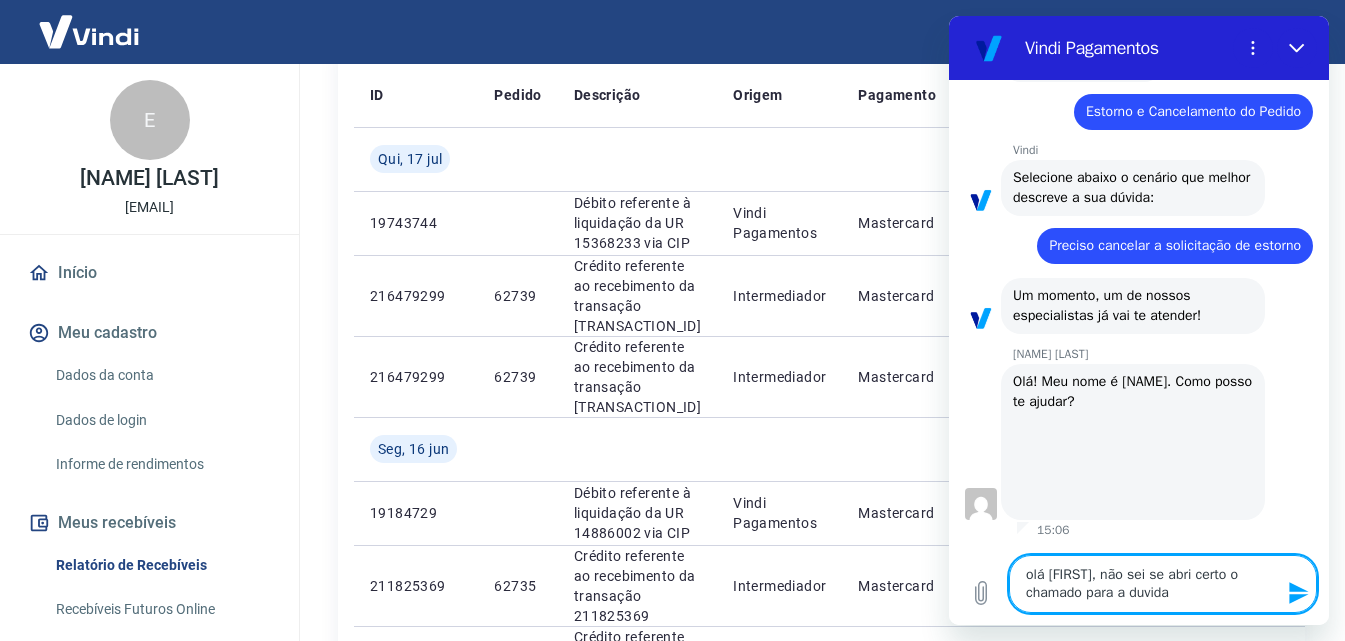 type 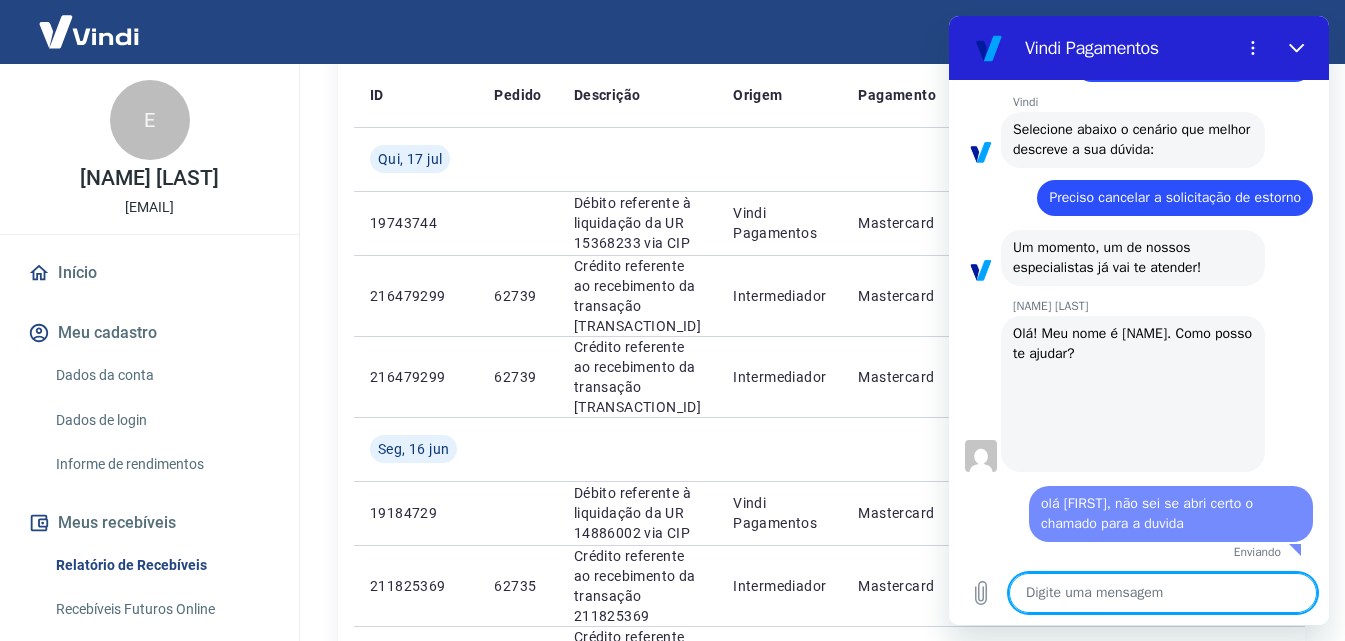 type on "x" 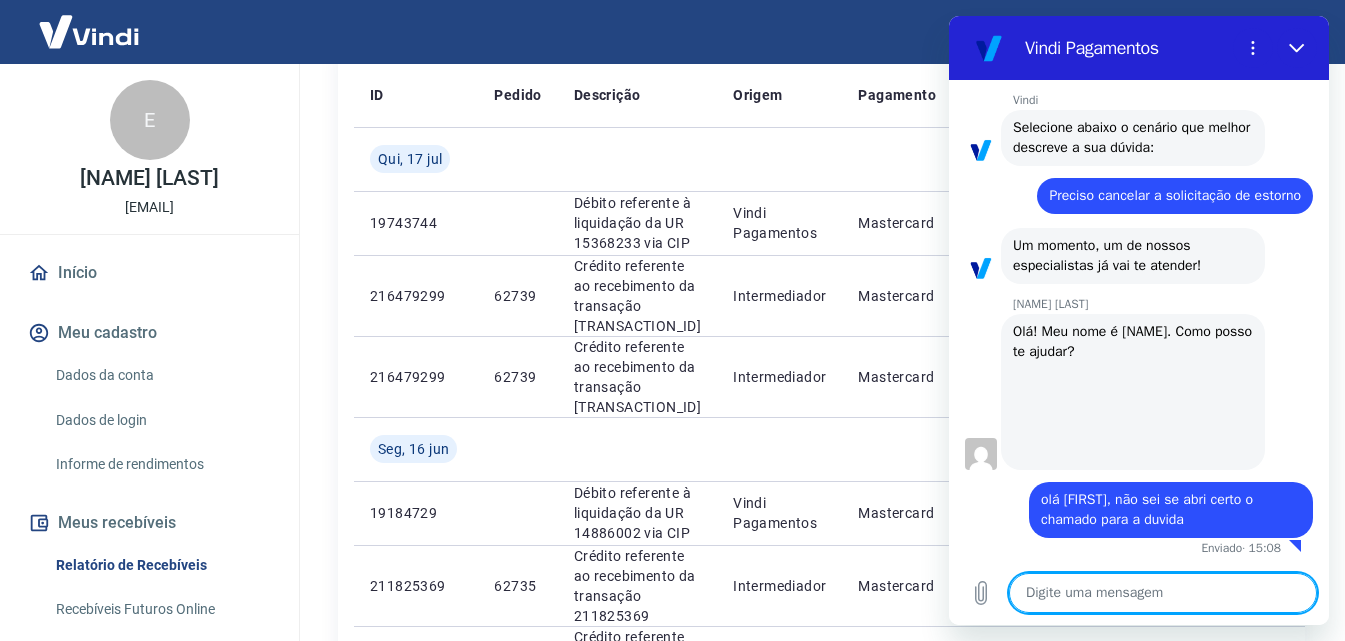 scroll, scrollTop: 950, scrollLeft: 0, axis: vertical 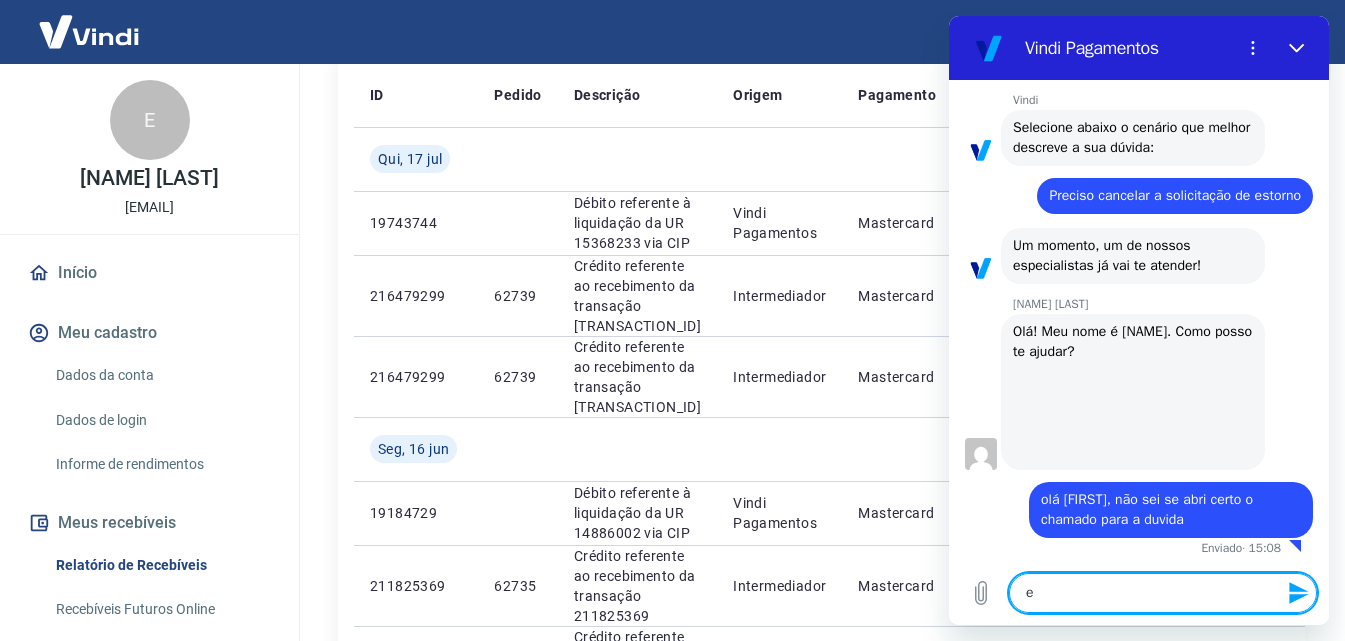 type on "er" 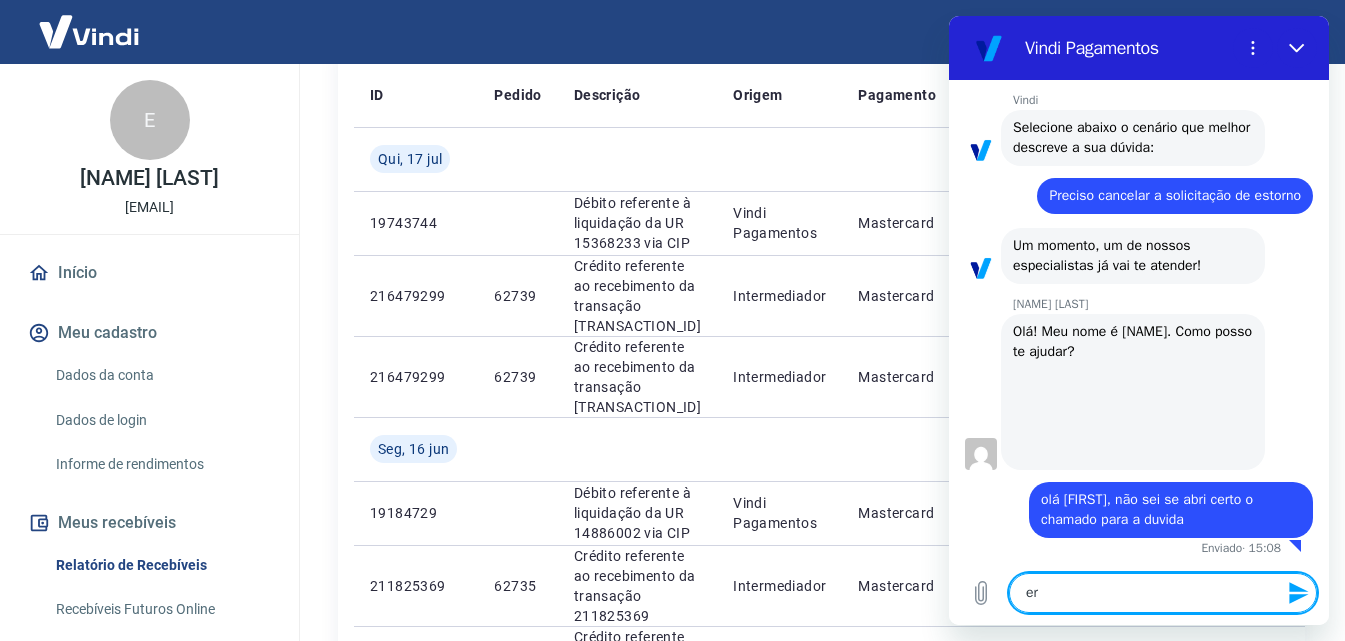 type on "era" 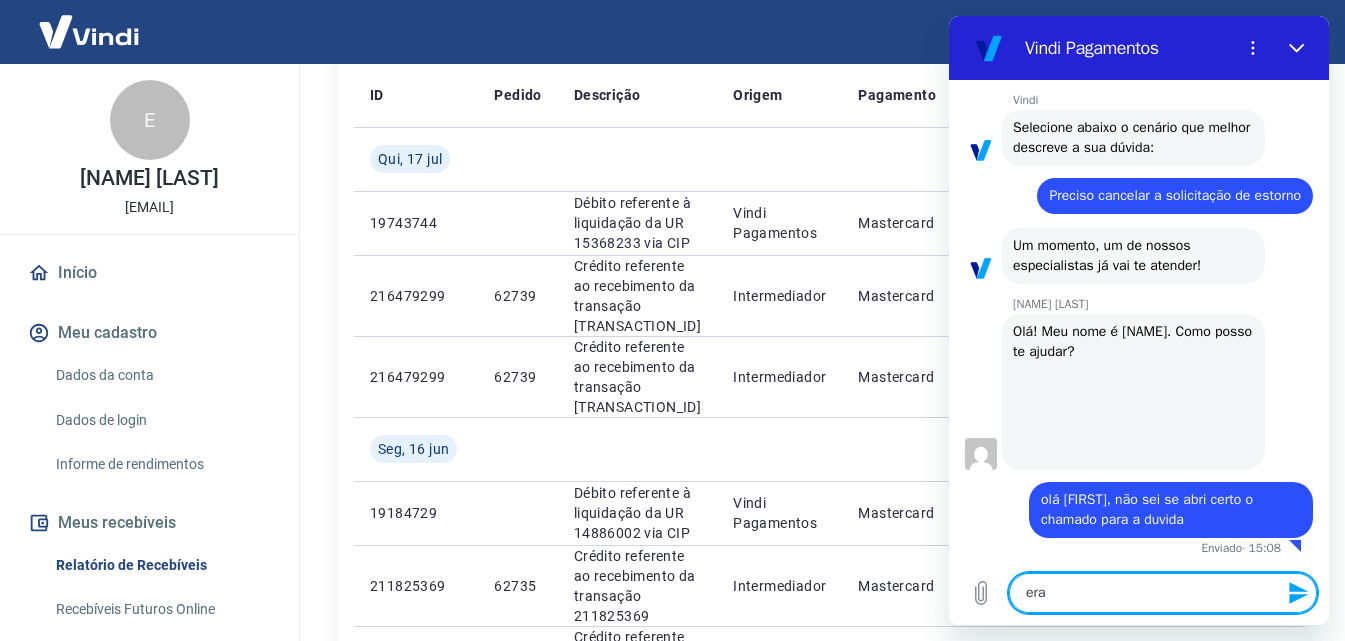 type on "era" 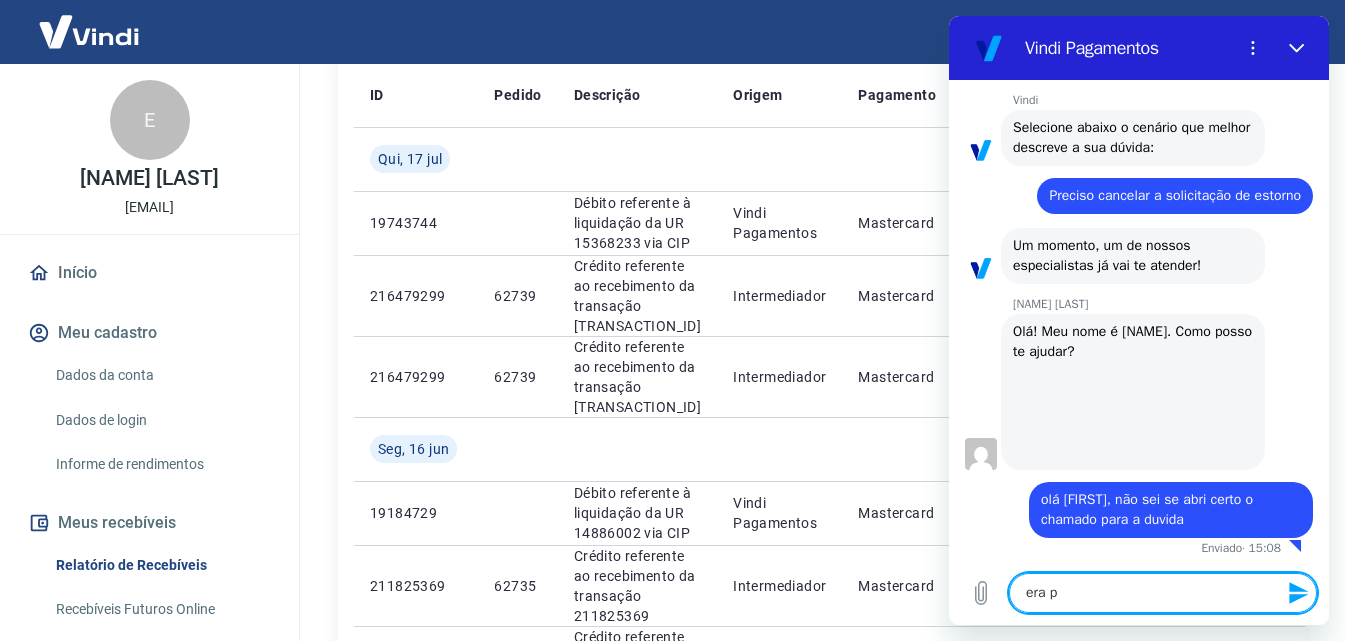 type on "era pa" 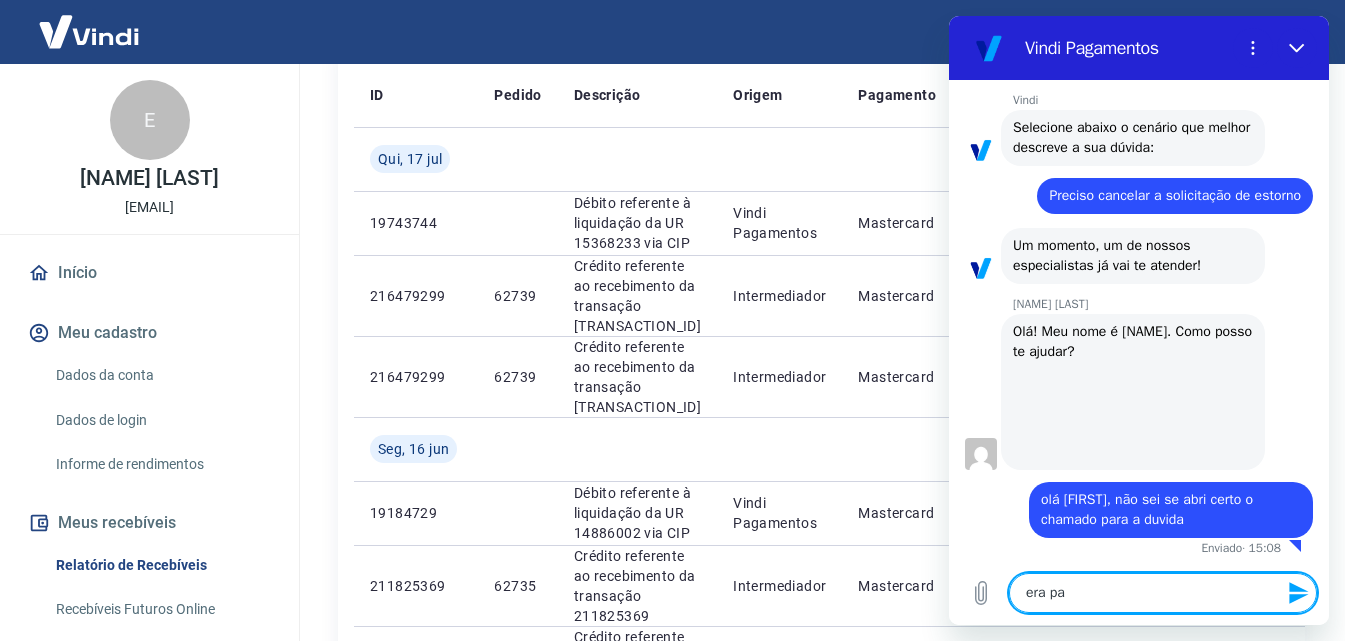 type on "x" 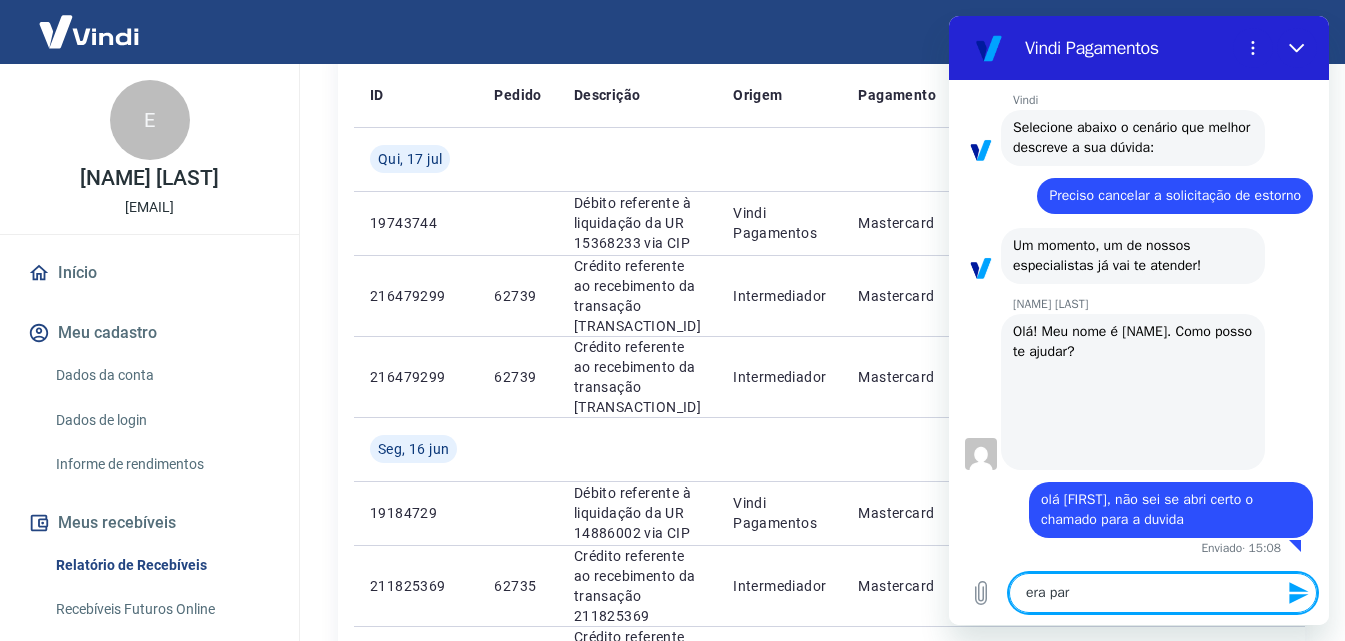 type on "era para" 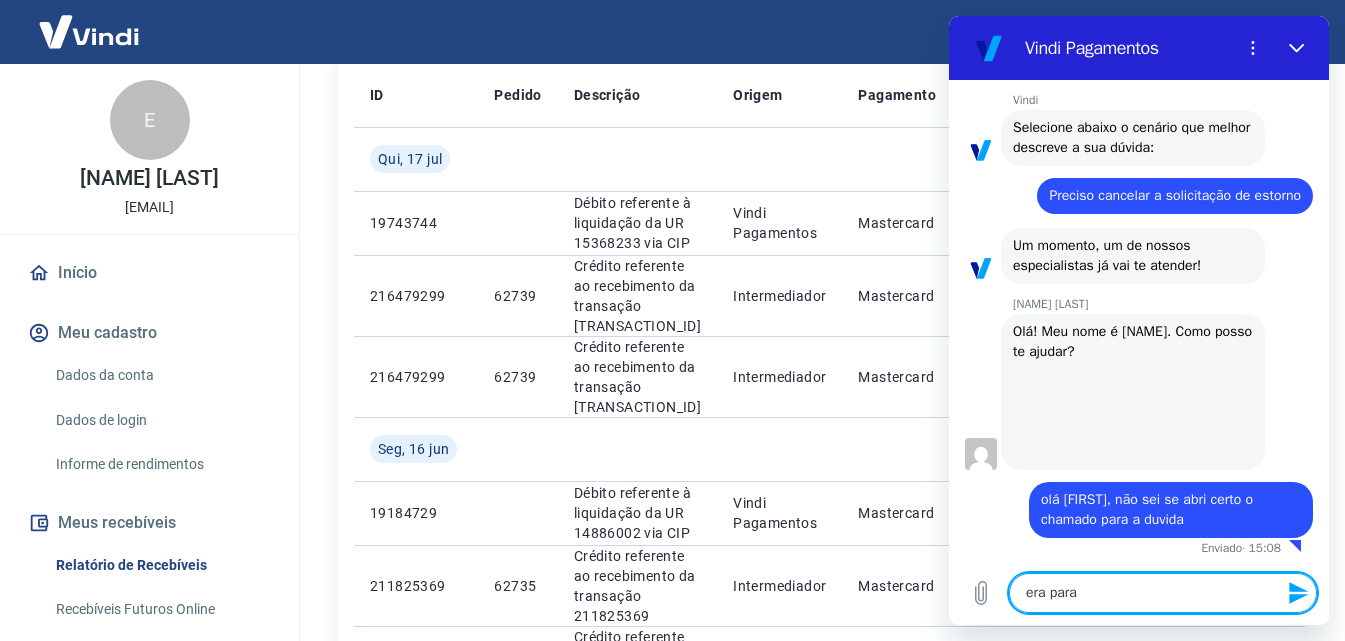type on "era para" 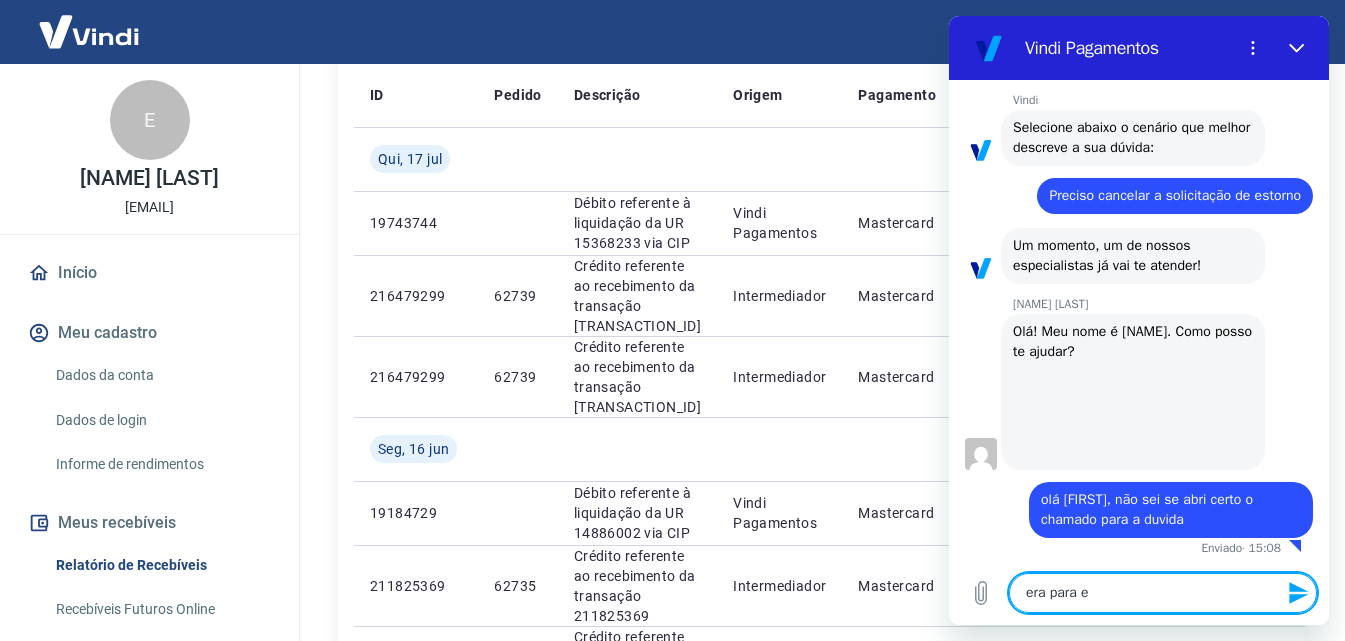 type on "era para eu" 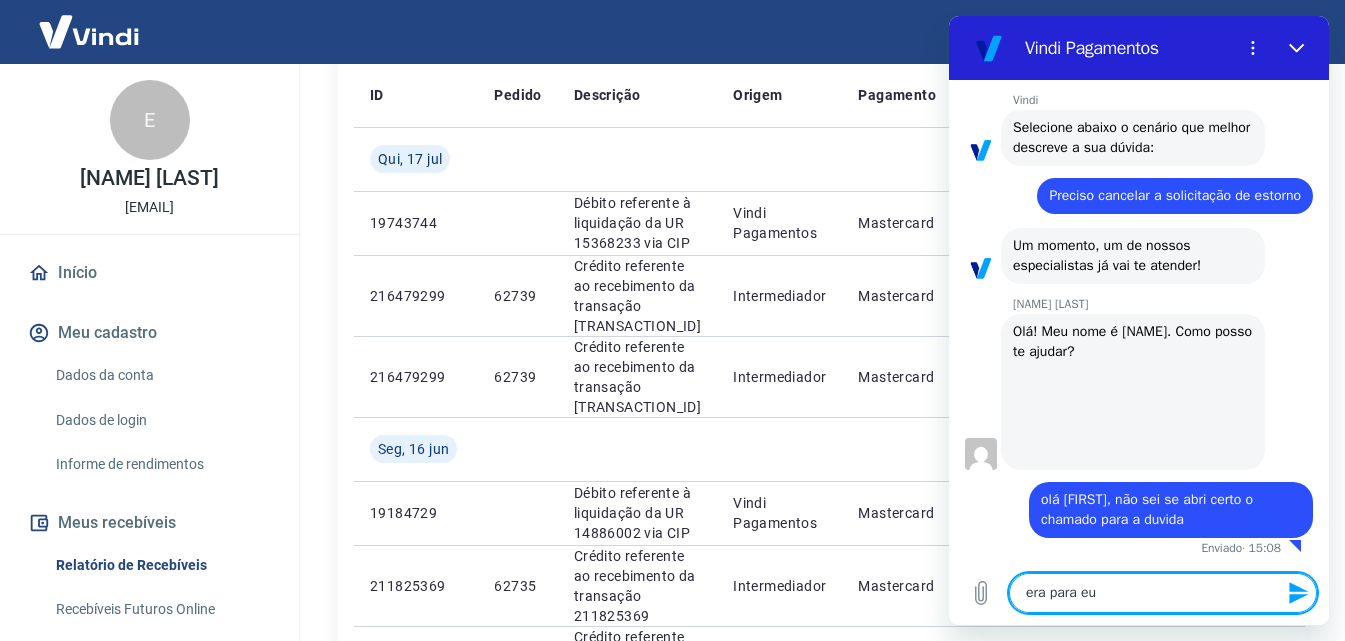 type on "era para eu" 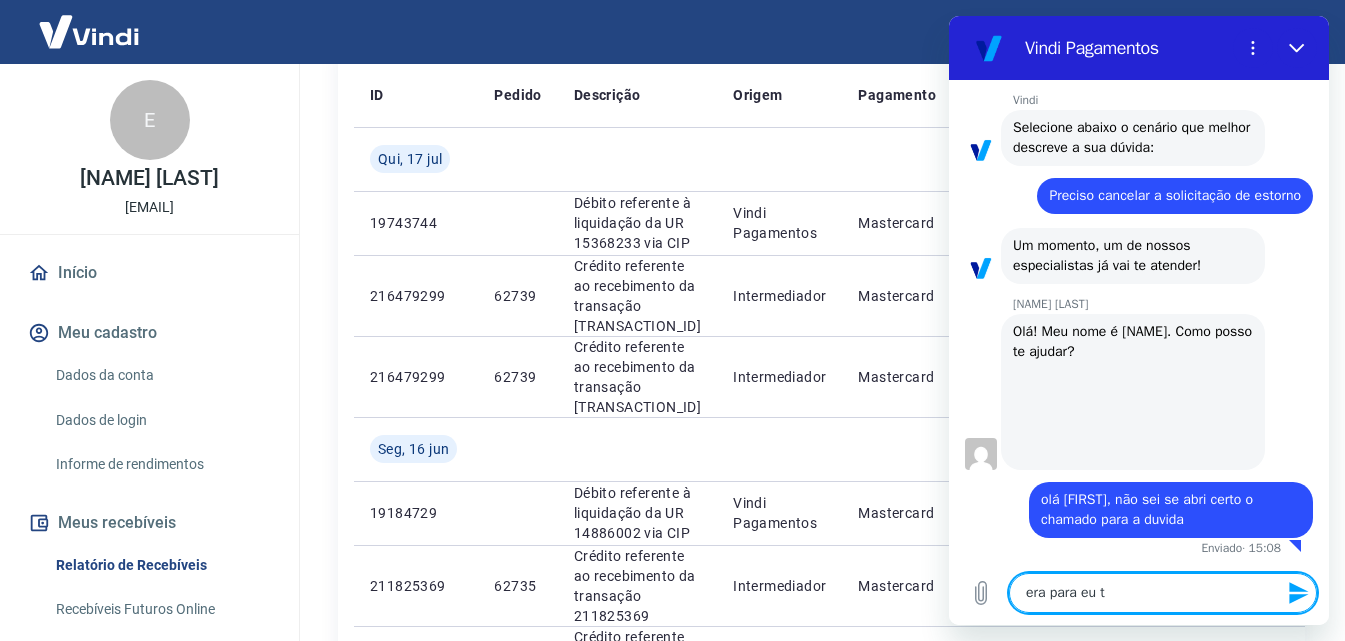 type on "era para eu te" 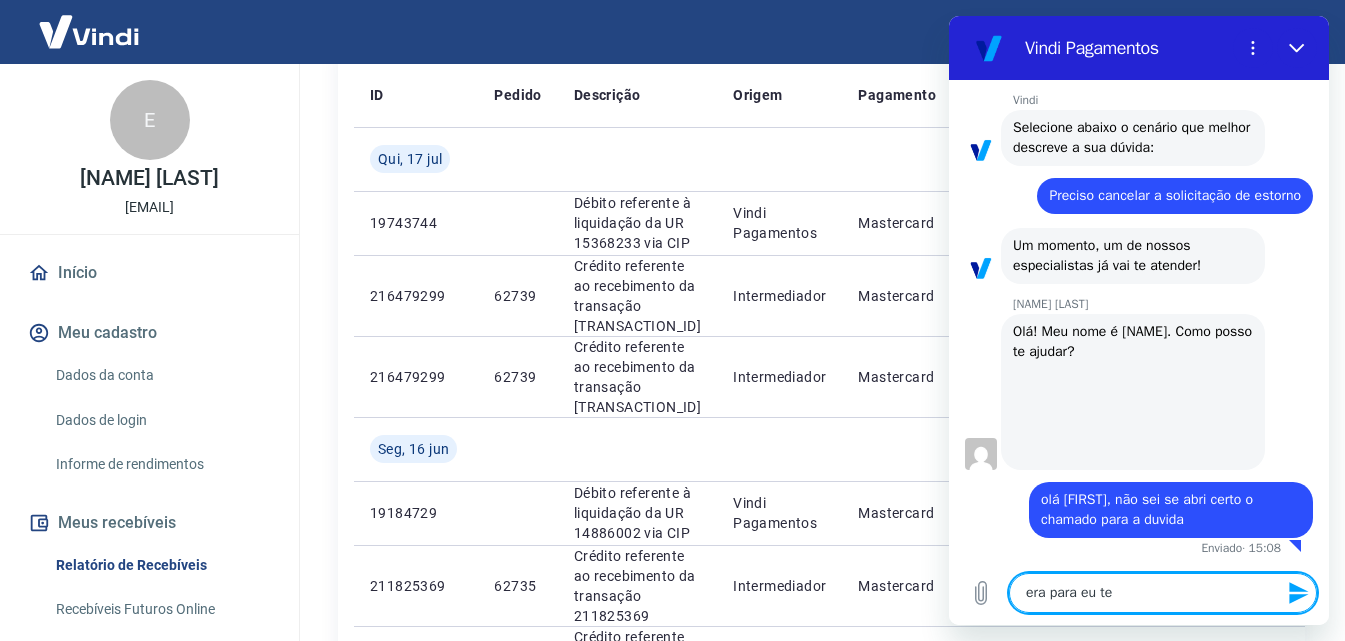 type on "era para eu ter" 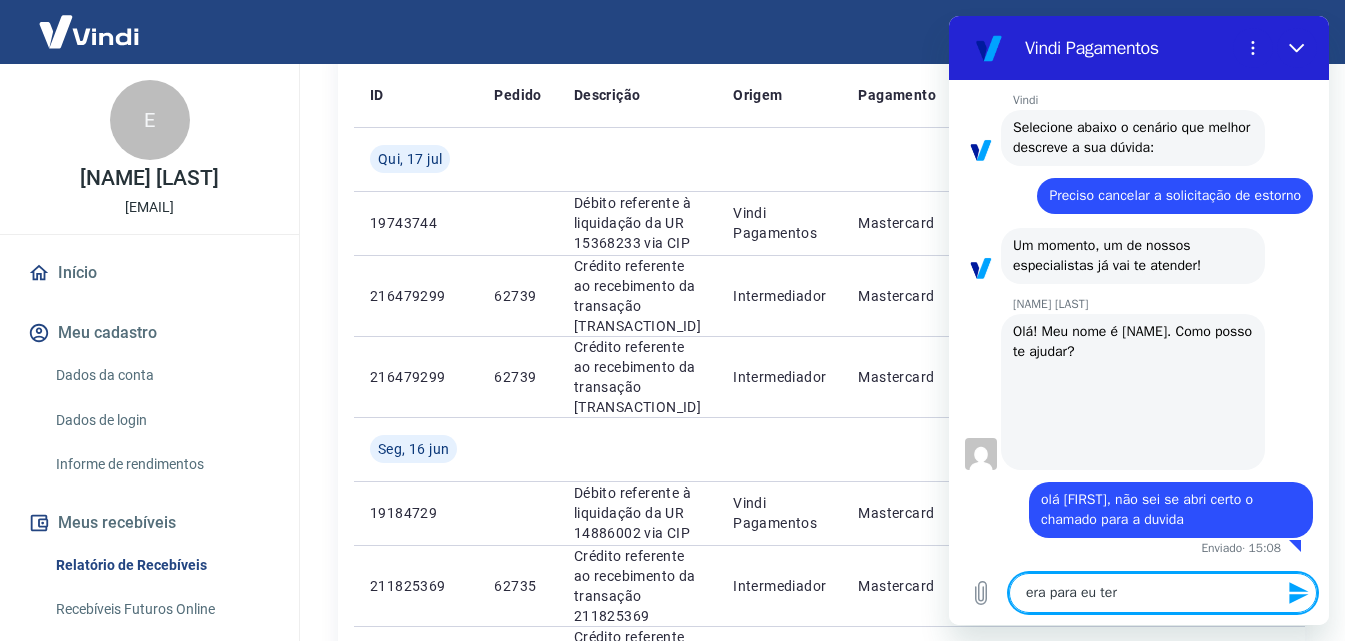 type on "era para eu ter" 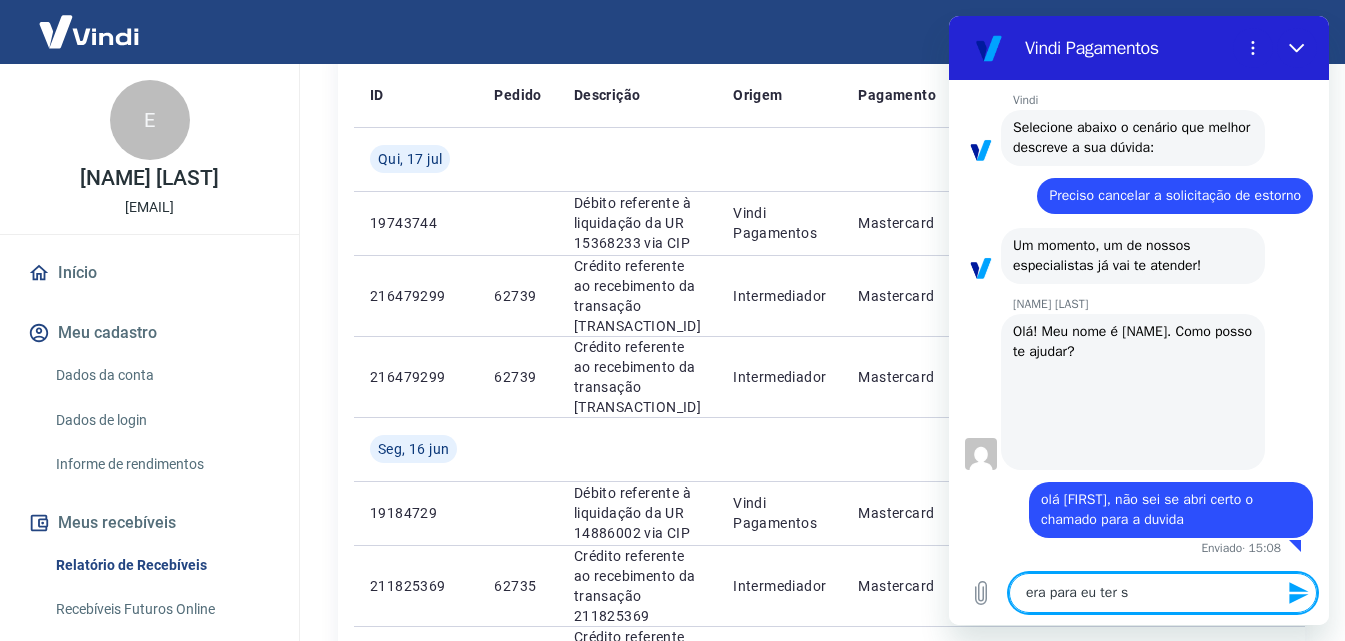 type on "era para eu ter sa" 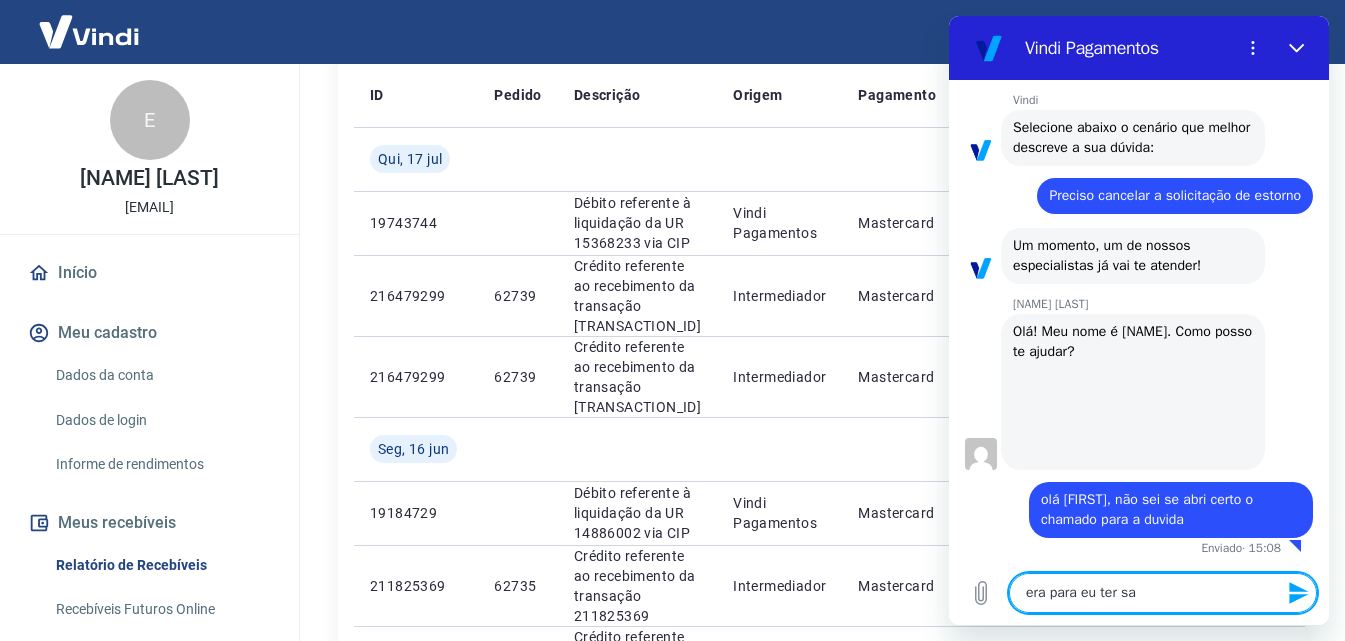 type on "x" 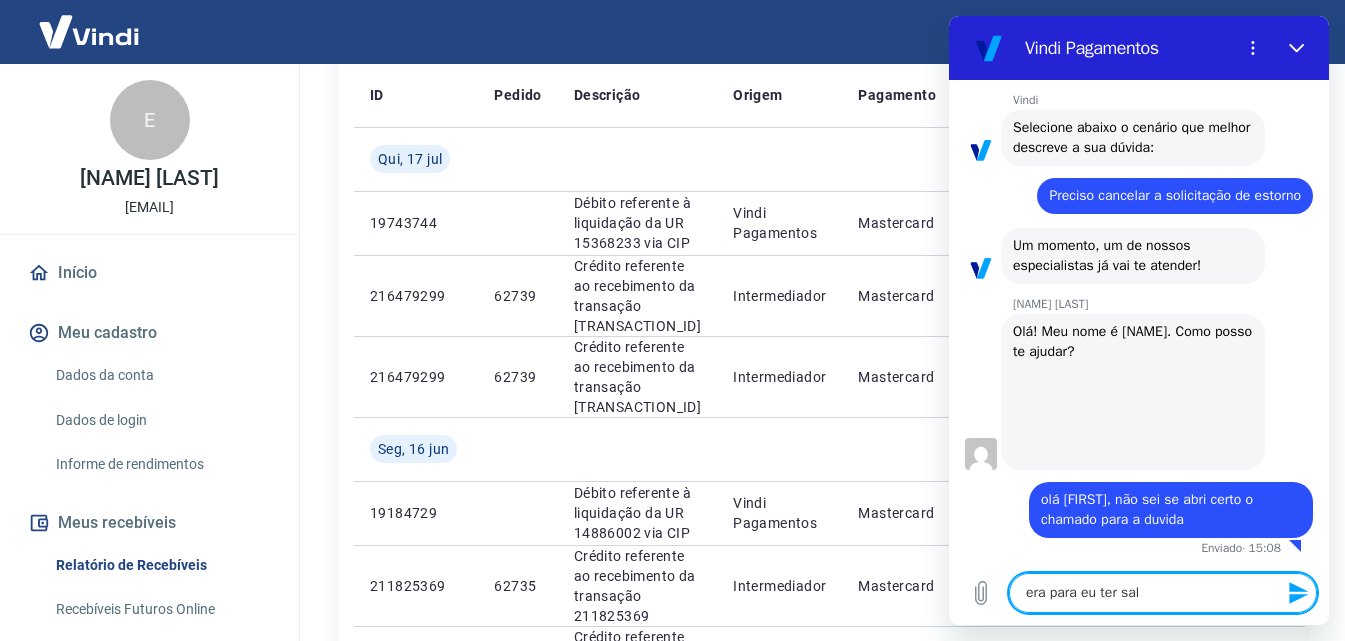 type on "era para eu ter sald" 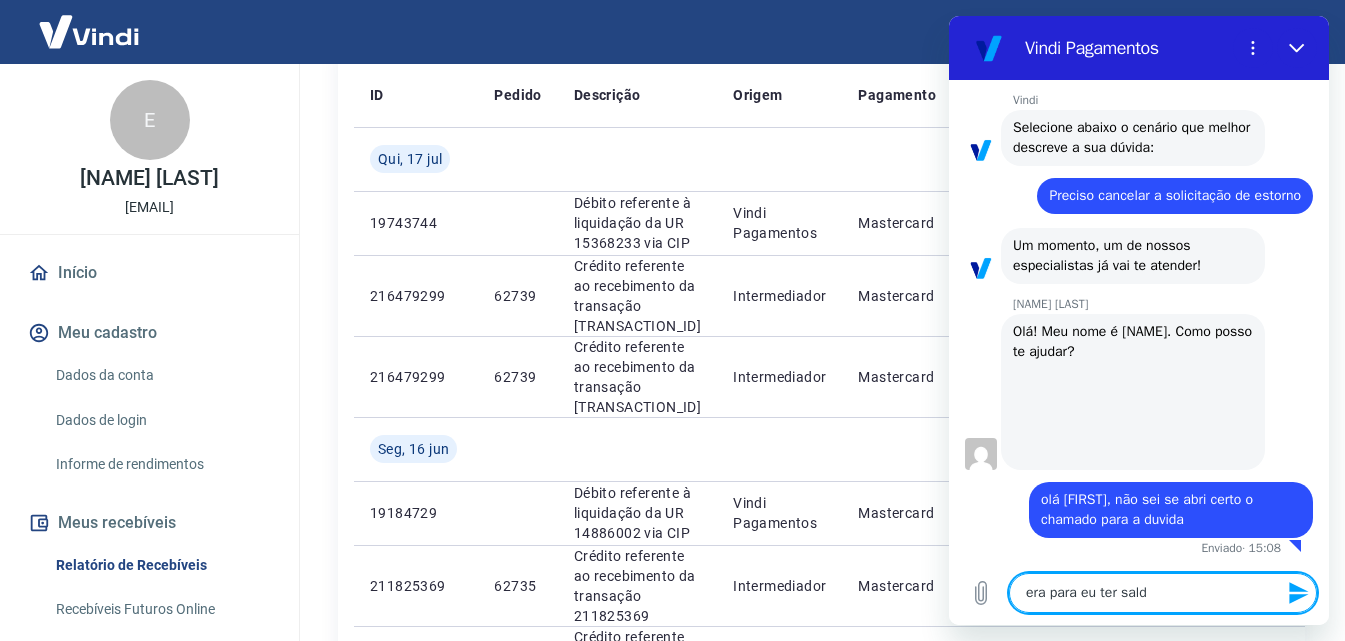 type on "era para eu ter saldo" 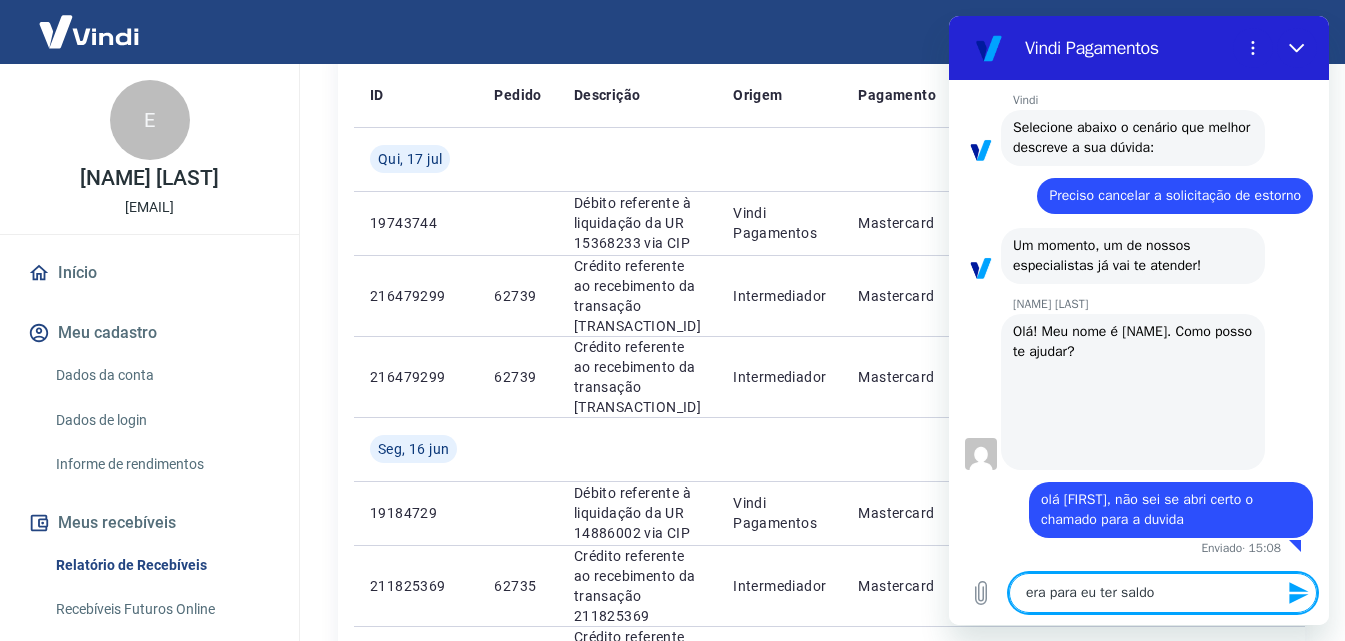 type on "era para eu ter saldo," 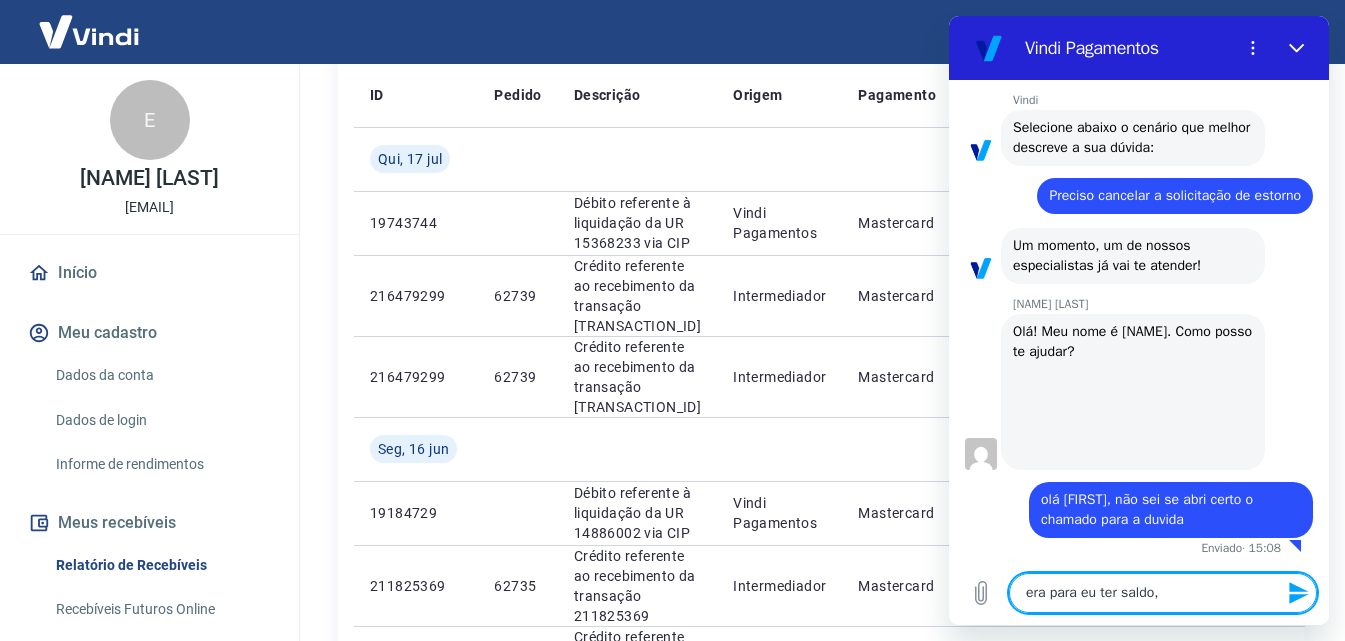 type on "era para eu ter saldo," 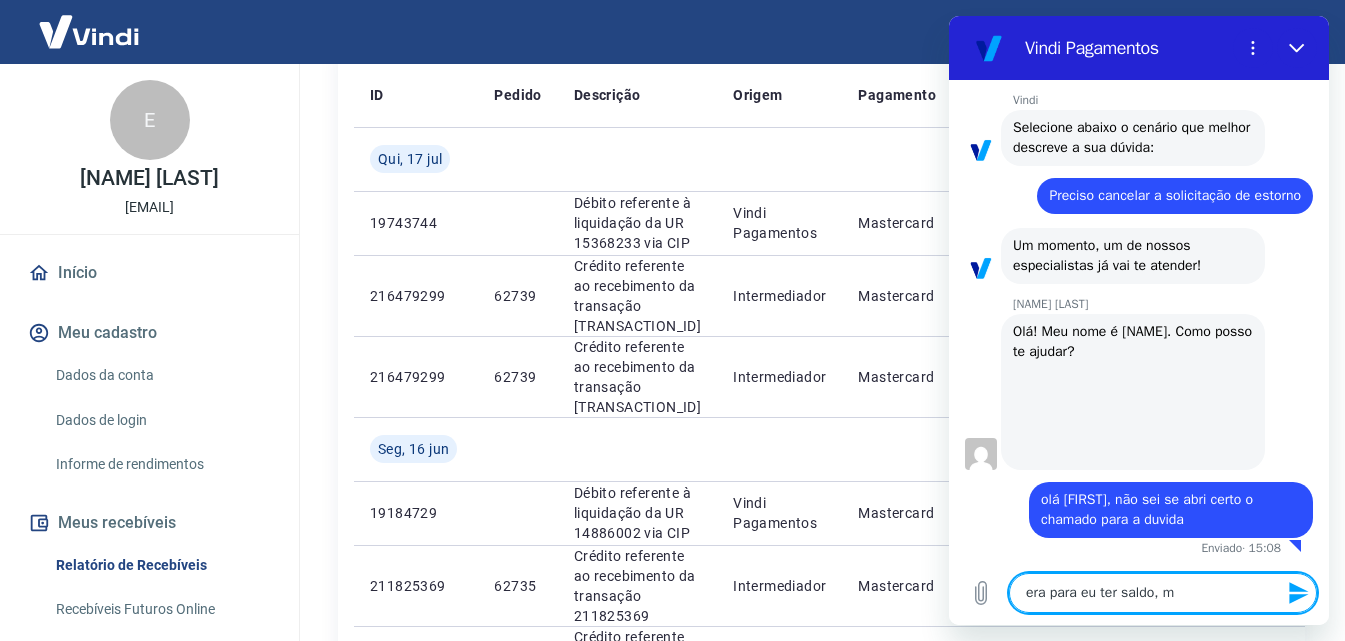 type on "era para eu ter saldo, ma" 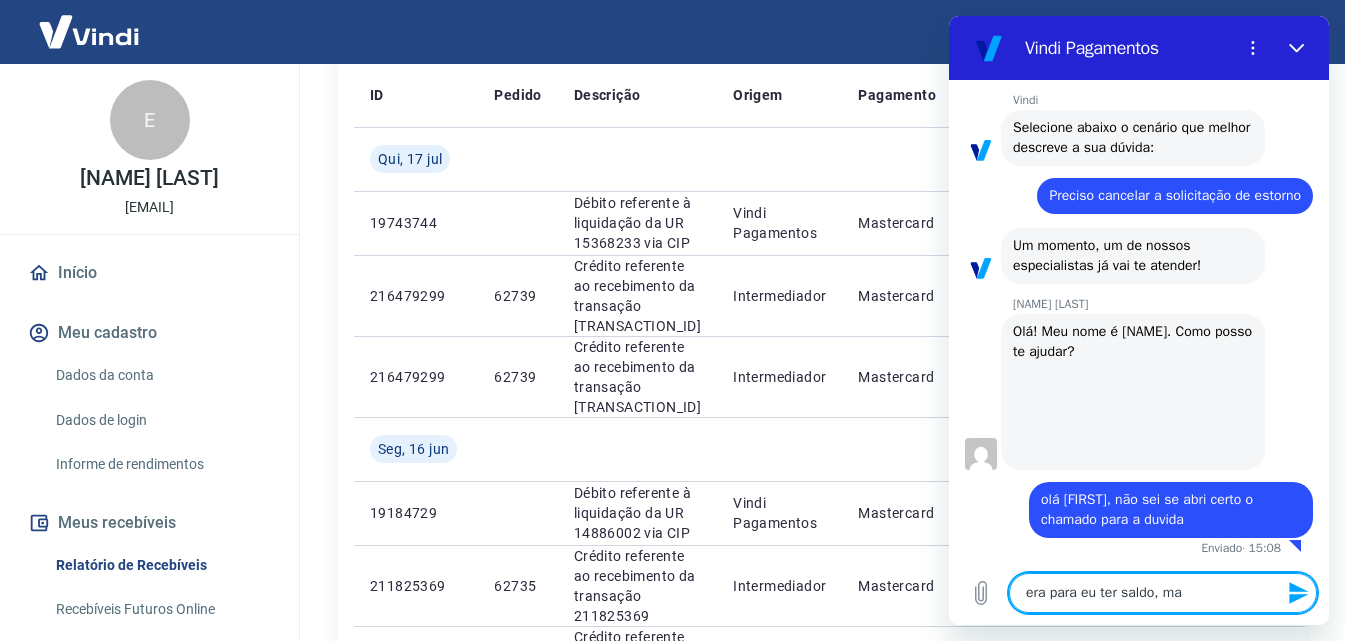 type on "x" 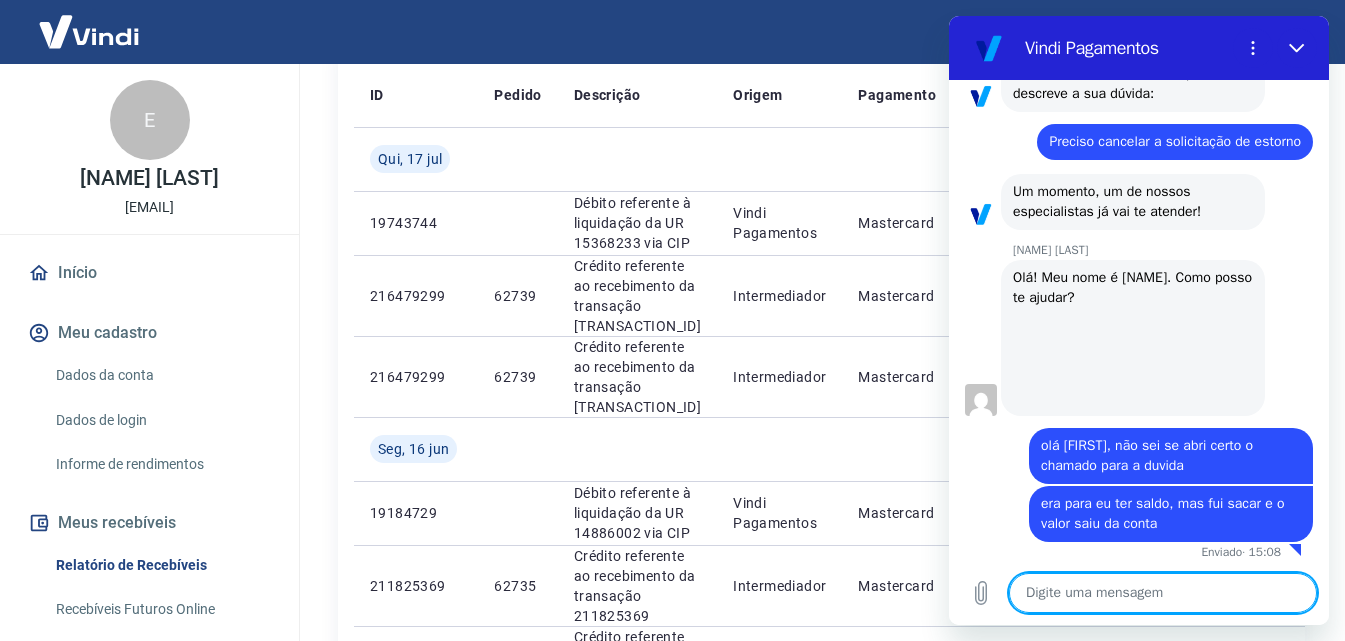scroll, scrollTop: 1008, scrollLeft: 0, axis: vertical 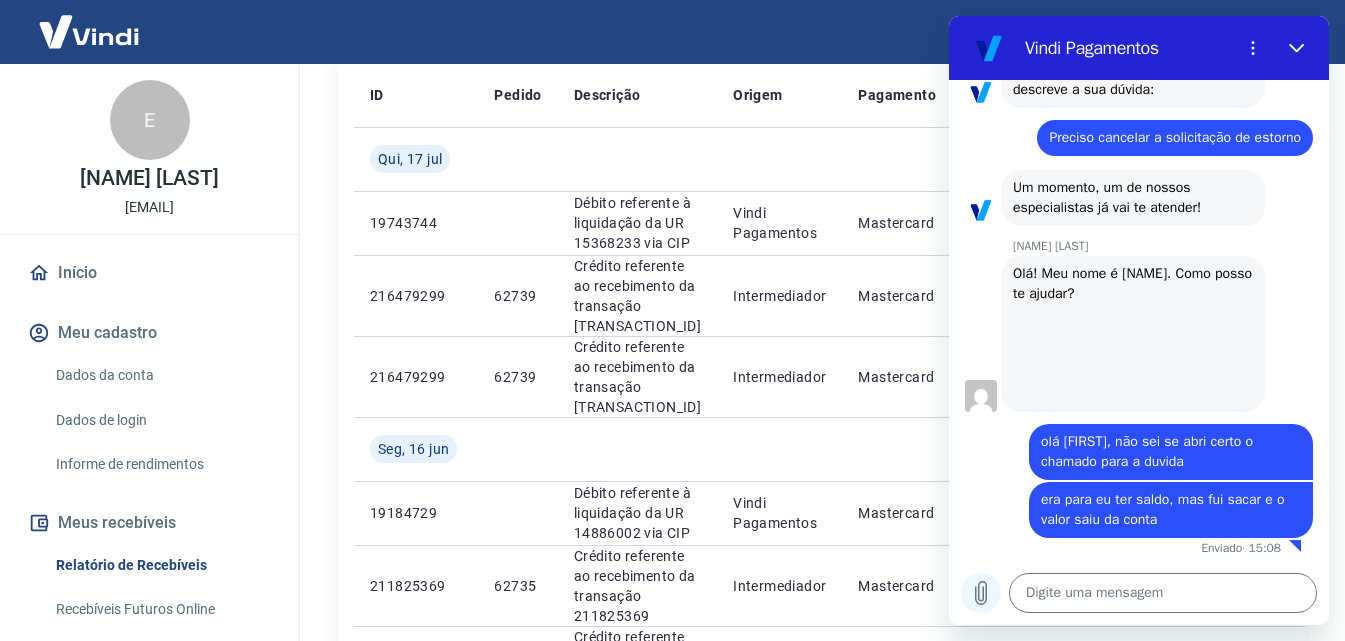 click 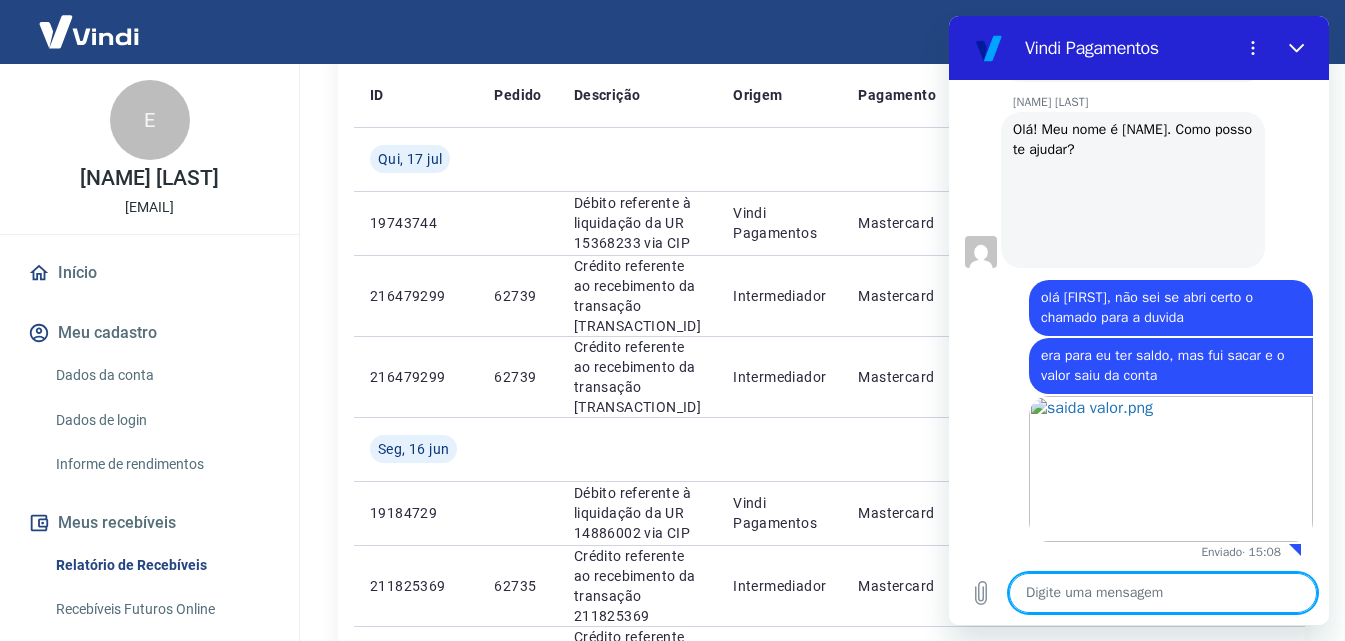 scroll, scrollTop: 1156, scrollLeft: 0, axis: vertical 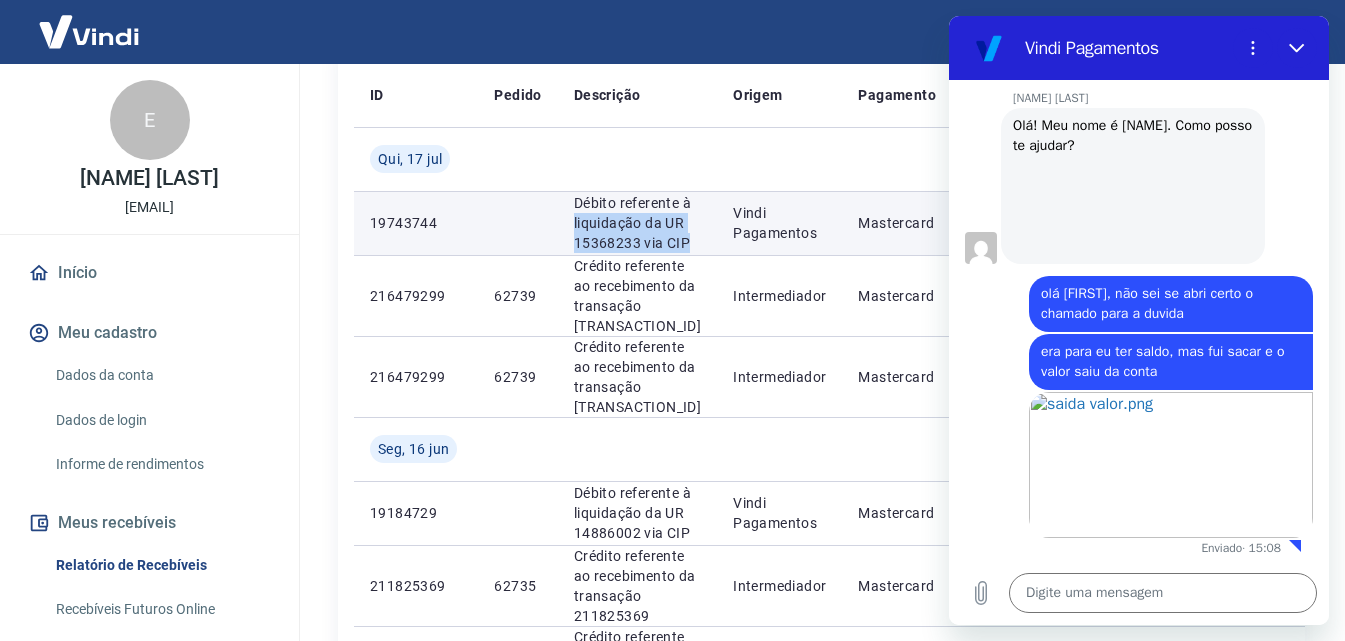 drag, startPoint x: 574, startPoint y: 239, endPoint x: 647, endPoint y: 276, distance: 81.84131 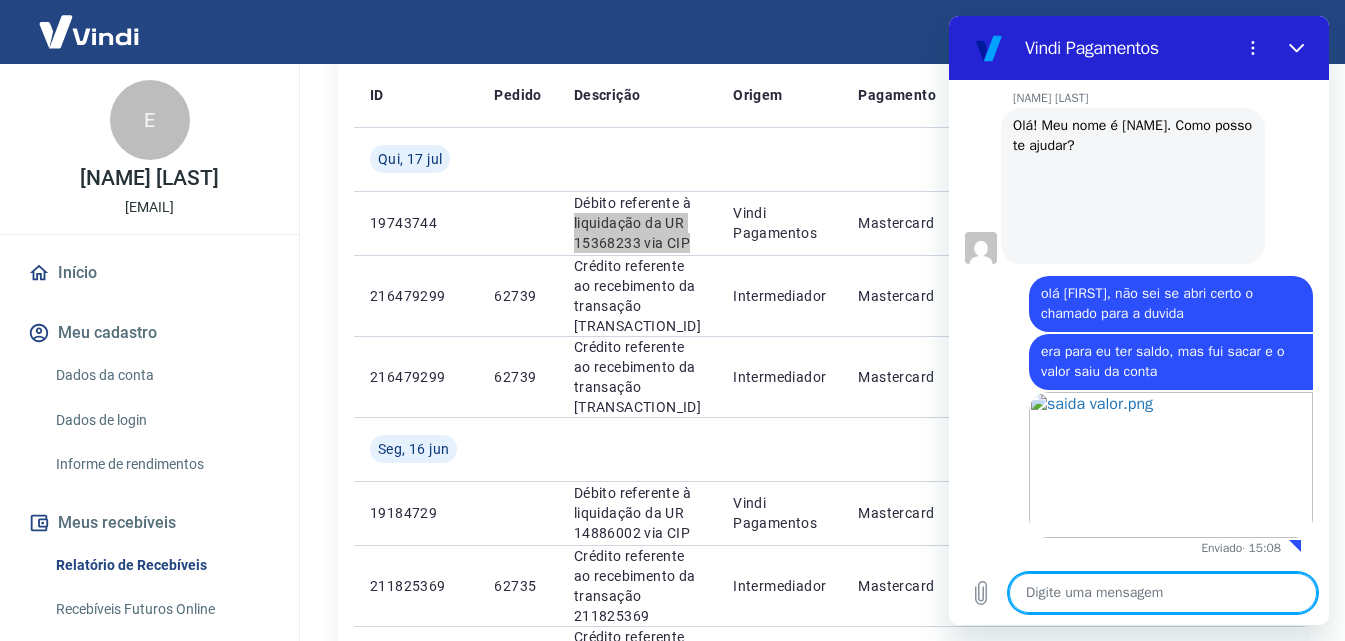 paste on "liquidação da UR 15368233 via CIP" 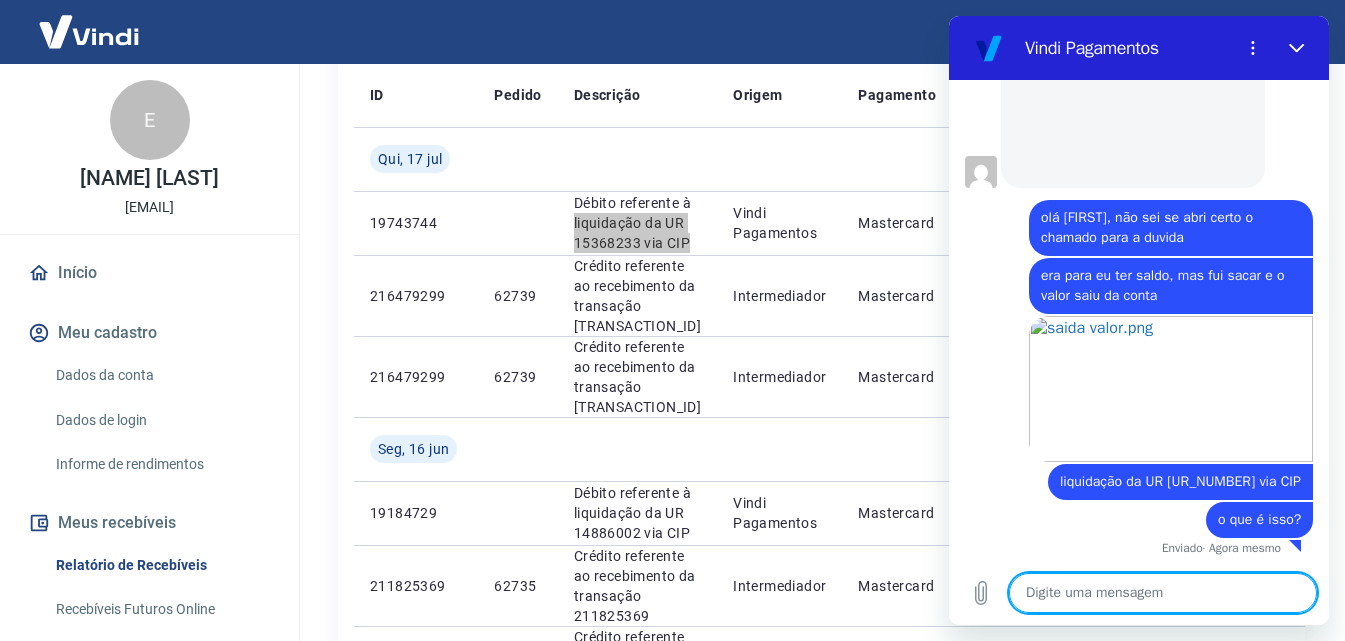 scroll, scrollTop: 1232, scrollLeft: 0, axis: vertical 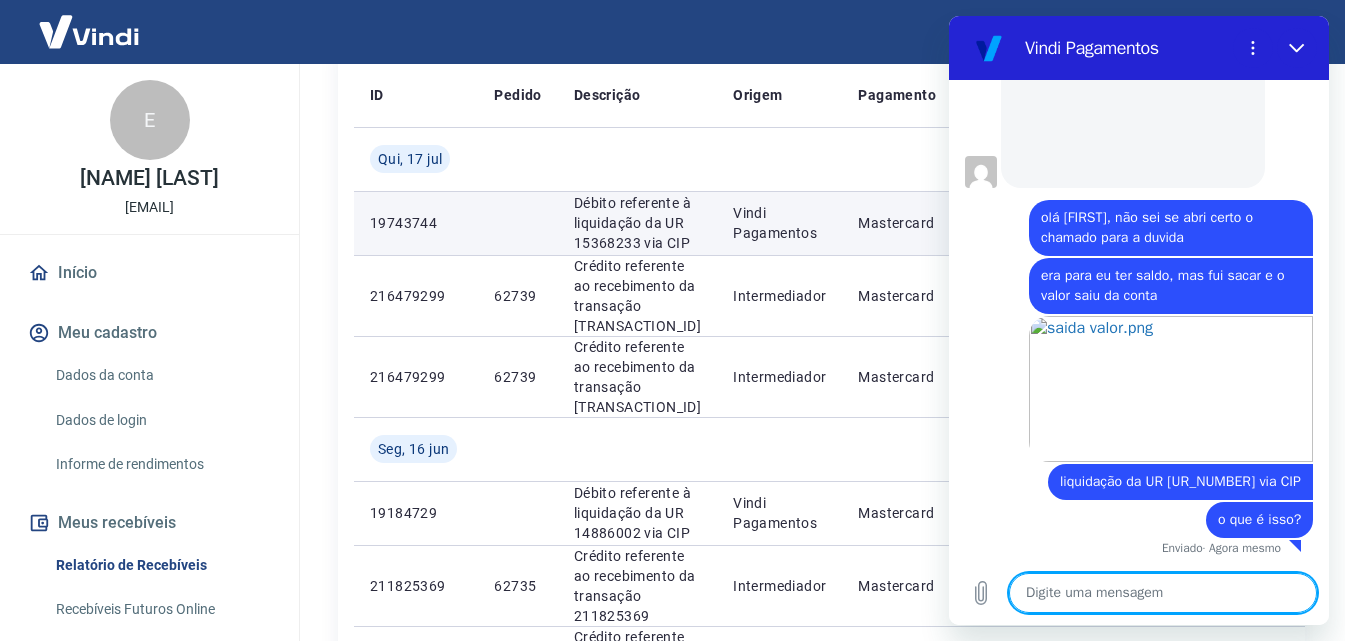 click on "Mastercard" at bounding box center (927, 223) 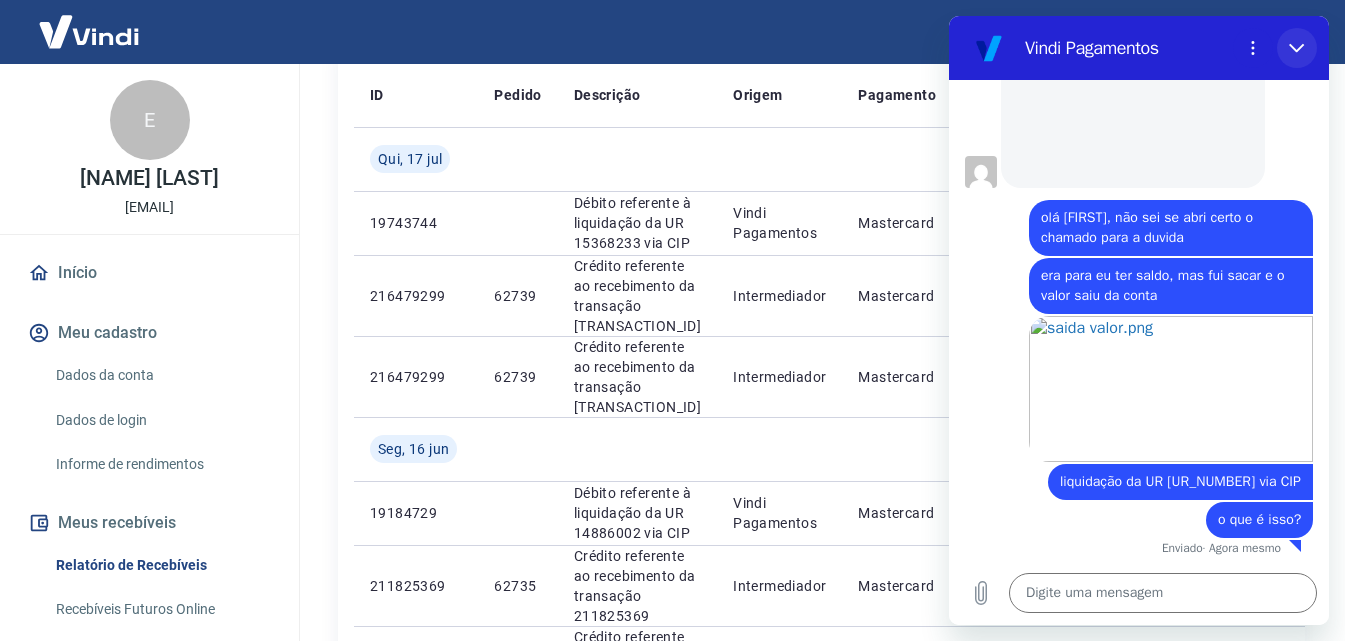 click at bounding box center (1297, 48) 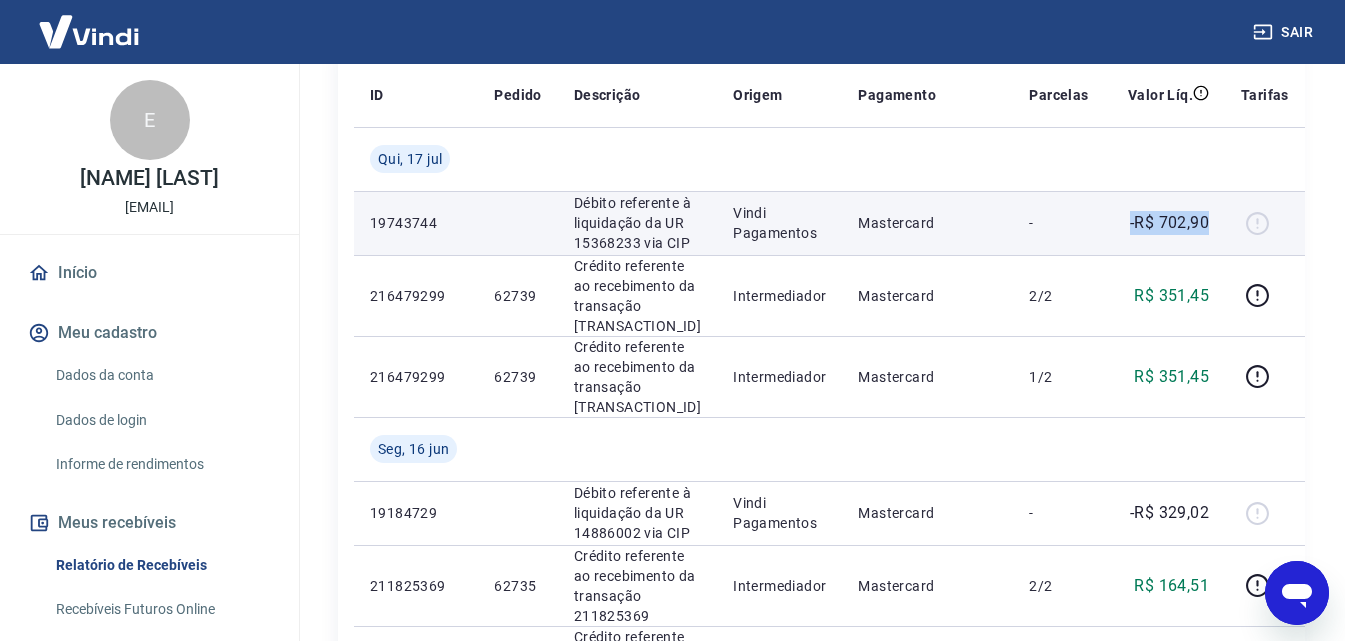 drag, startPoint x: 1105, startPoint y: 238, endPoint x: 1186, endPoint y: 235, distance: 81.055534 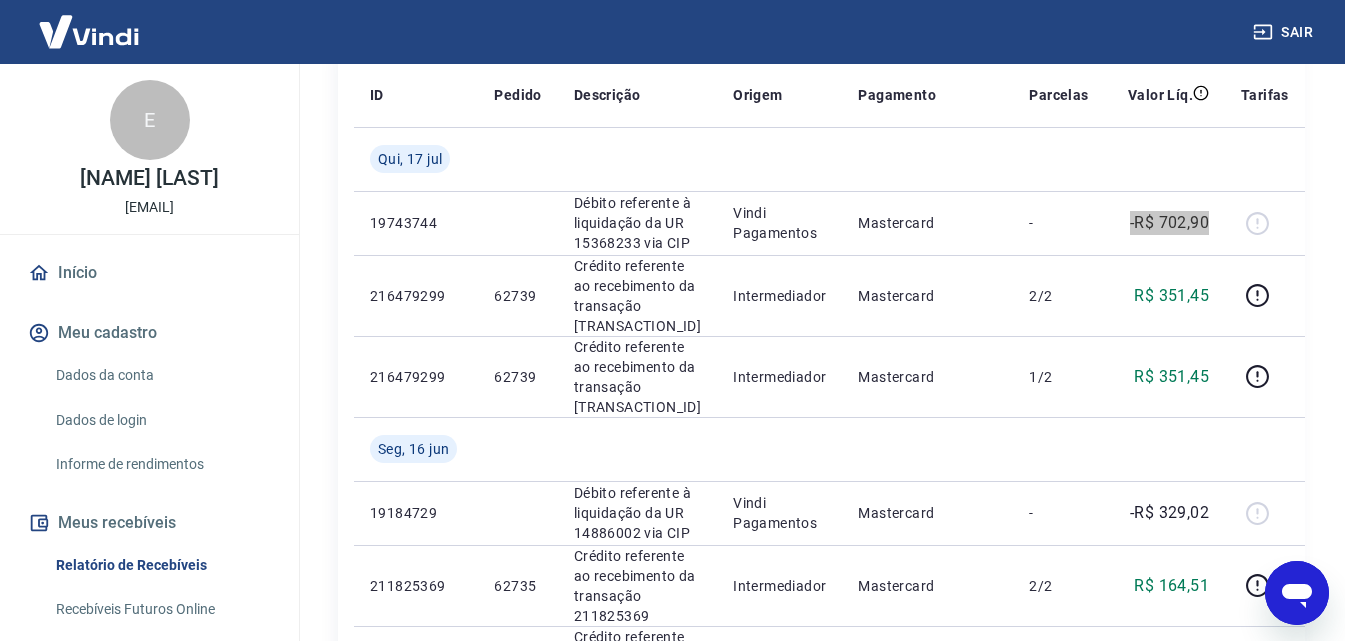 drag, startPoint x: 1629, startPoint y: 1112, endPoint x: 1319, endPoint y: 602, distance: 596.82495 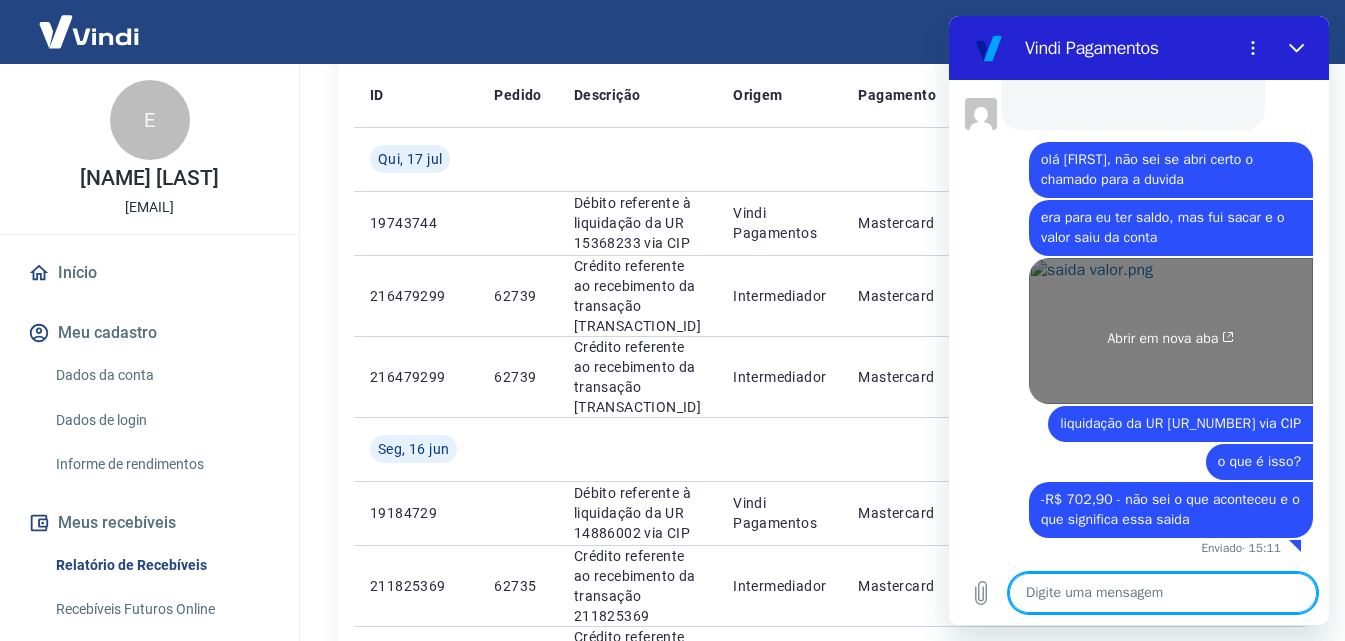 scroll, scrollTop: 1290, scrollLeft: 0, axis: vertical 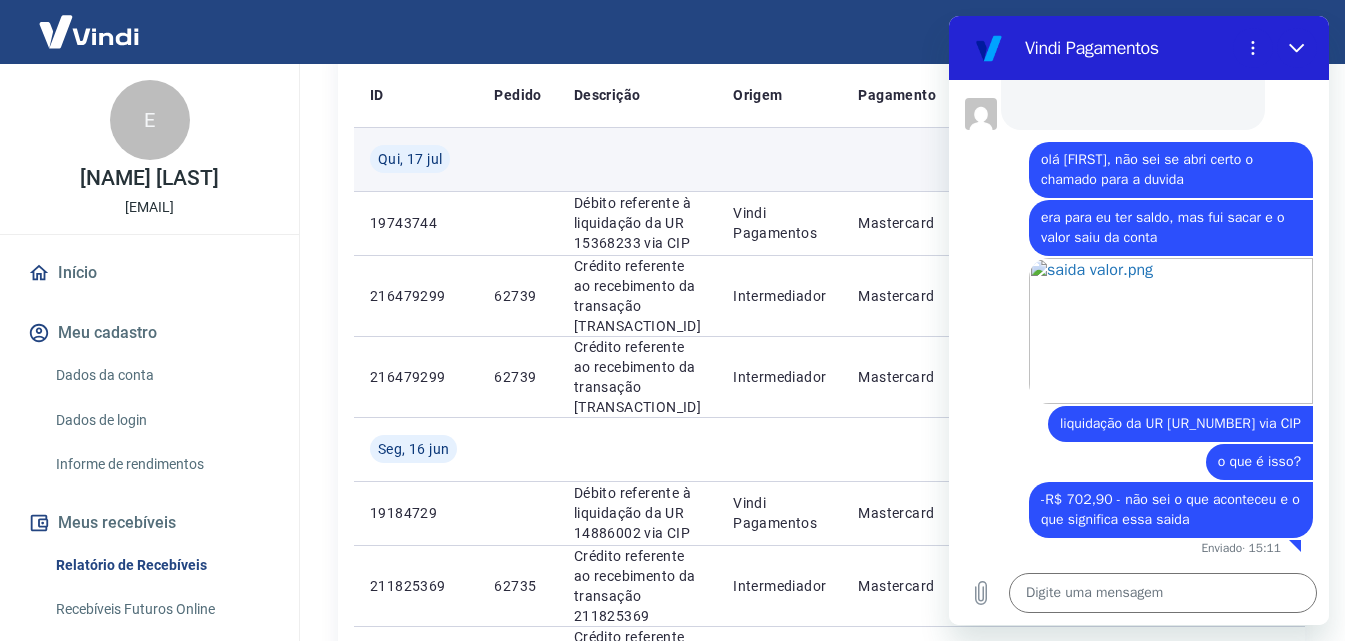 click at bounding box center [637, 159] 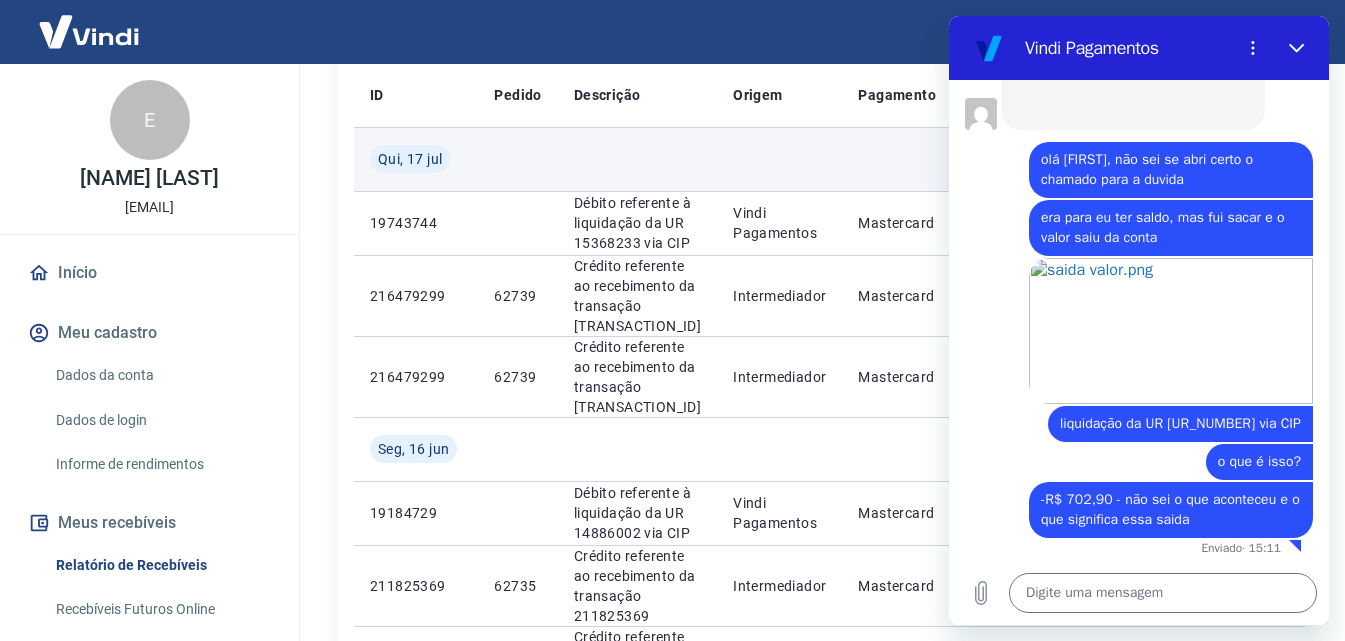 click at bounding box center [779, 159] 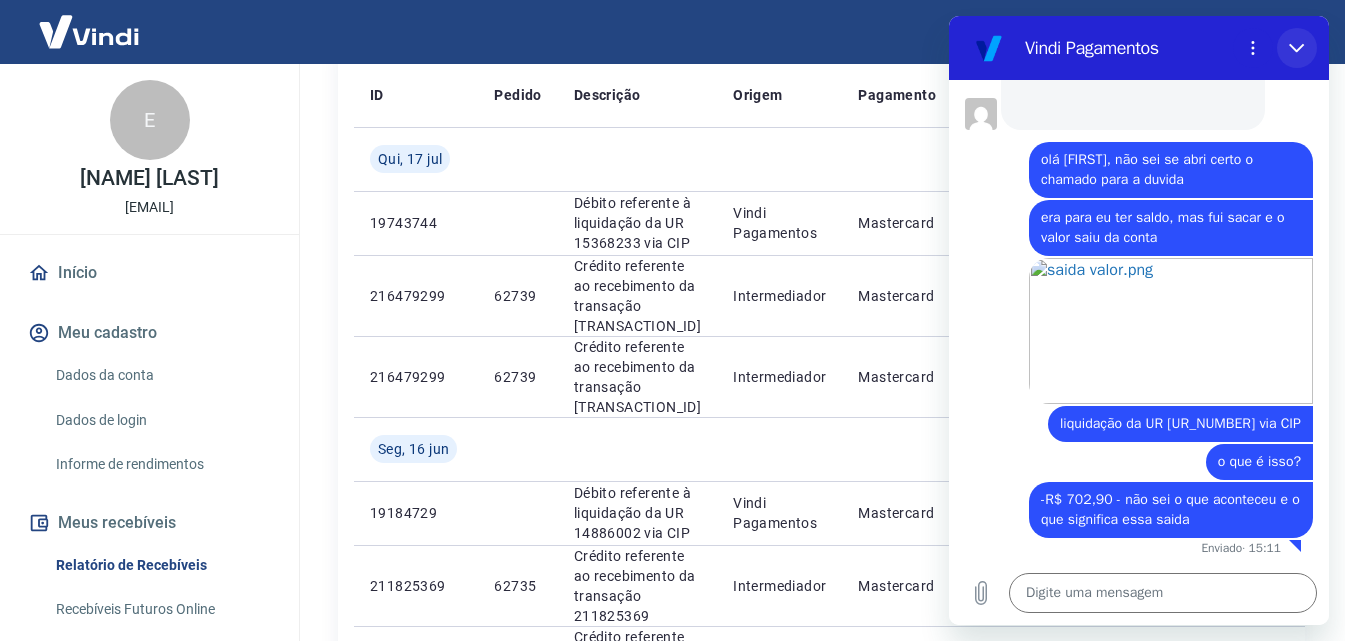 drag, startPoint x: 1292, startPoint y: 40, endPoint x: 2240, endPoint y: 56, distance: 948.135 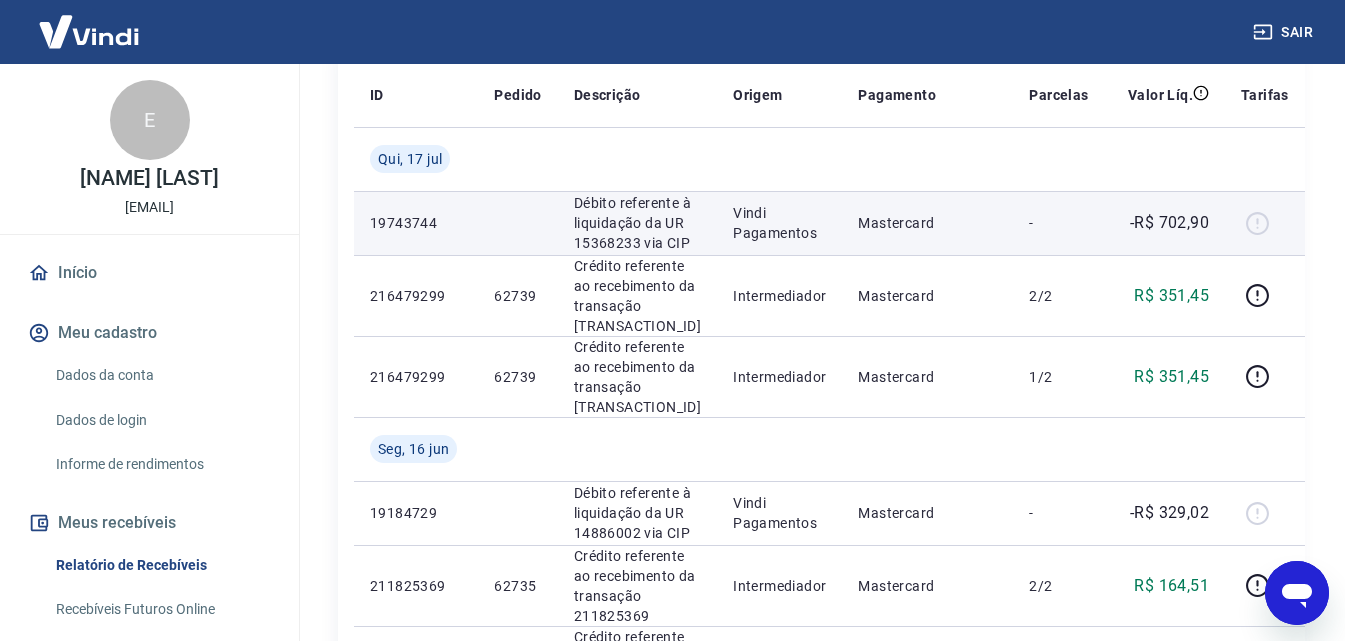 scroll, scrollTop: 1292, scrollLeft: 0, axis: vertical 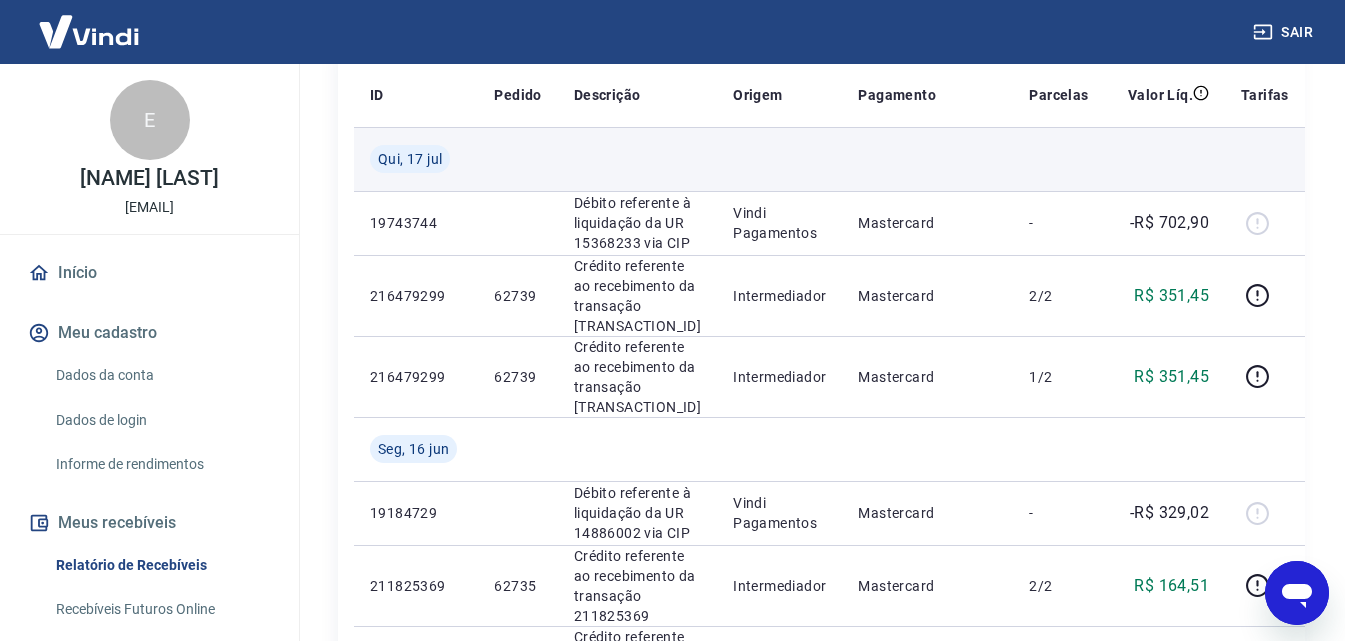 drag, startPoint x: 656, startPoint y: 271, endPoint x: 607, endPoint y: 162, distance: 119.507324 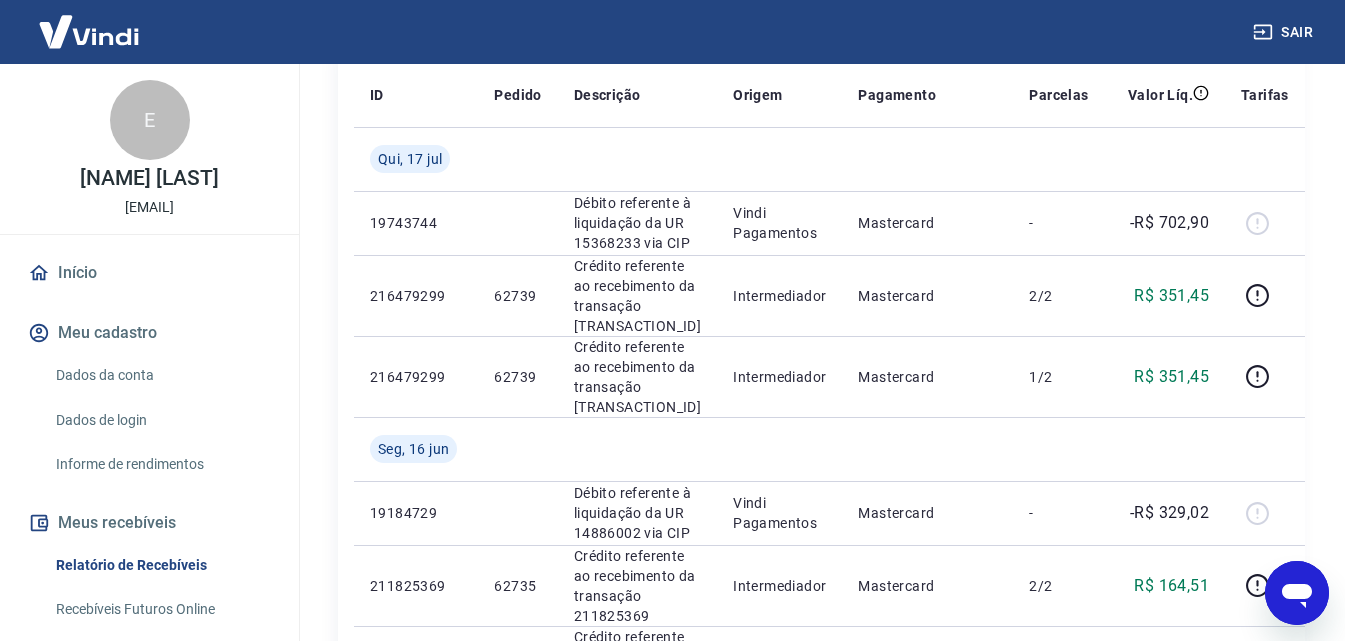 click 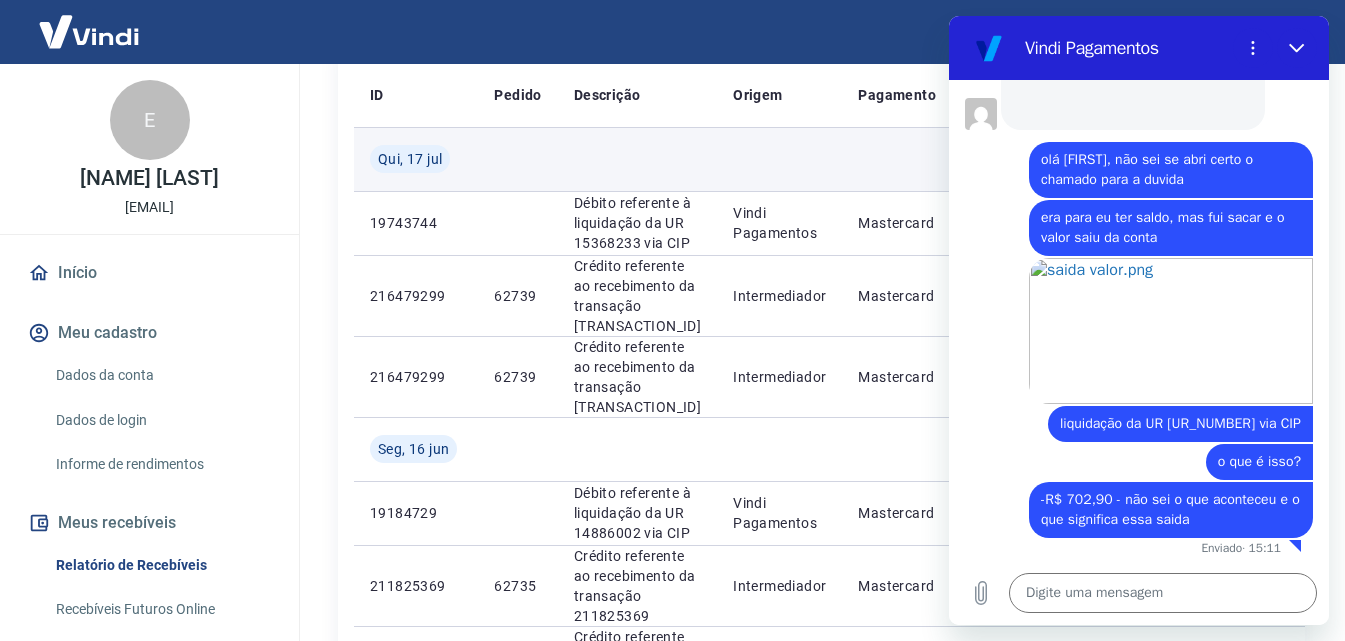 click at bounding box center (779, 159) 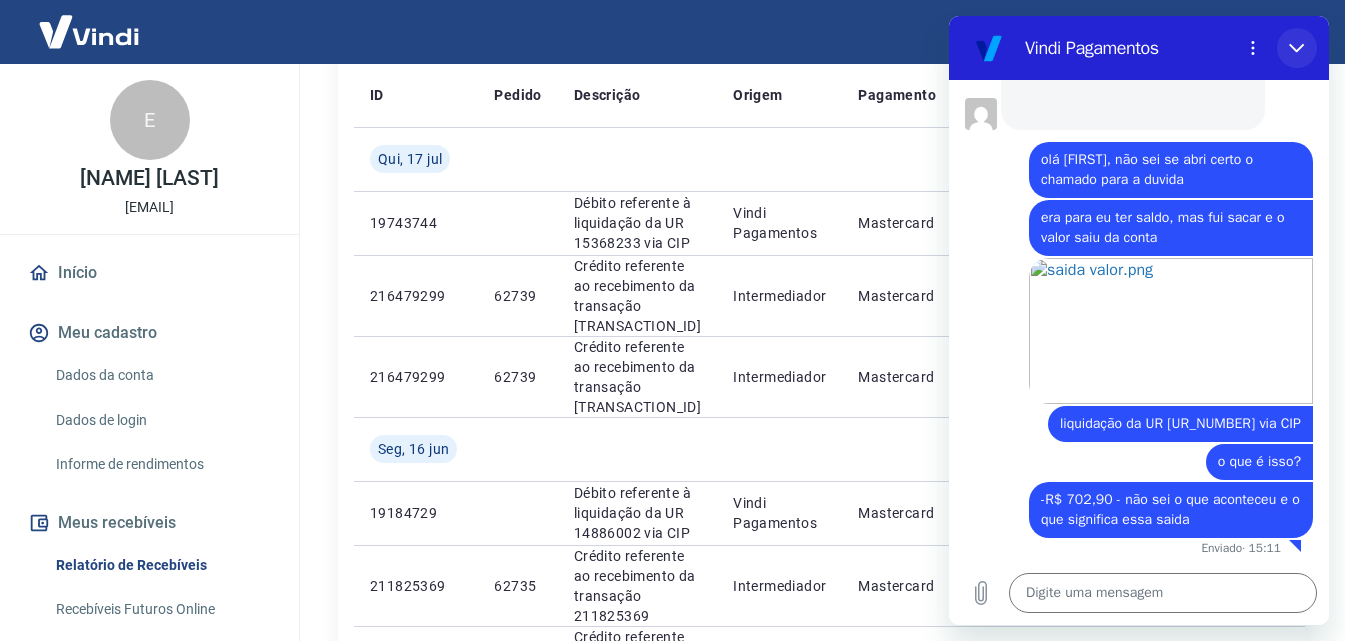 click 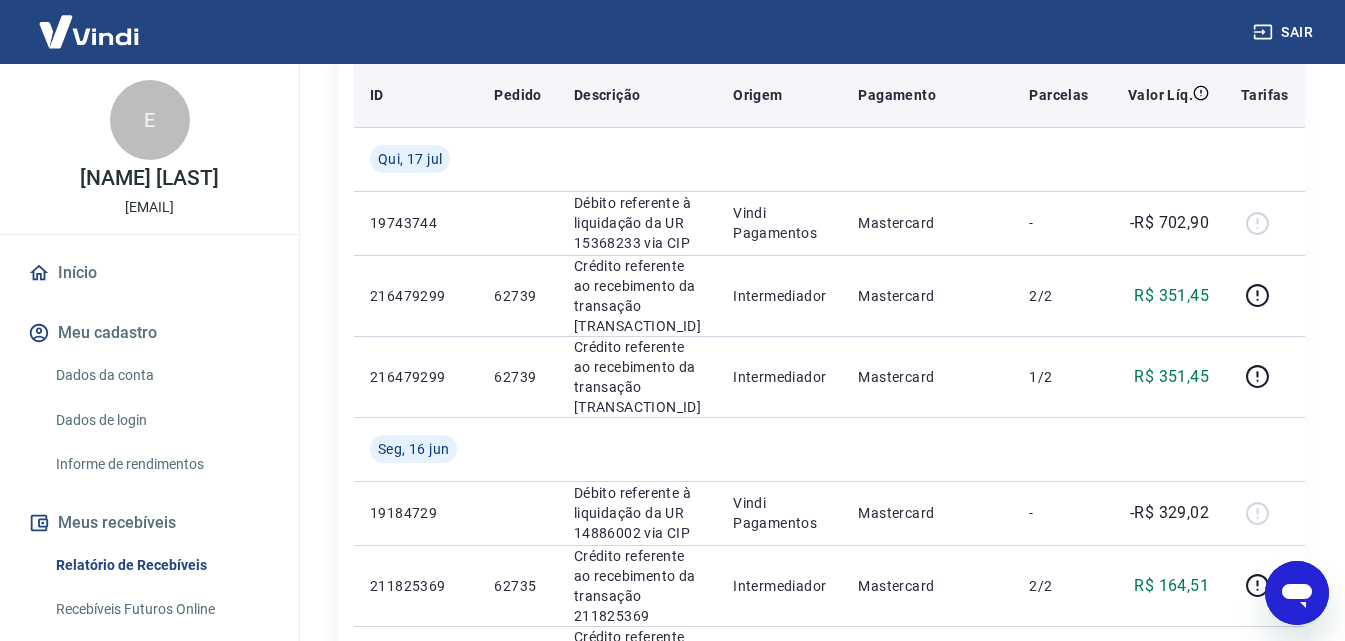 scroll, scrollTop: 1292, scrollLeft: 0, axis: vertical 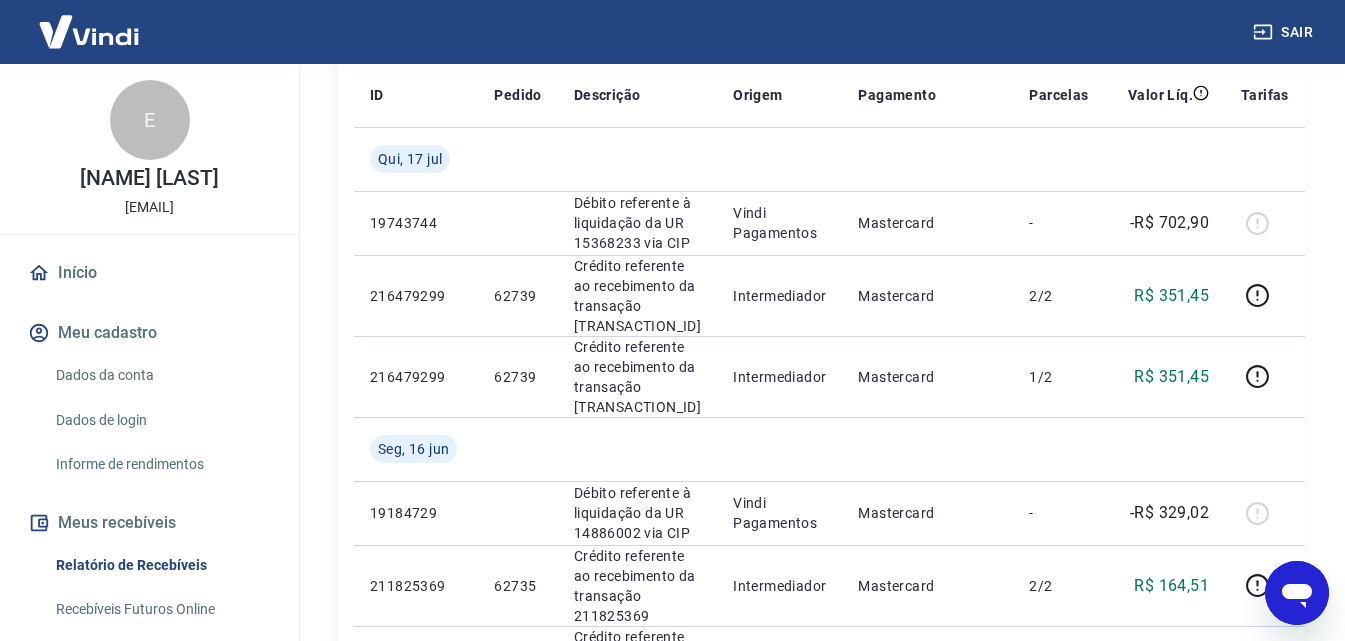 click 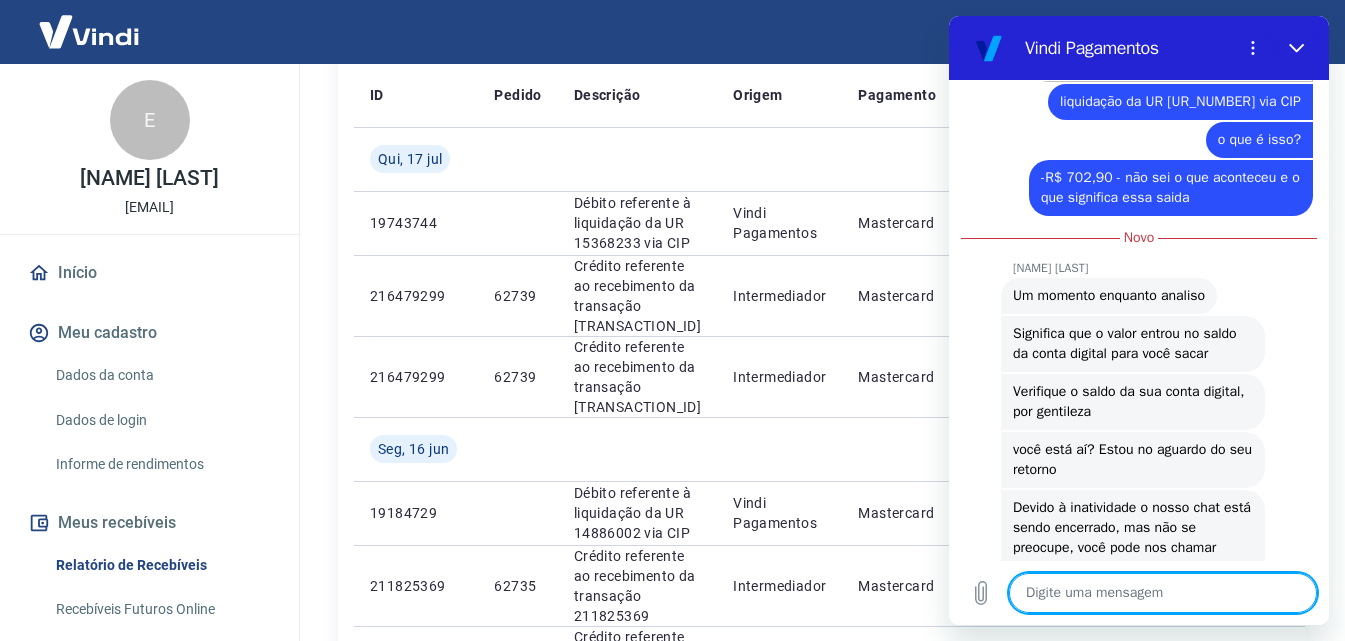 scroll, scrollTop: 1672, scrollLeft: 0, axis: vertical 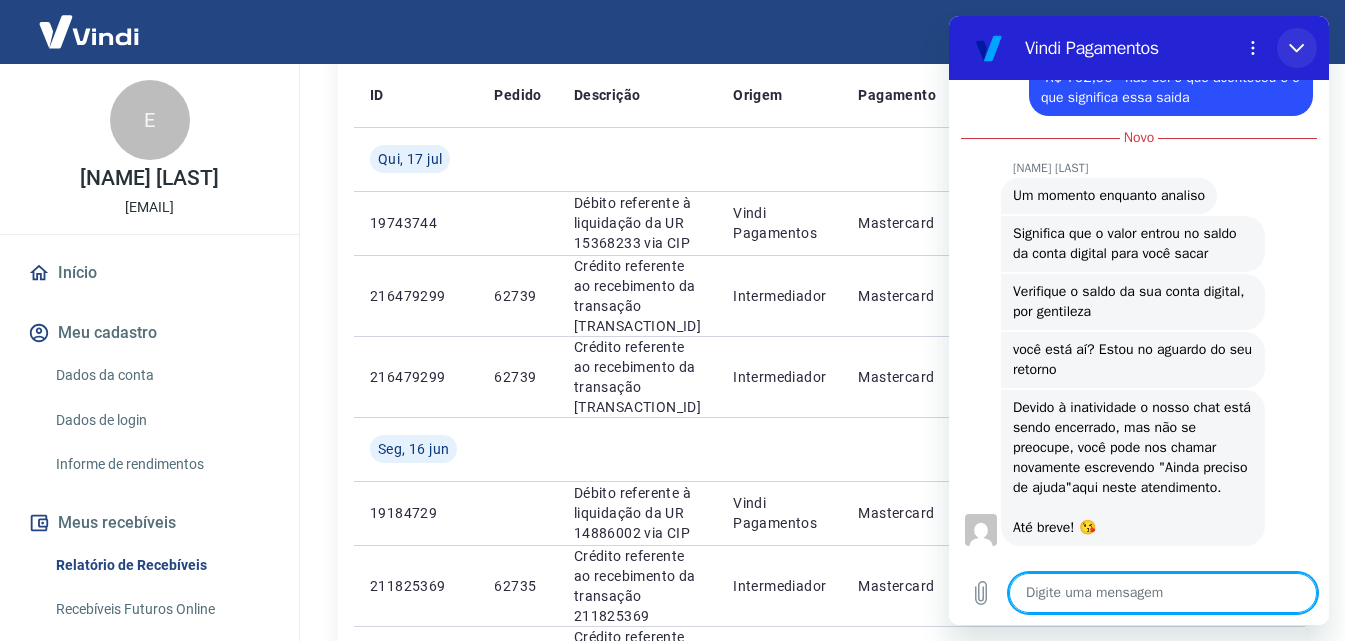 click 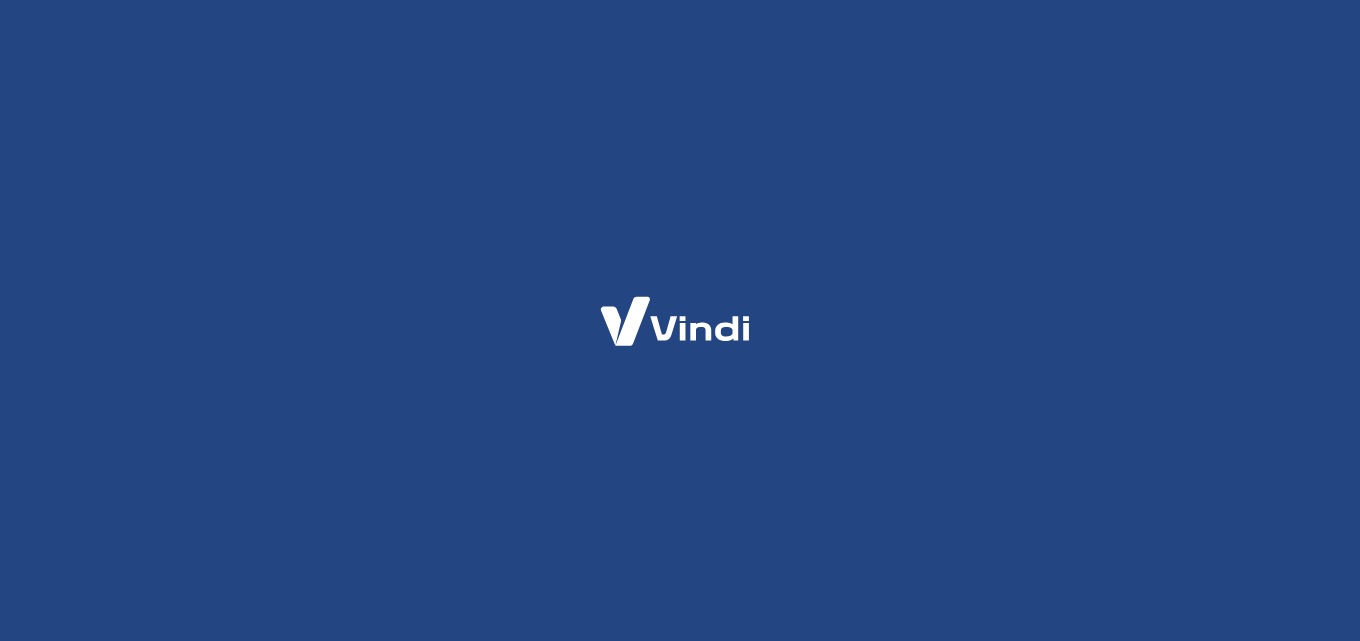 scroll, scrollTop: 0, scrollLeft: 0, axis: both 